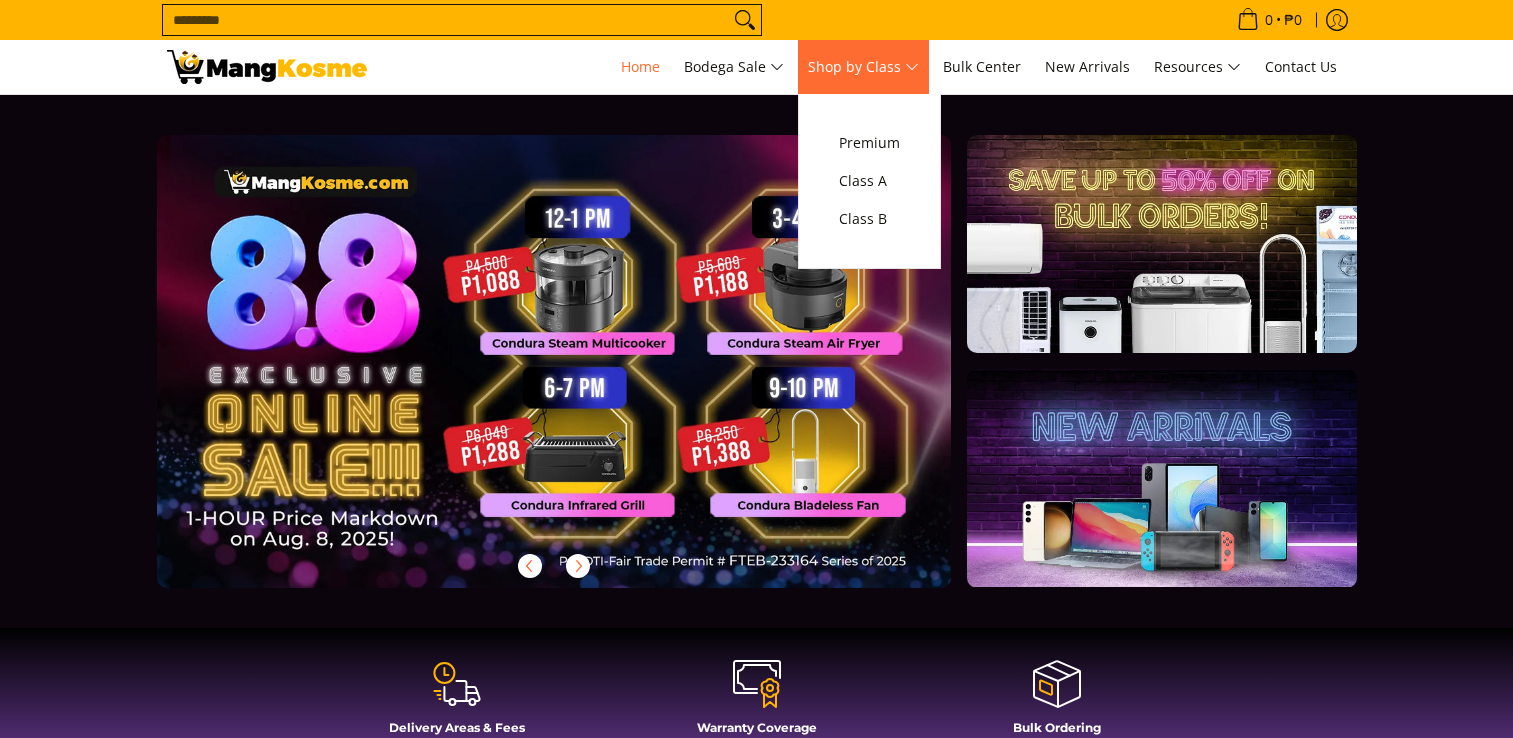 scroll, scrollTop: 0, scrollLeft: 0, axis: both 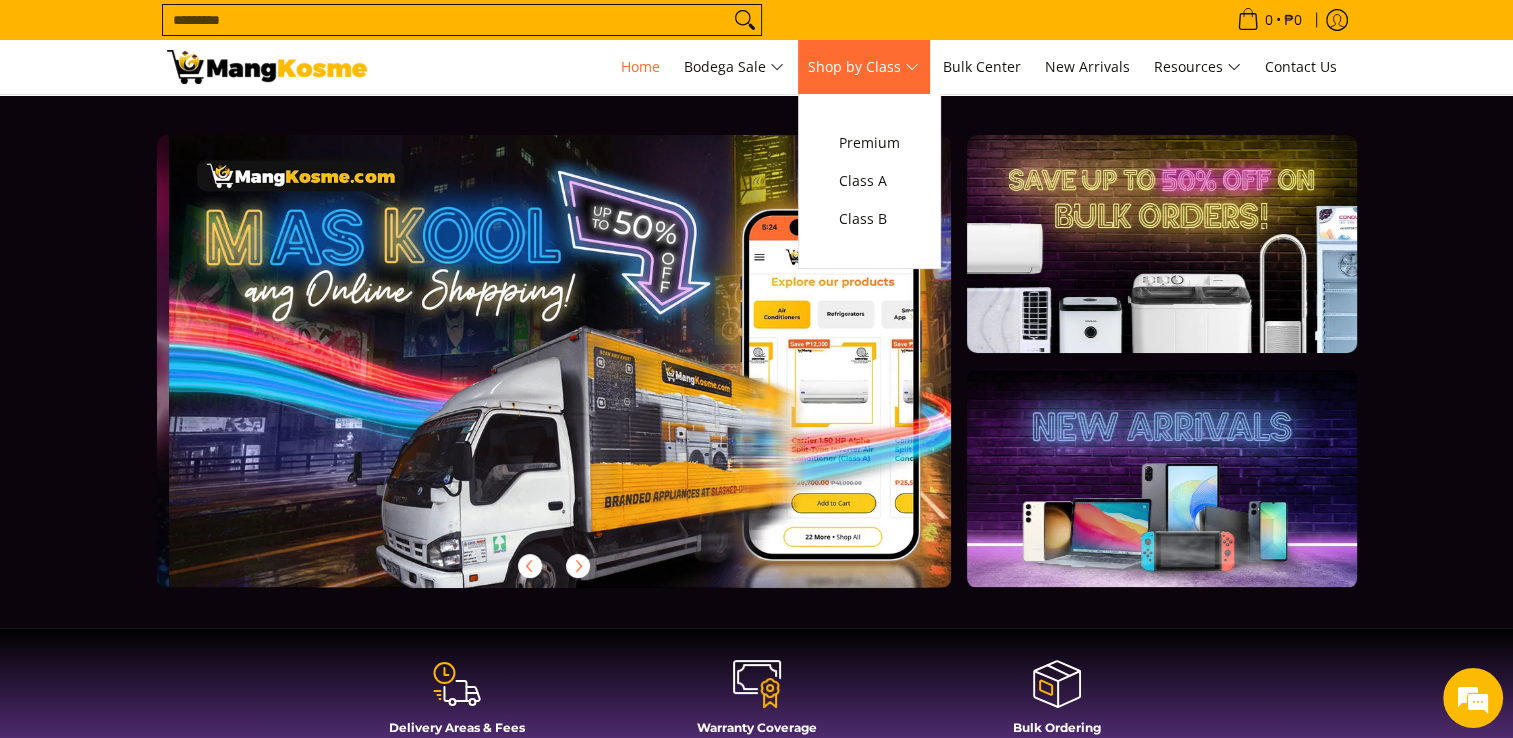 click on "Shop by Class" at bounding box center (863, 67) 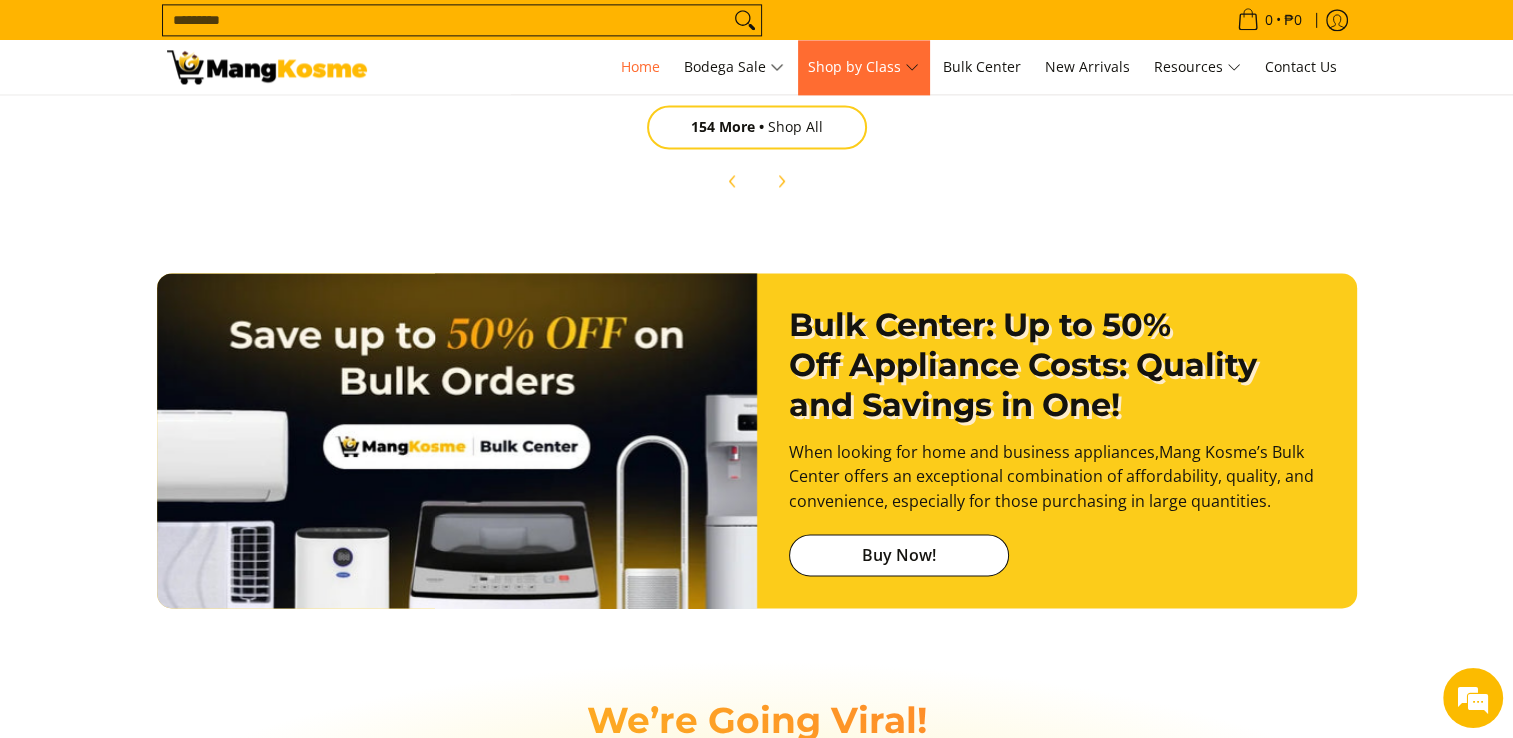 scroll, scrollTop: 2800, scrollLeft: 0, axis: vertical 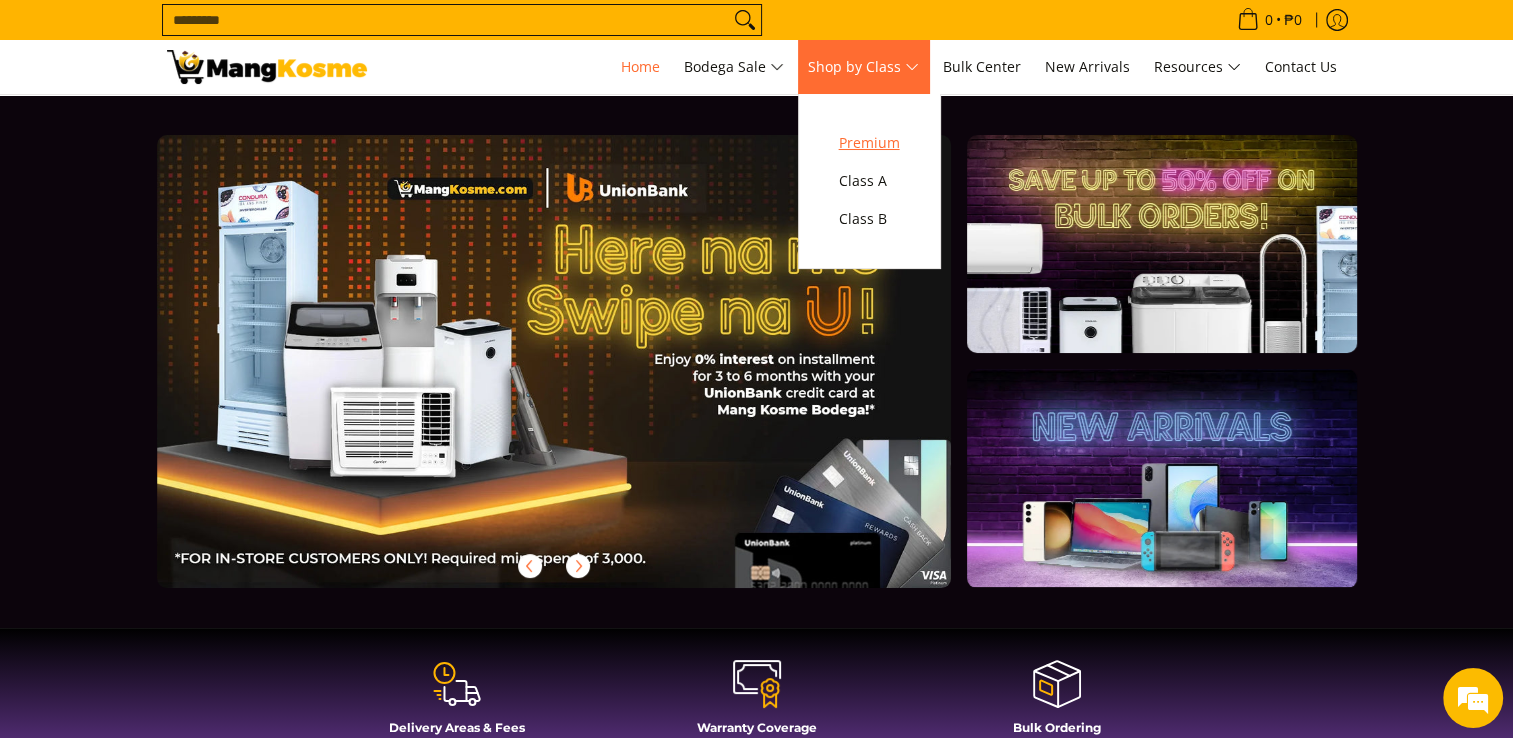 click on "Premium" at bounding box center (869, 143) 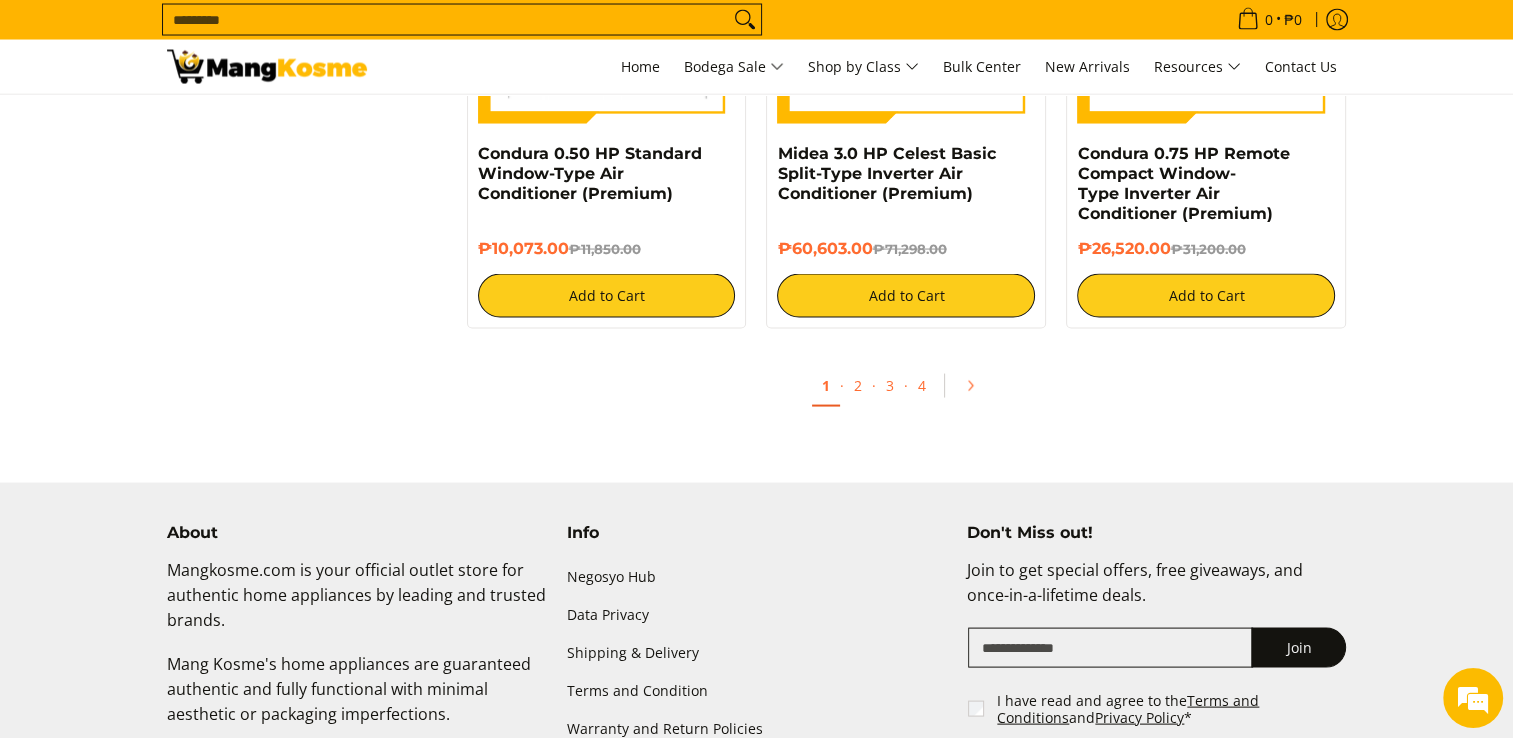scroll, scrollTop: 4230, scrollLeft: 0, axis: vertical 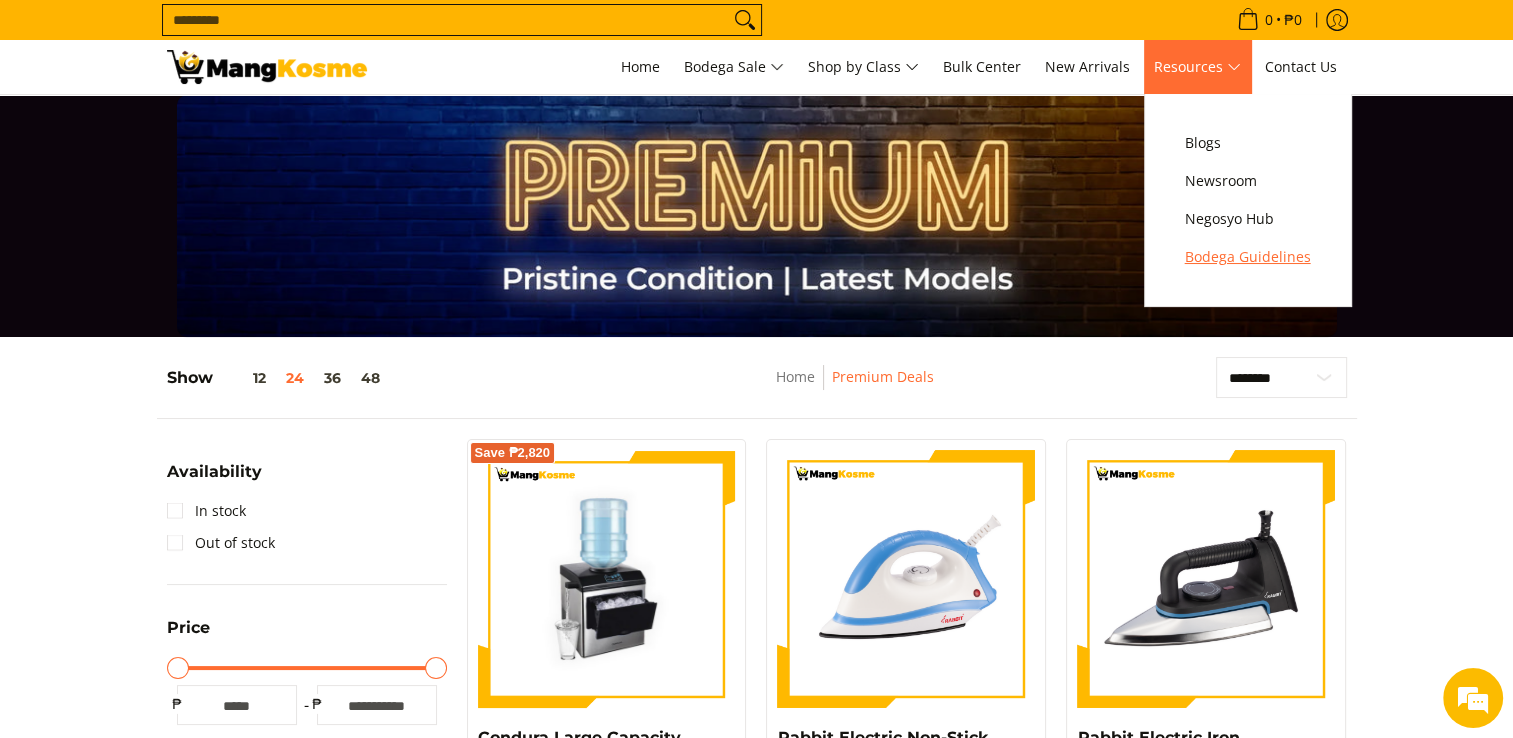 click on "Bodega Guidelines" at bounding box center (1248, 257) 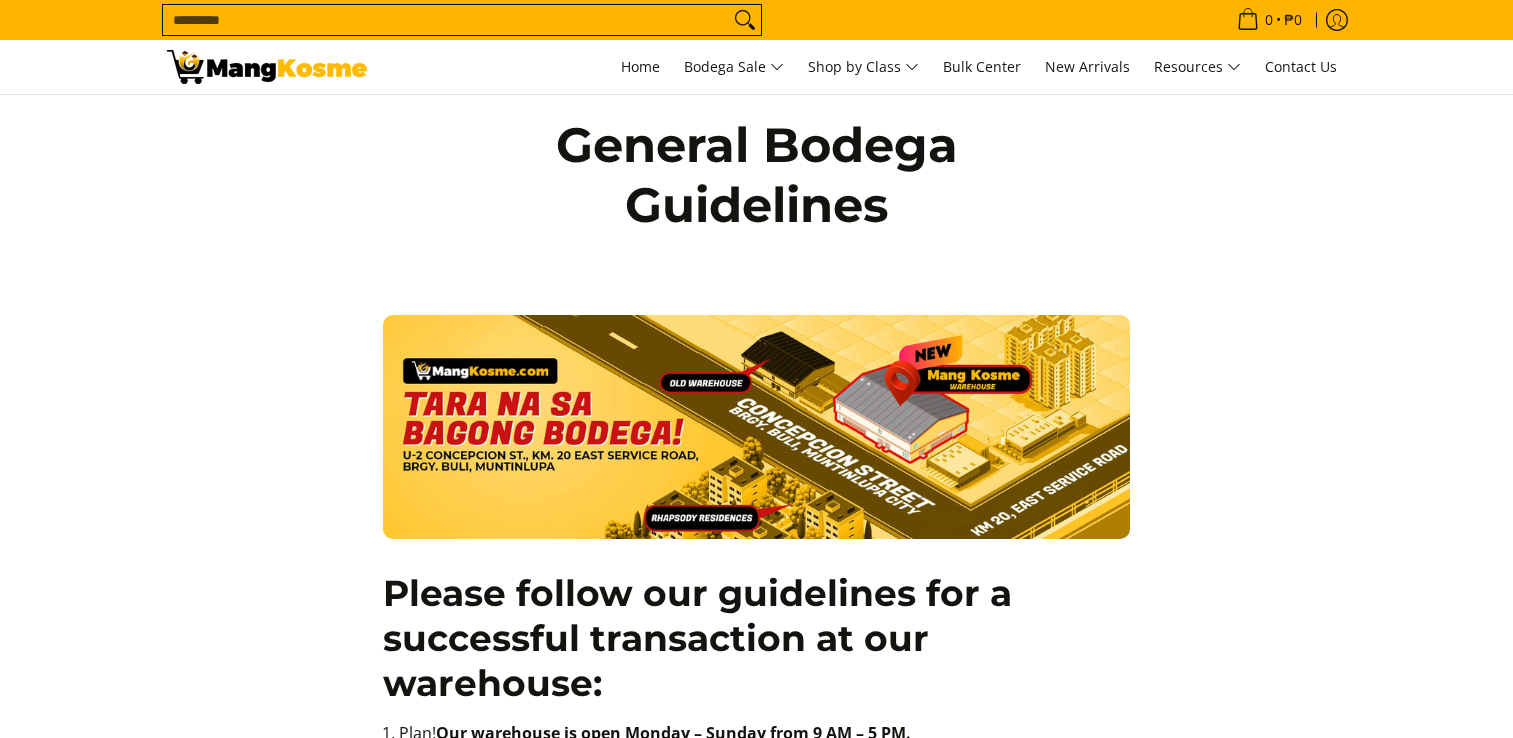 scroll, scrollTop: 1017, scrollLeft: 0, axis: vertical 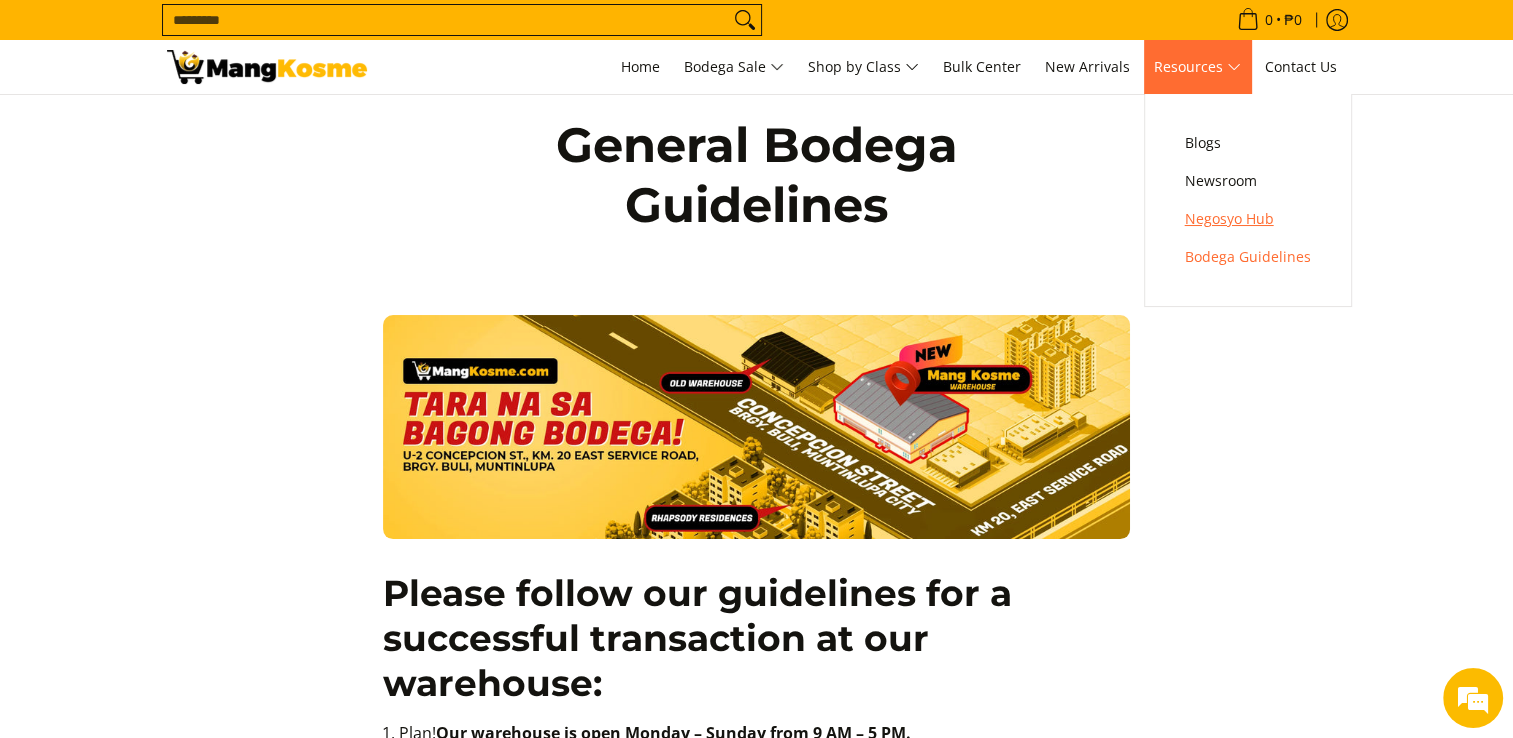 click on "Negosyo Hub" at bounding box center (1248, 219) 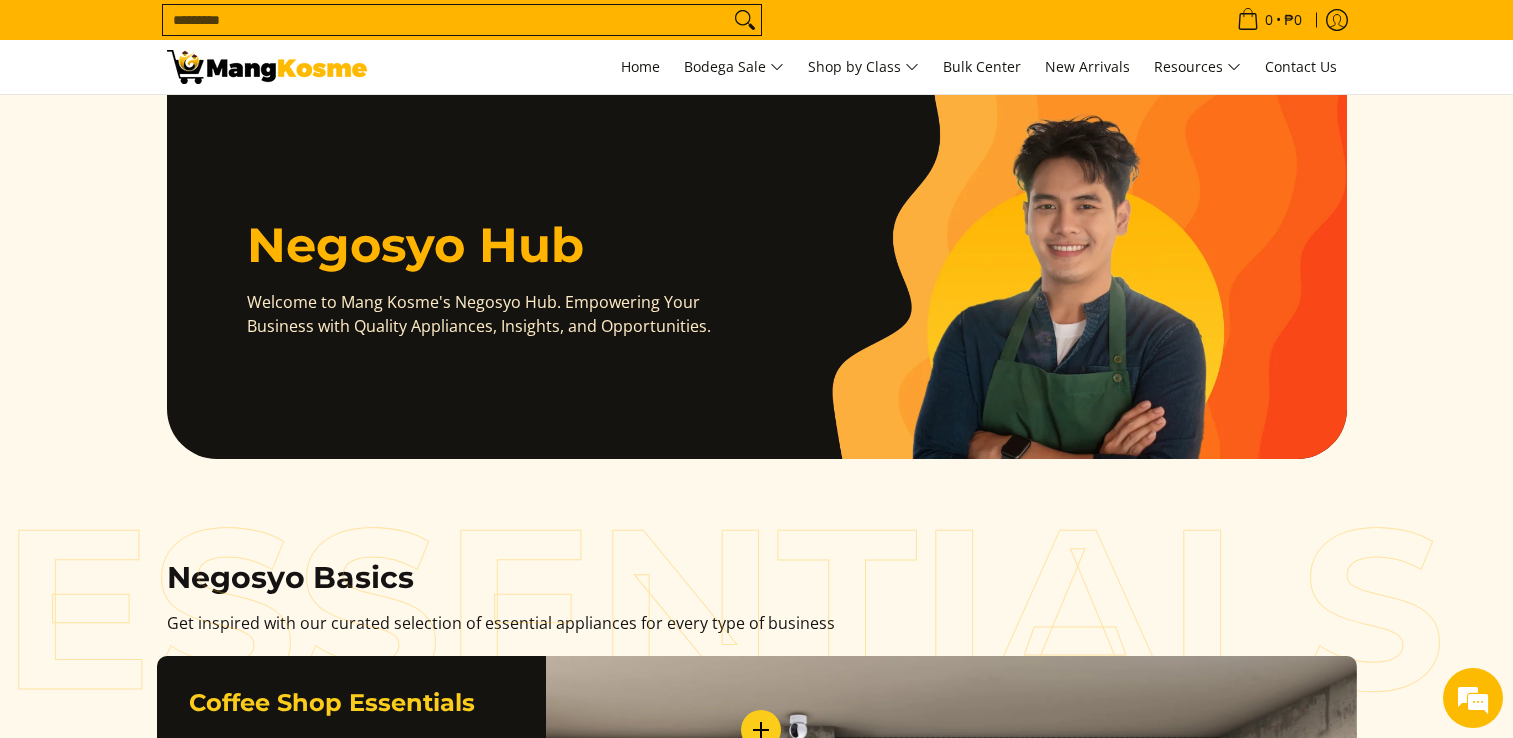 scroll, scrollTop: 1300, scrollLeft: 0, axis: vertical 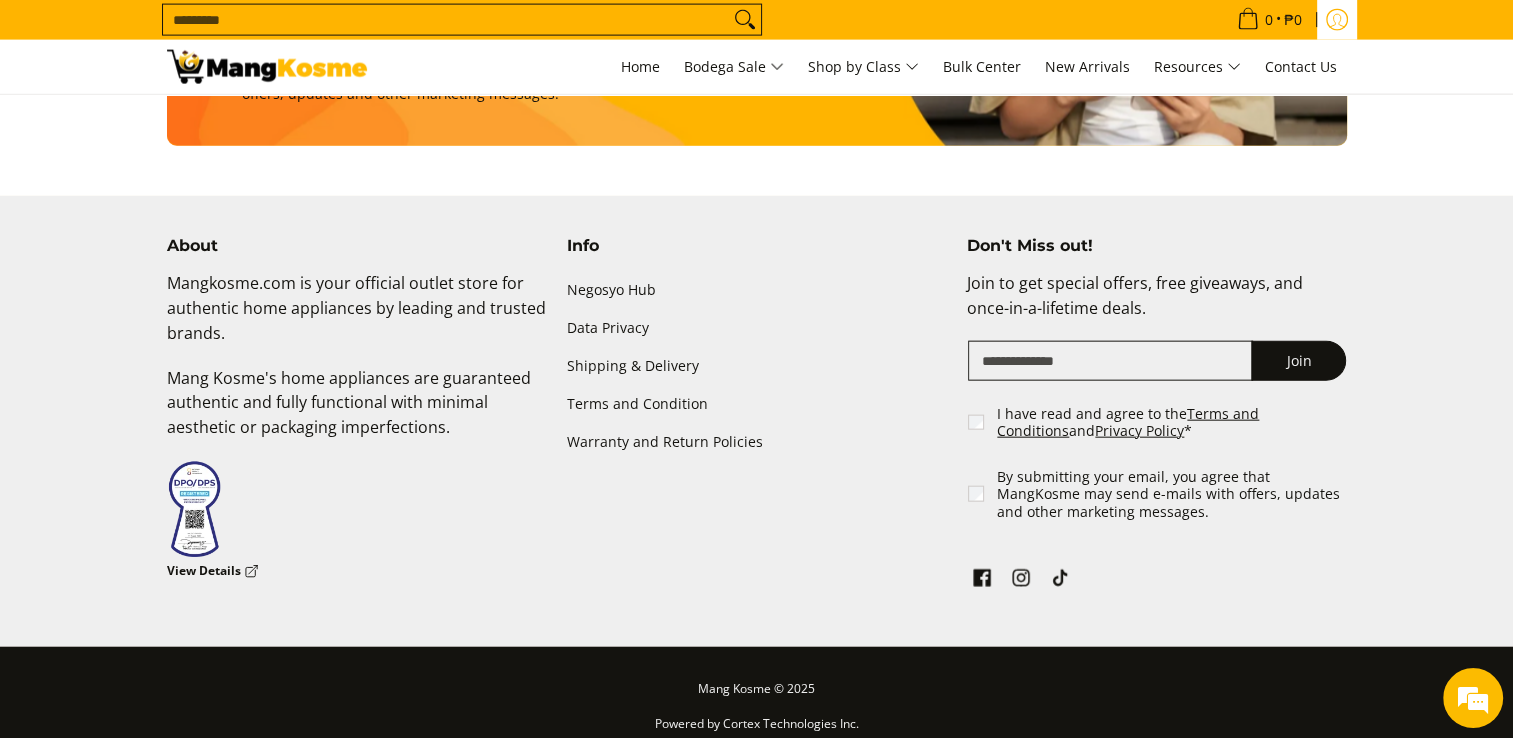 click at bounding box center [1337, 20] 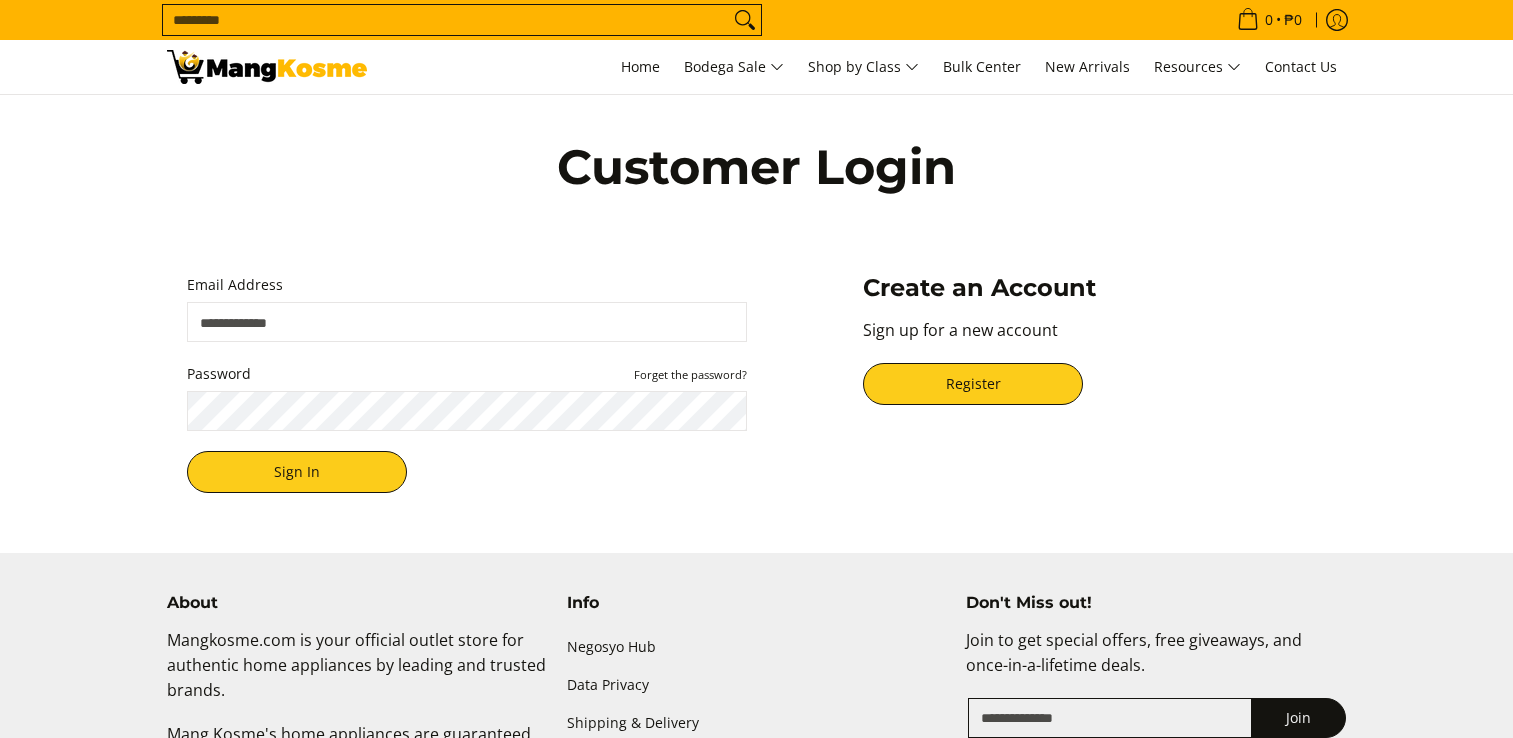scroll, scrollTop: 0, scrollLeft: 0, axis: both 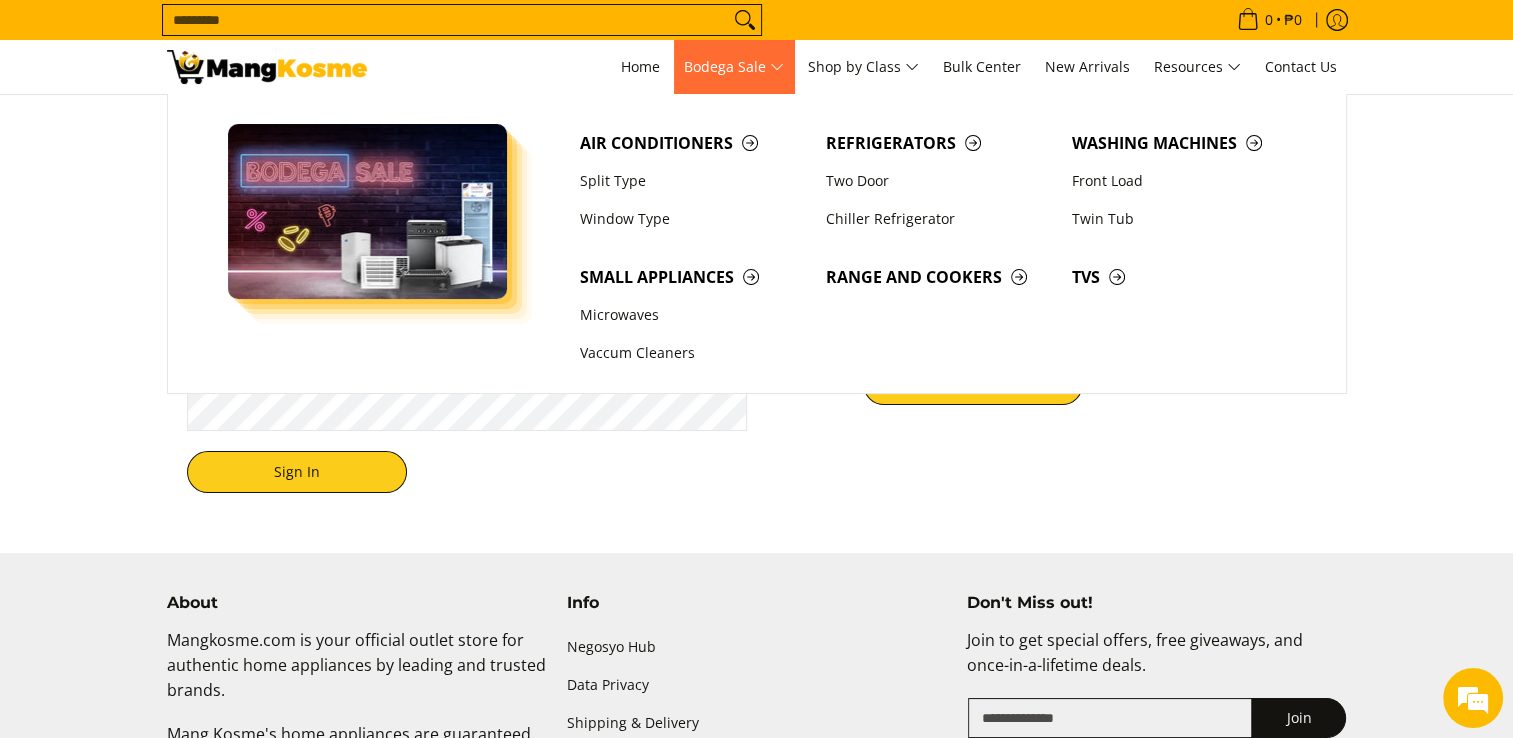 click on "Bodega Sale" at bounding box center [734, 67] 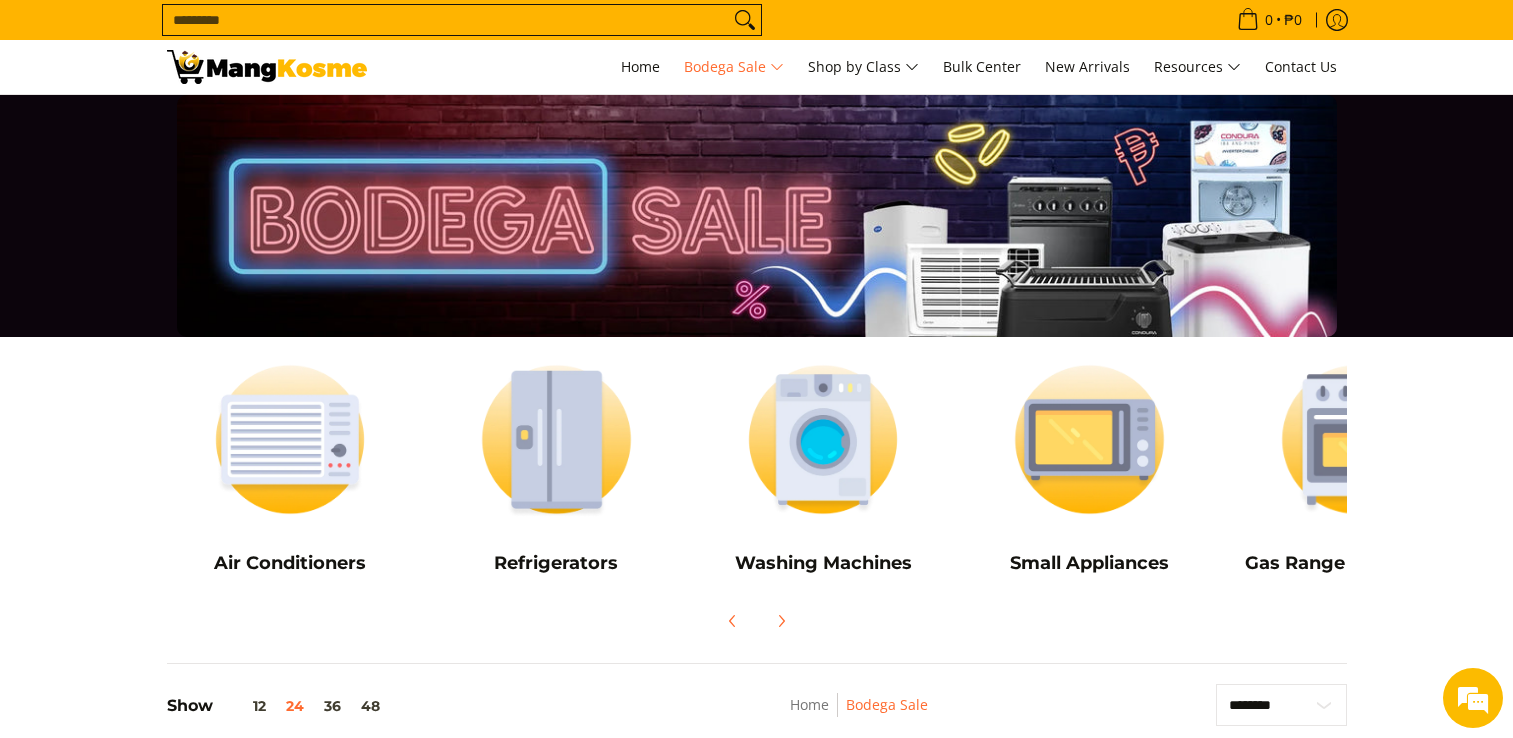 scroll, scrollTop: 0, scrollLeft: 0, axis: both 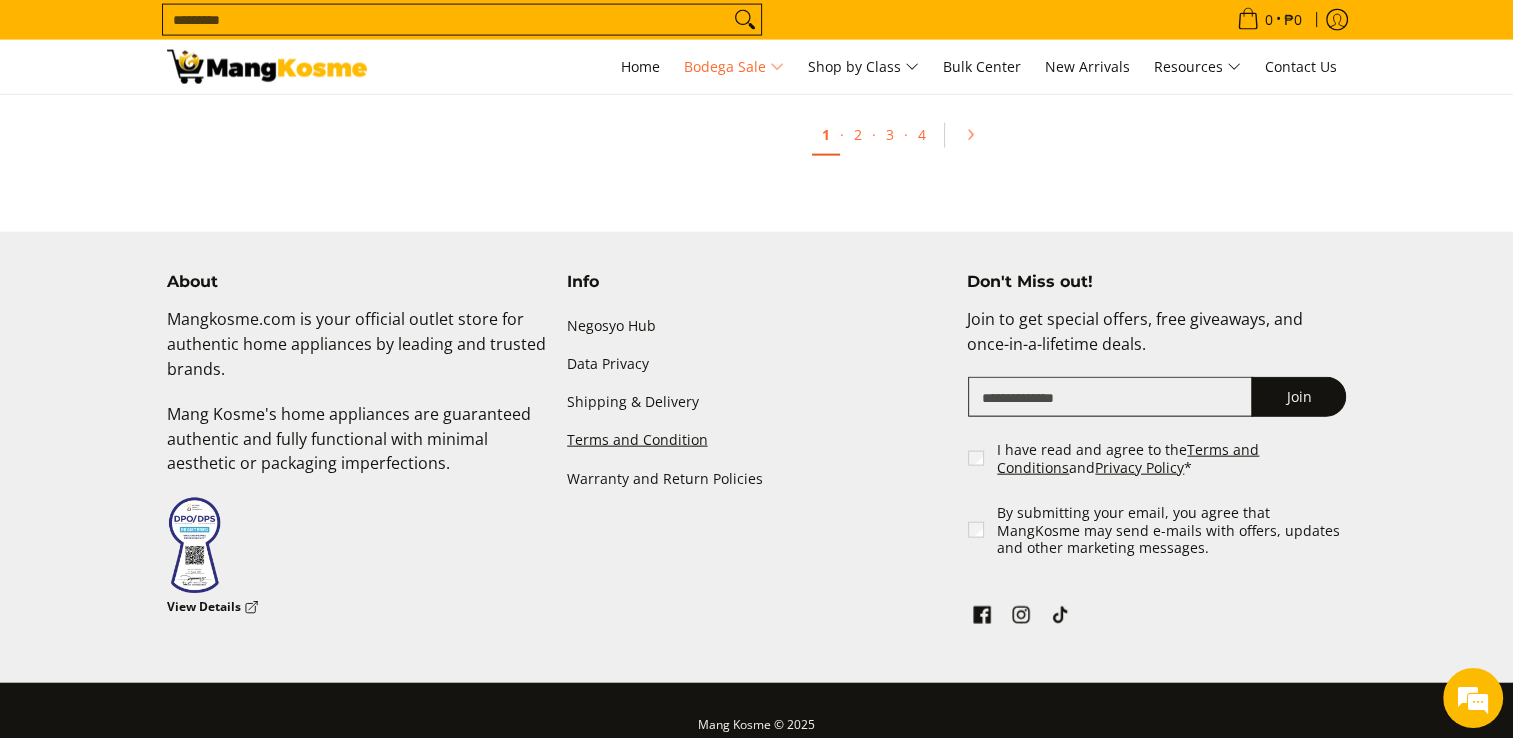 click on "Terms and Condition" at bounding box center (757, 441) 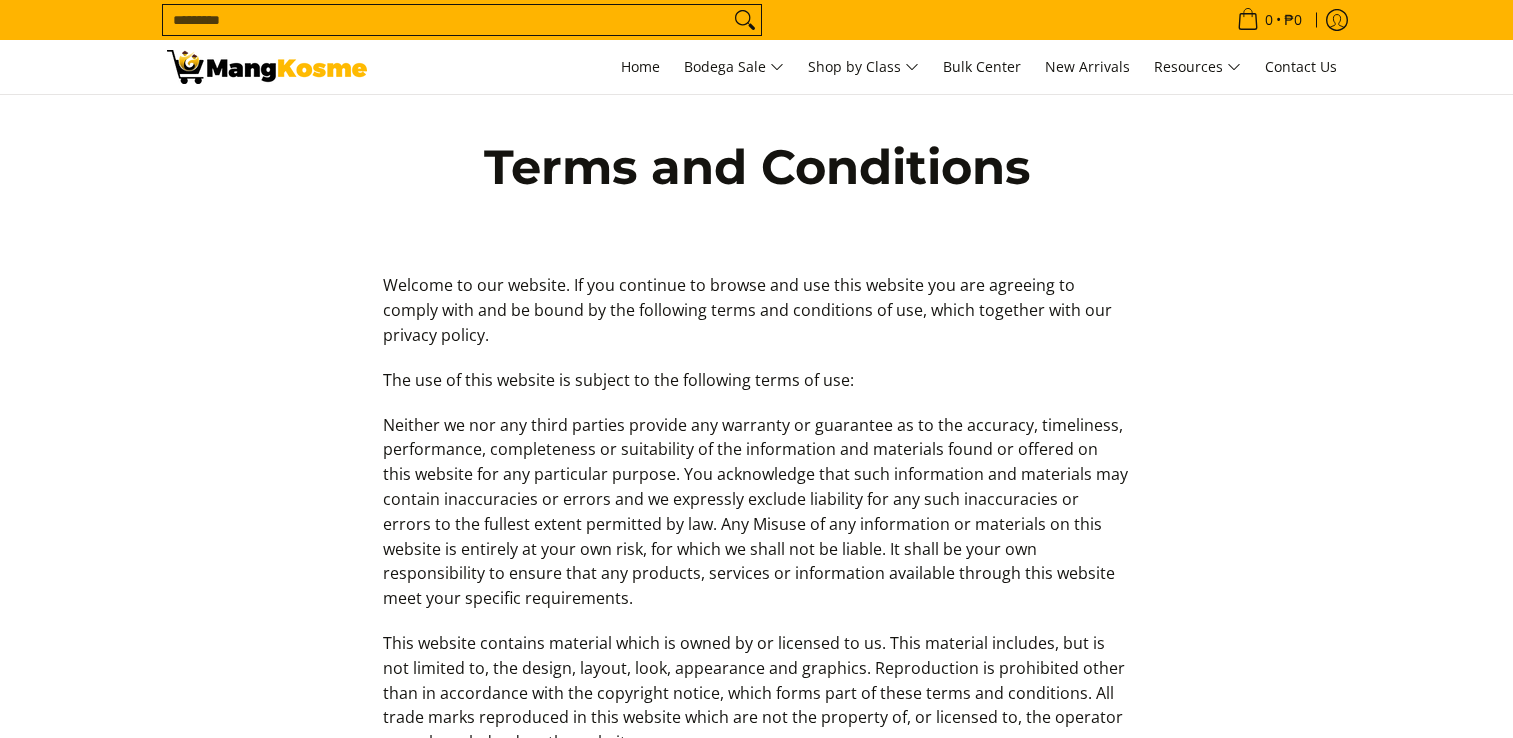 scroll, scrollTop: 855, scrollLeft: 0, axis: vertical 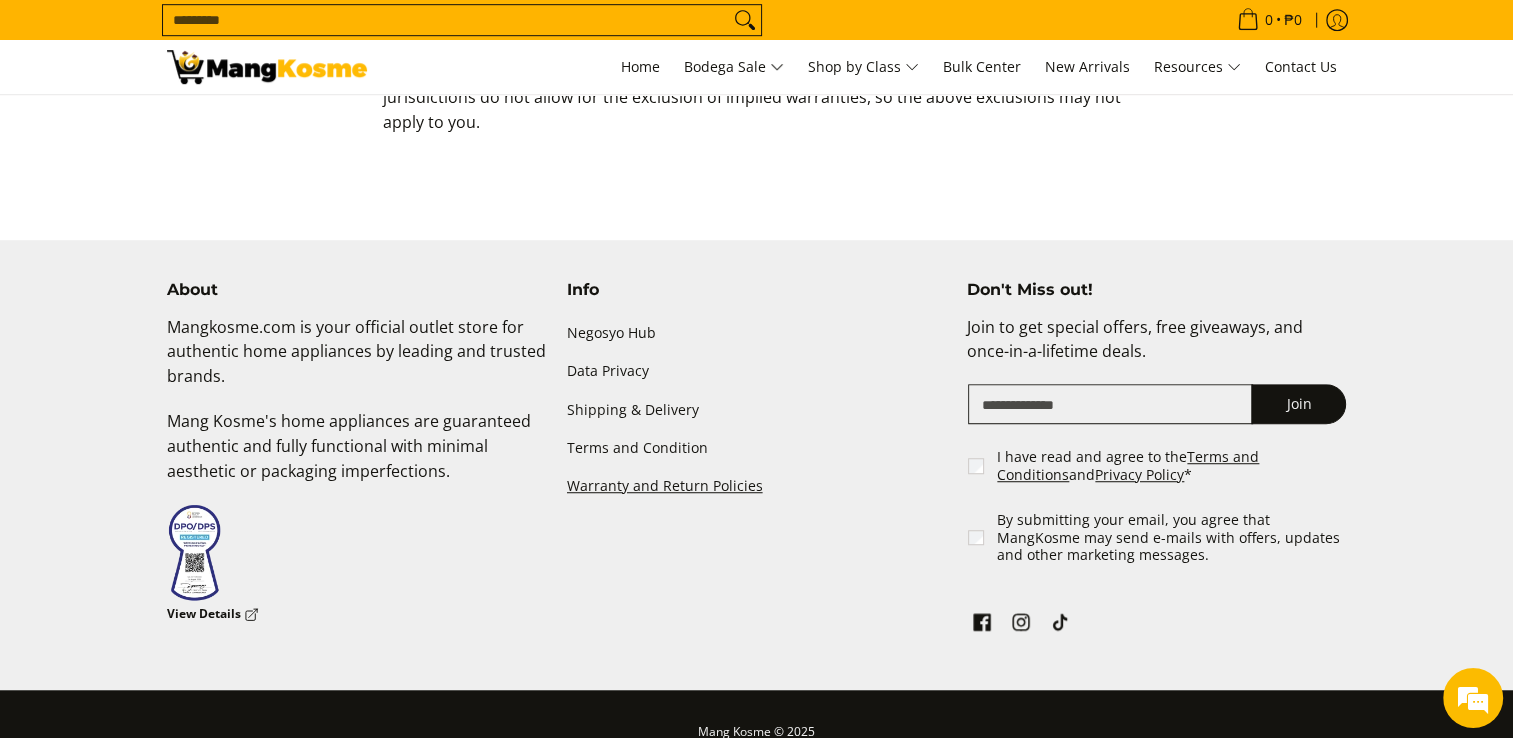 click on "Warranty and Return Policies" at bounding box center (757, 486) 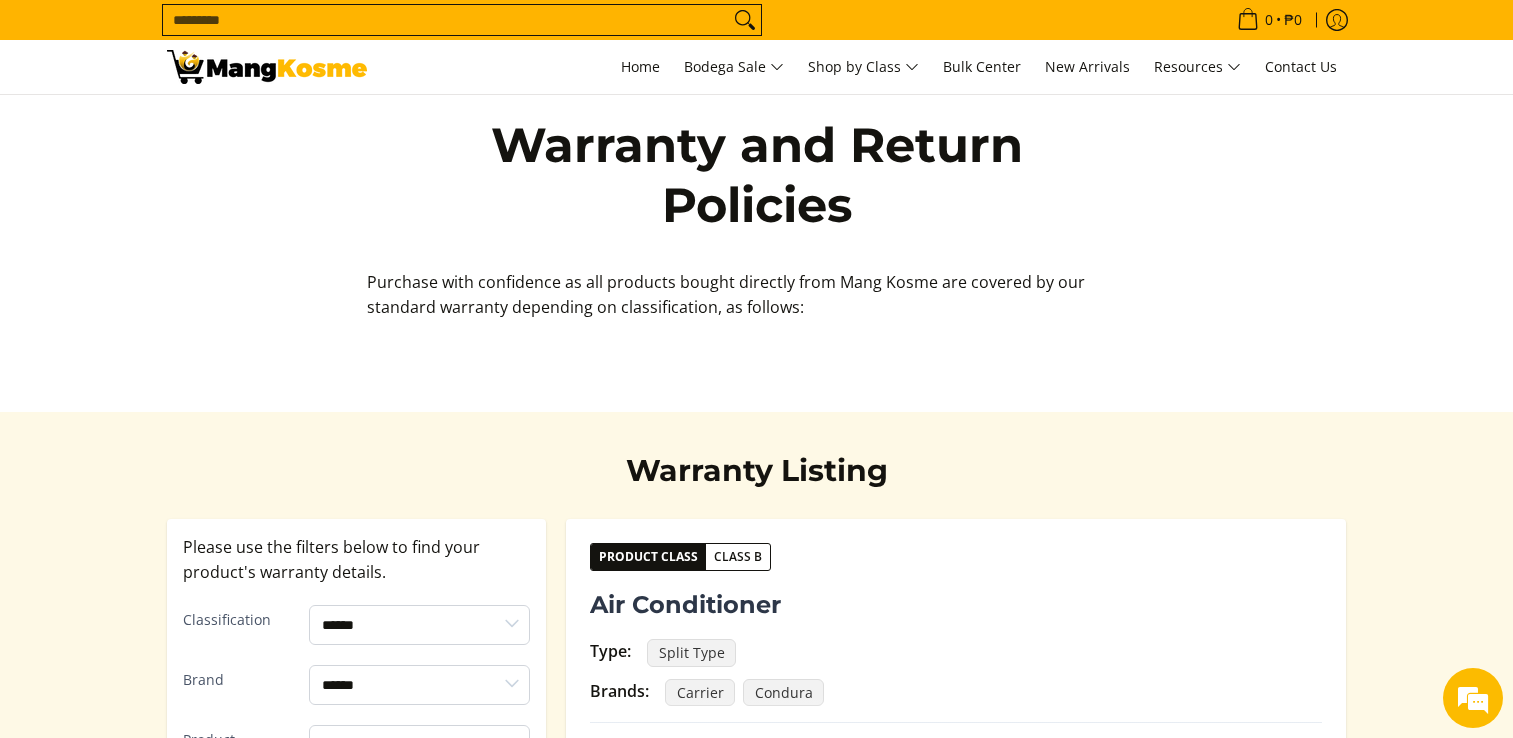 scroll, scrollTop: 400, scrollLeft: 0, axis: vertical 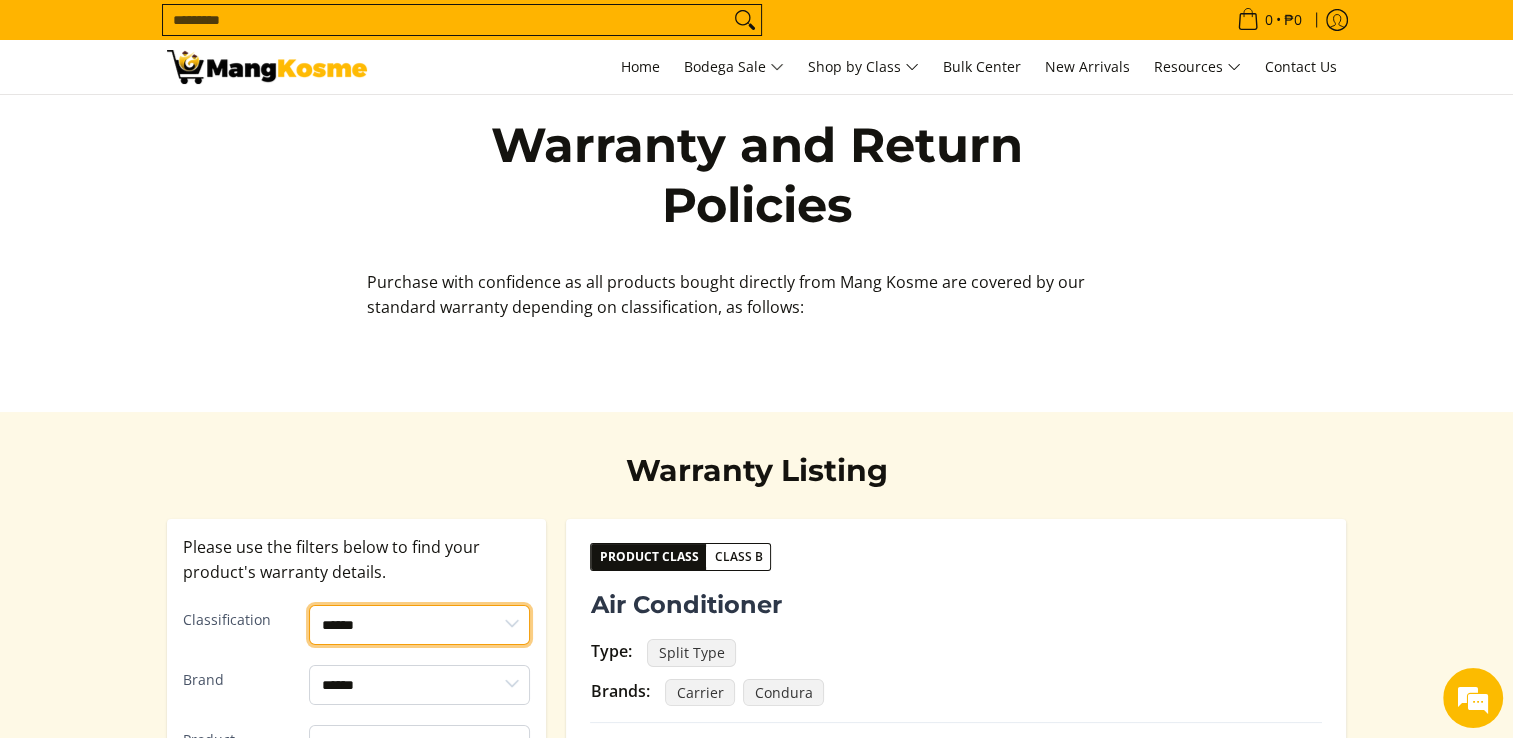click on "****** ******* *******" at bounding box center [419, 625] 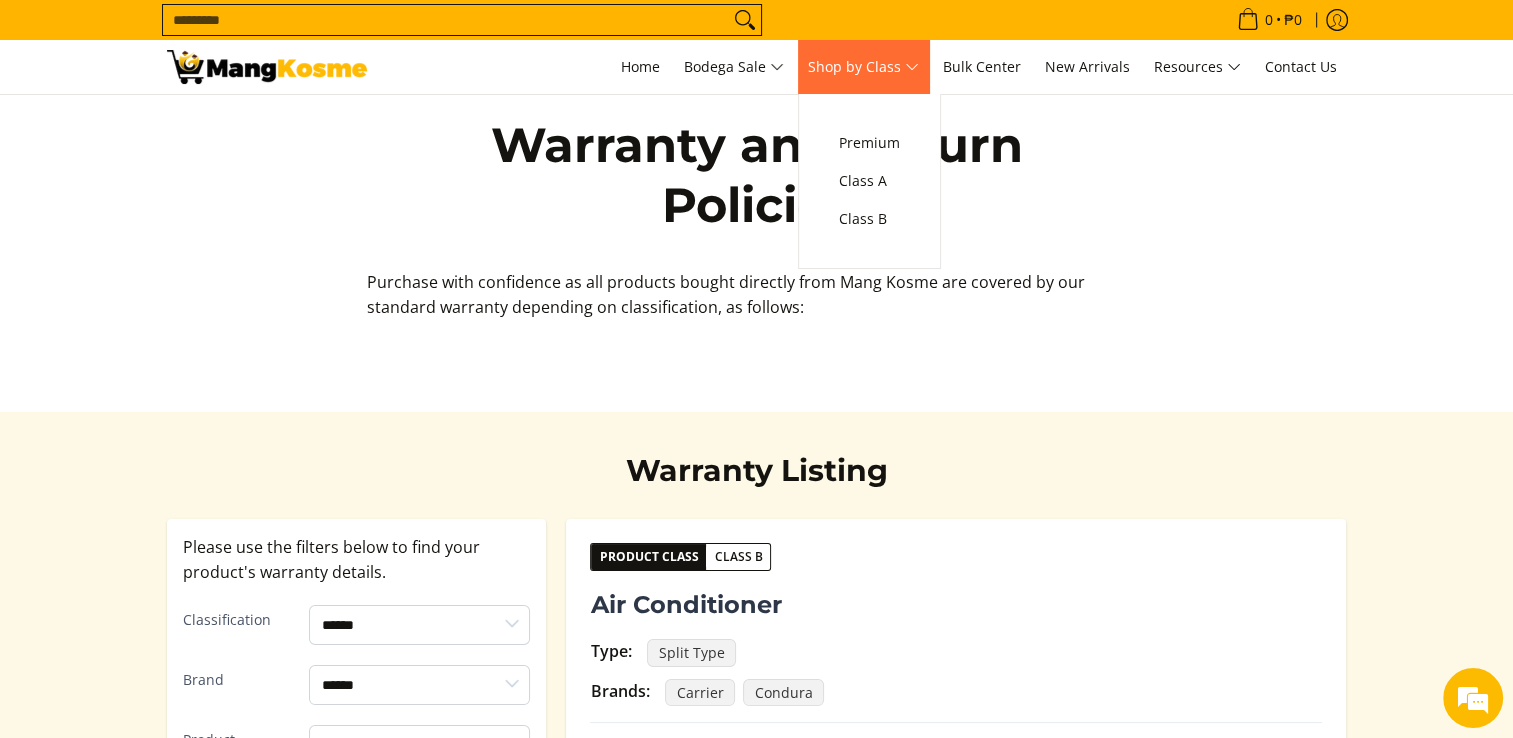 click on "Shop by Class" at bounding box center [863, 67] 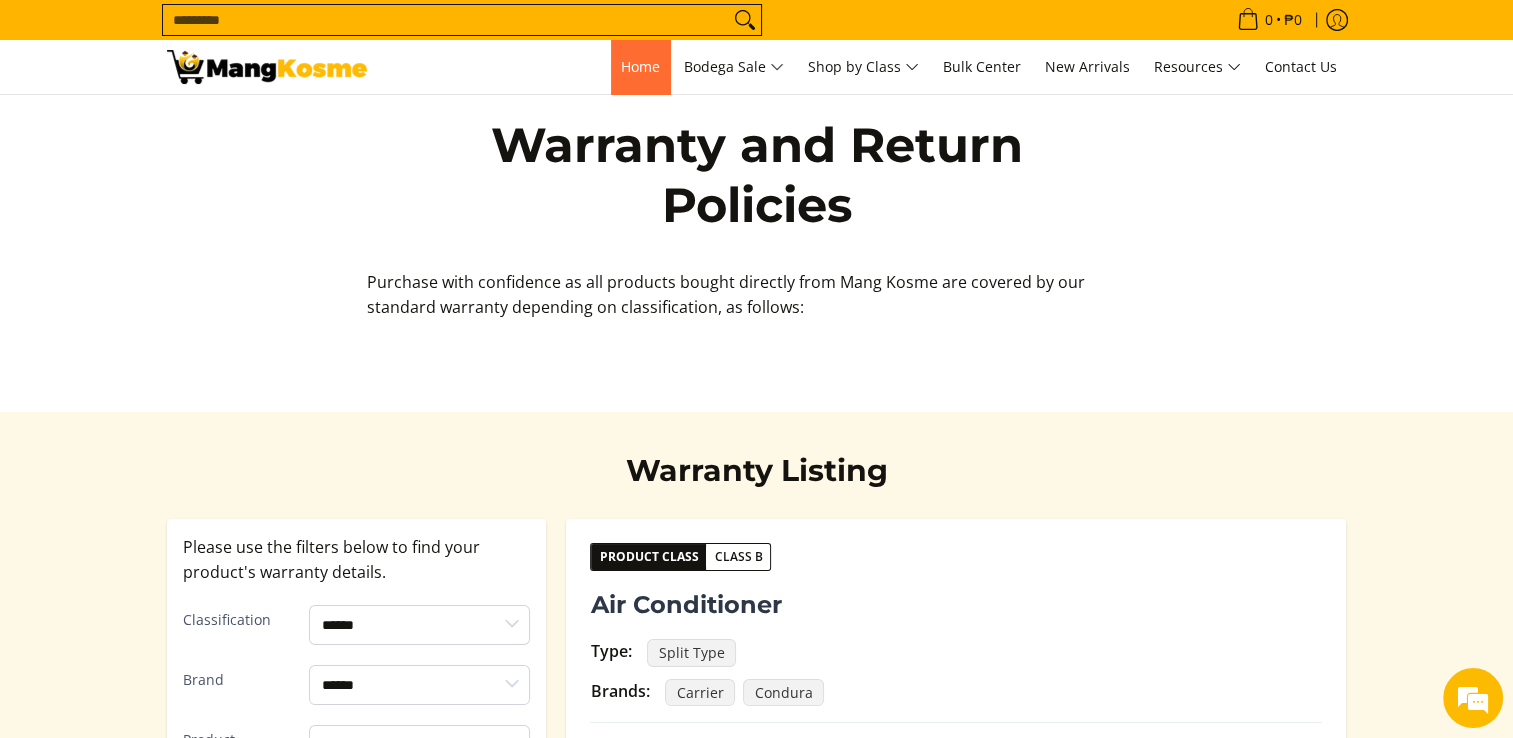 click on "Home" at bounding box center (640, 66) 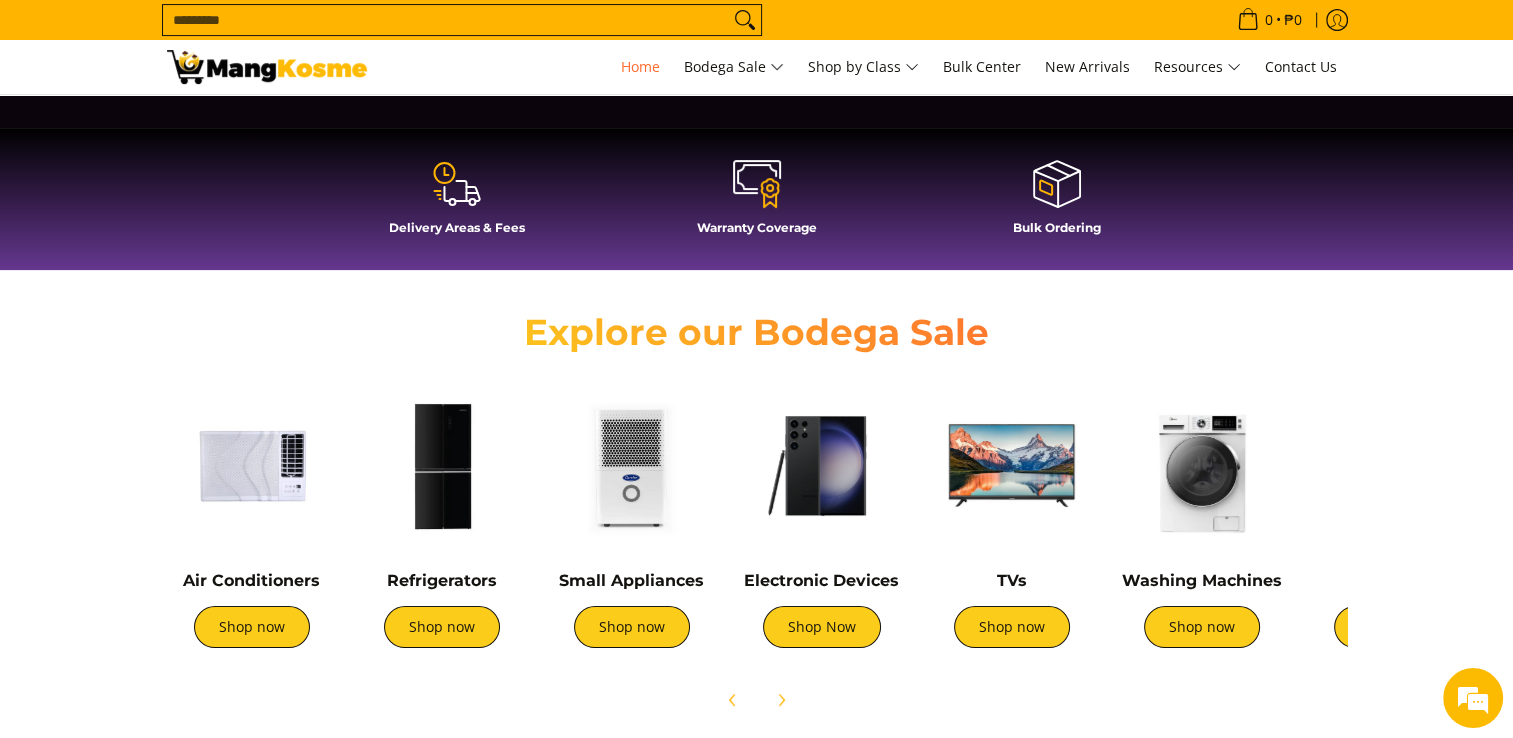 scroll, scrollTop: 500, scrollLeft: 0, axis: vertical 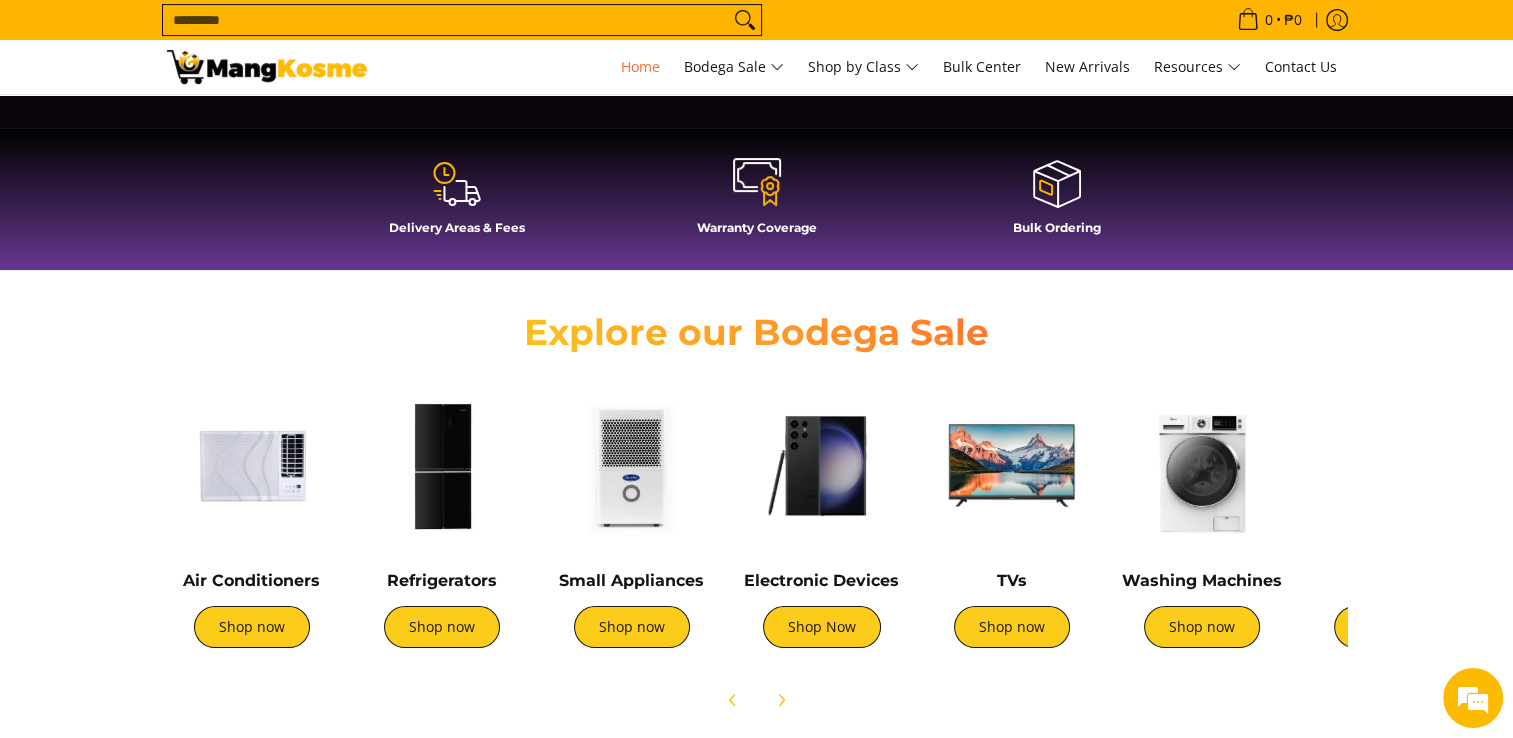 click 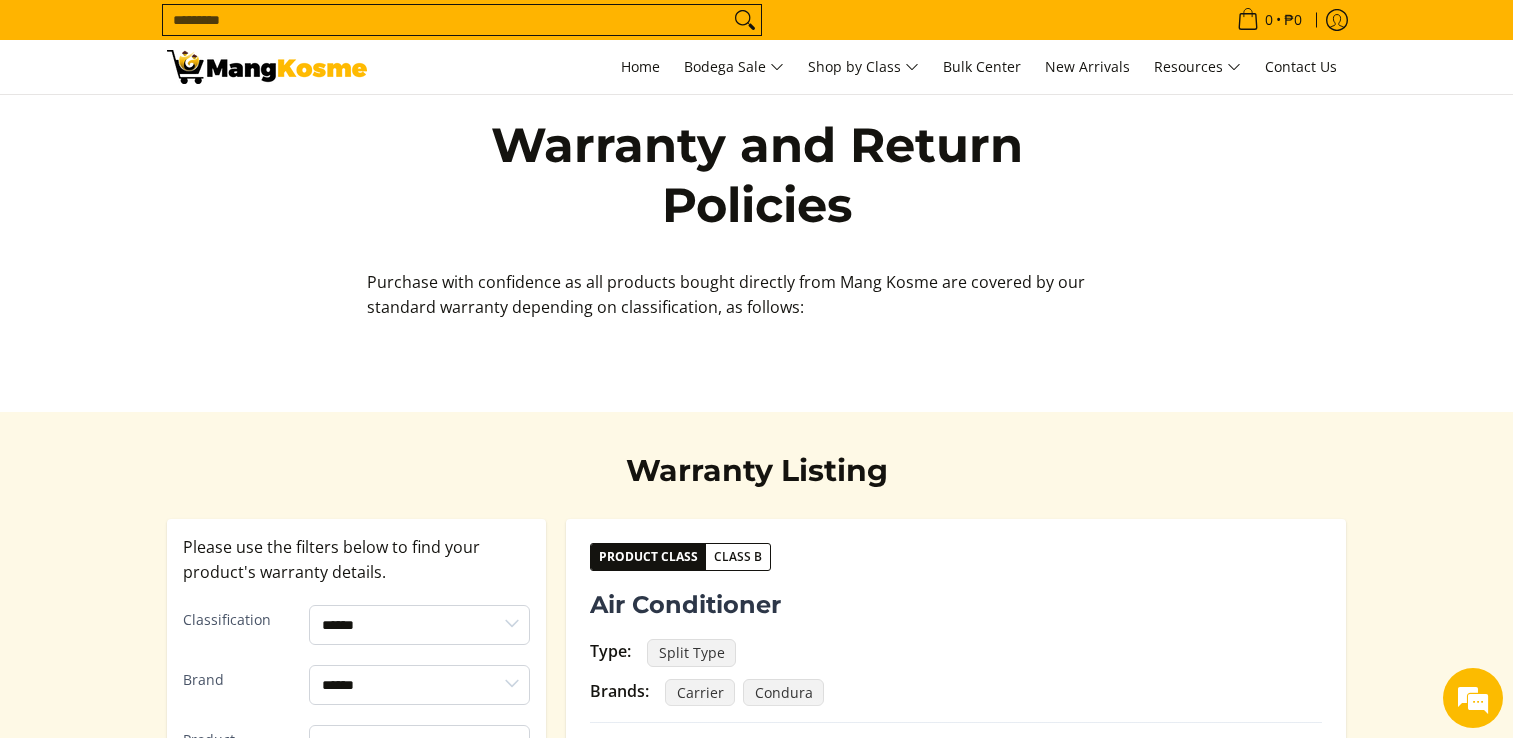 scroll, scrollTop: 61, scrollLeft: 0, axis: vertical 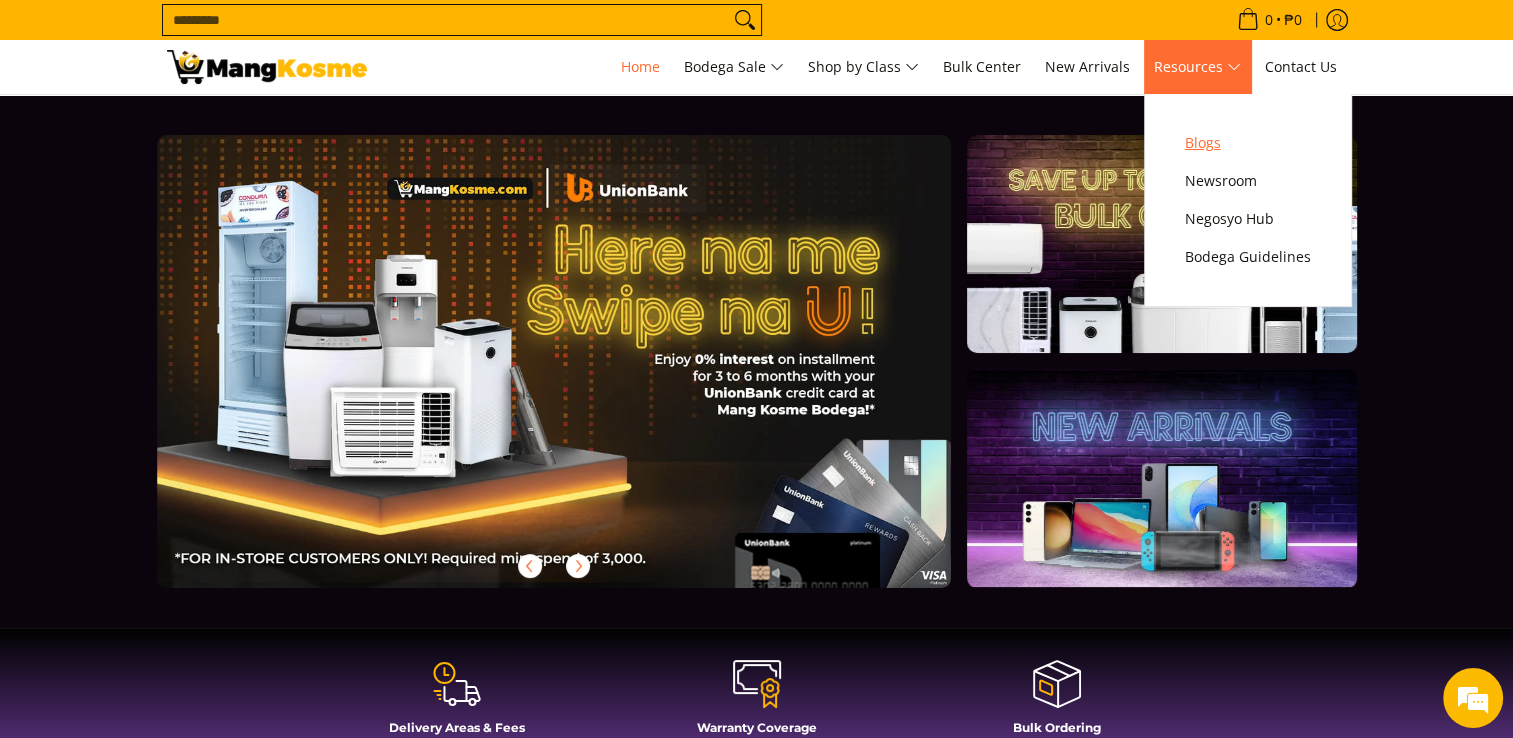 click on "Blogs" at bounding box center [1248, 143] 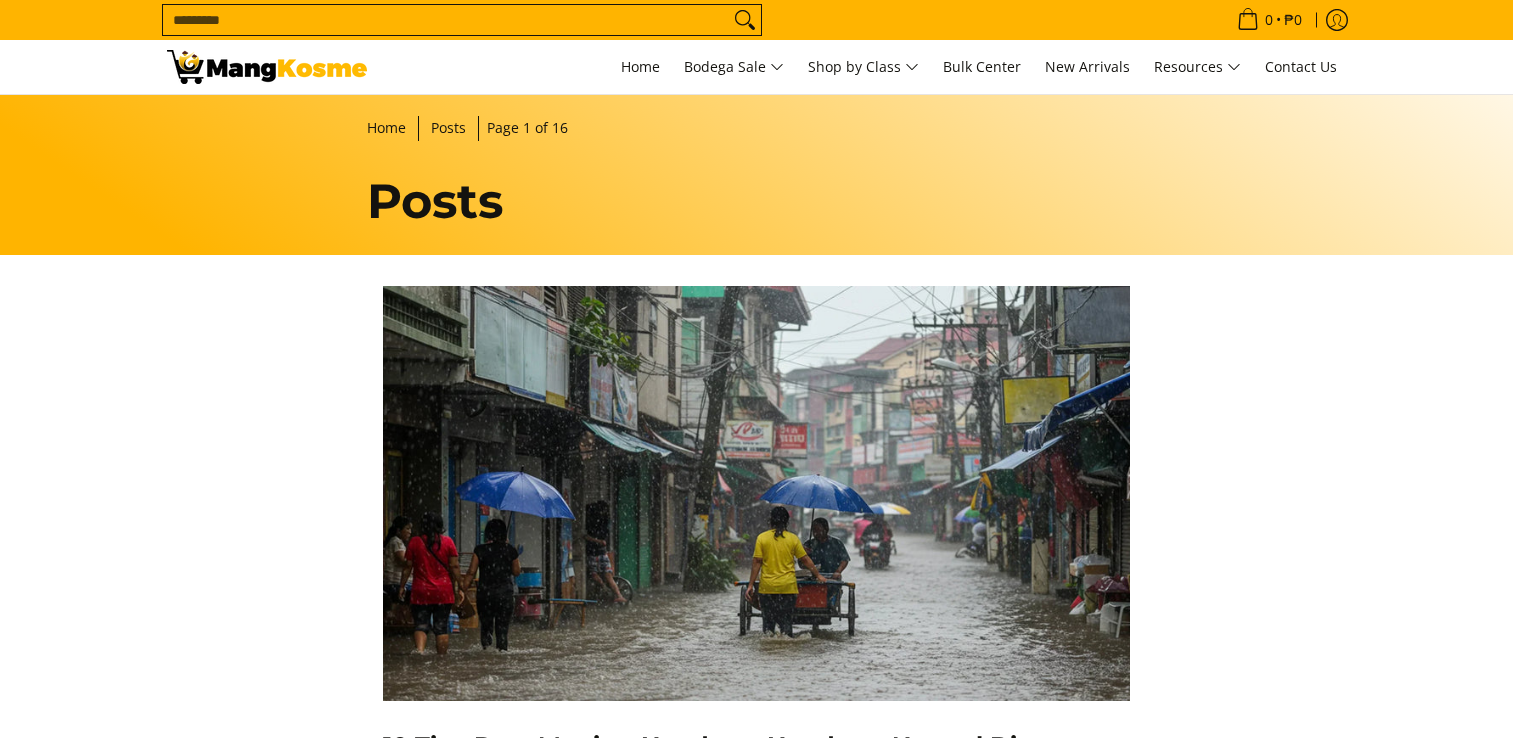 scroll, scrollTop: 600, scrollLeft: 0, axis: vertical 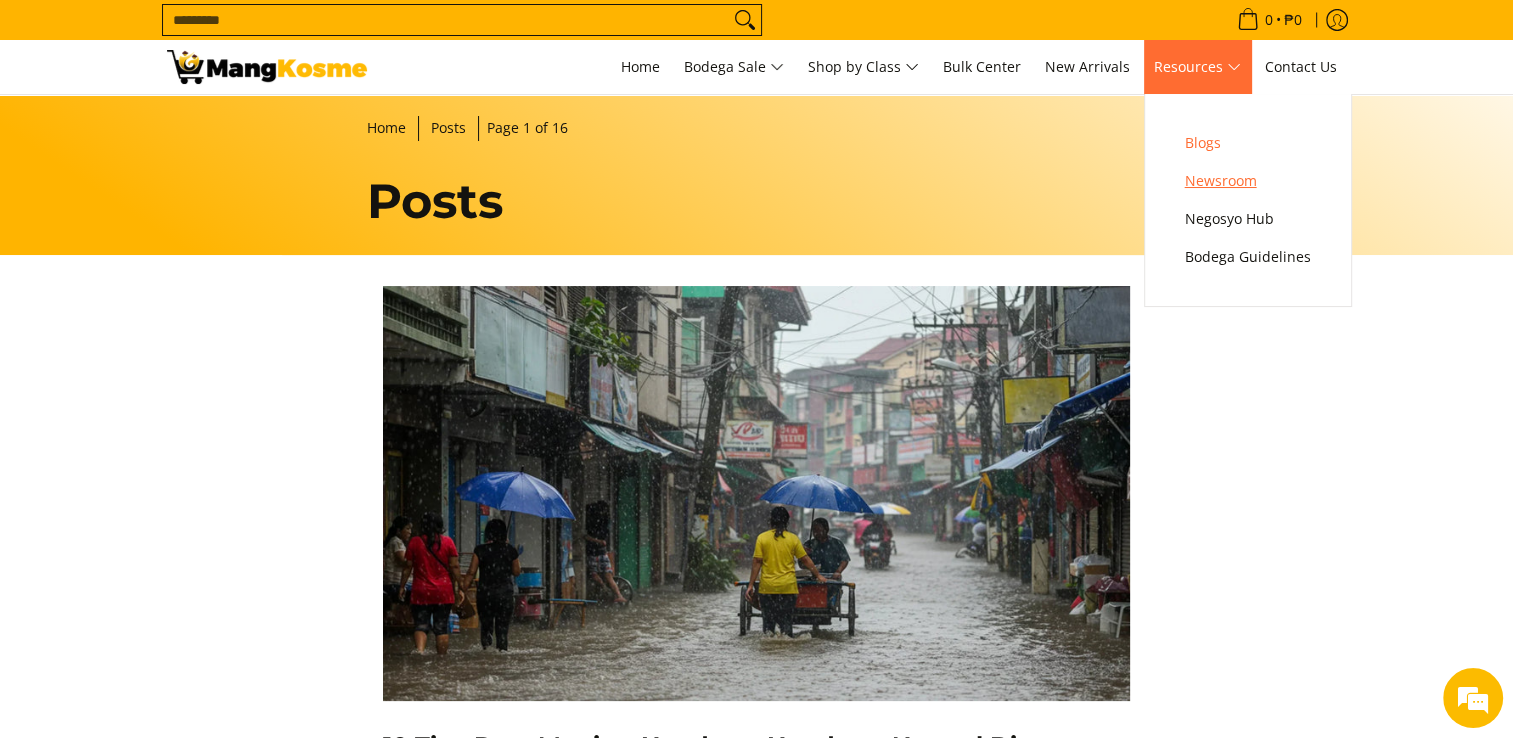 click on "Newsroom" at bounding box center [1248, 181] 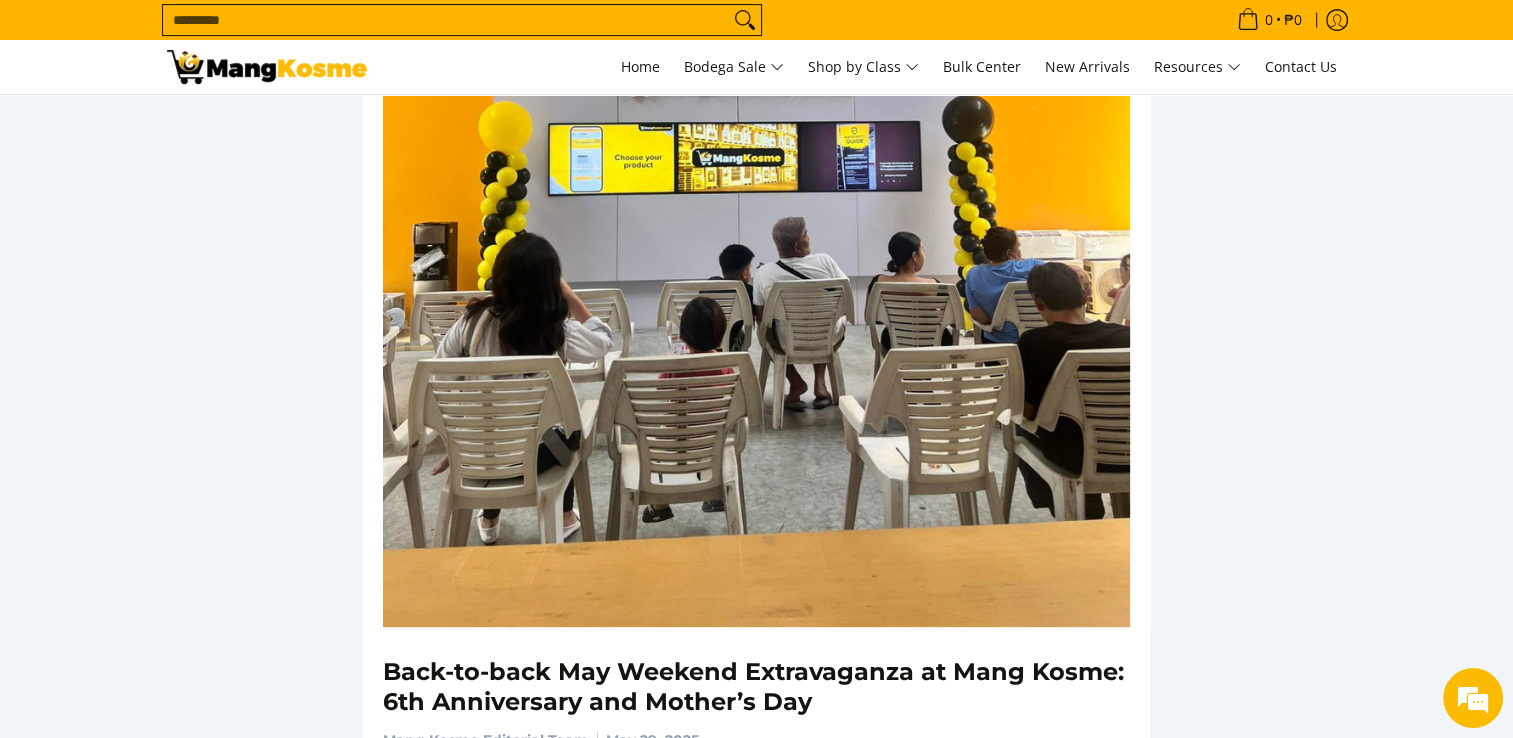 scroll, scrollTop: 700, scrollLeft: 0, axis: vertical 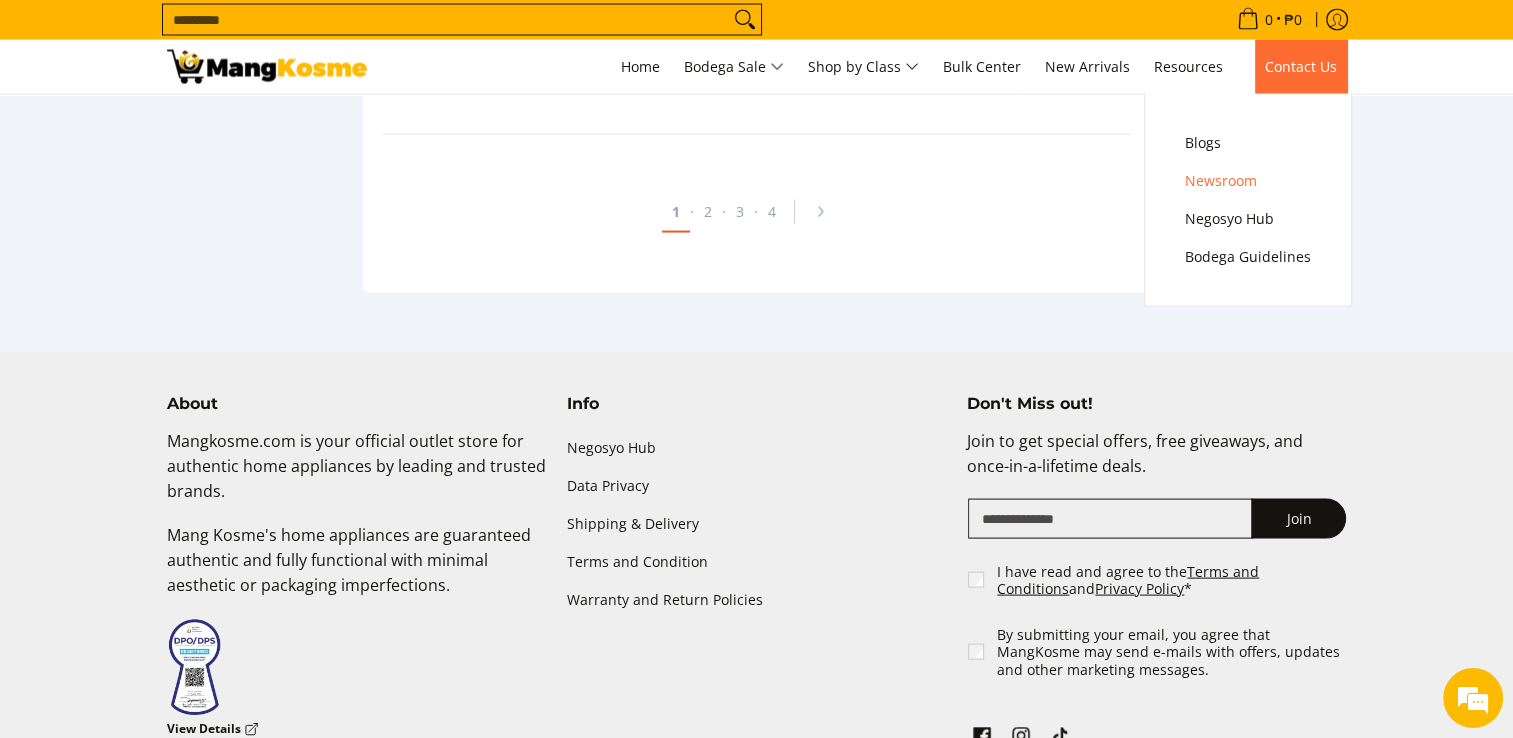 click on "Contact Us" at bounding box center [1301, 66] 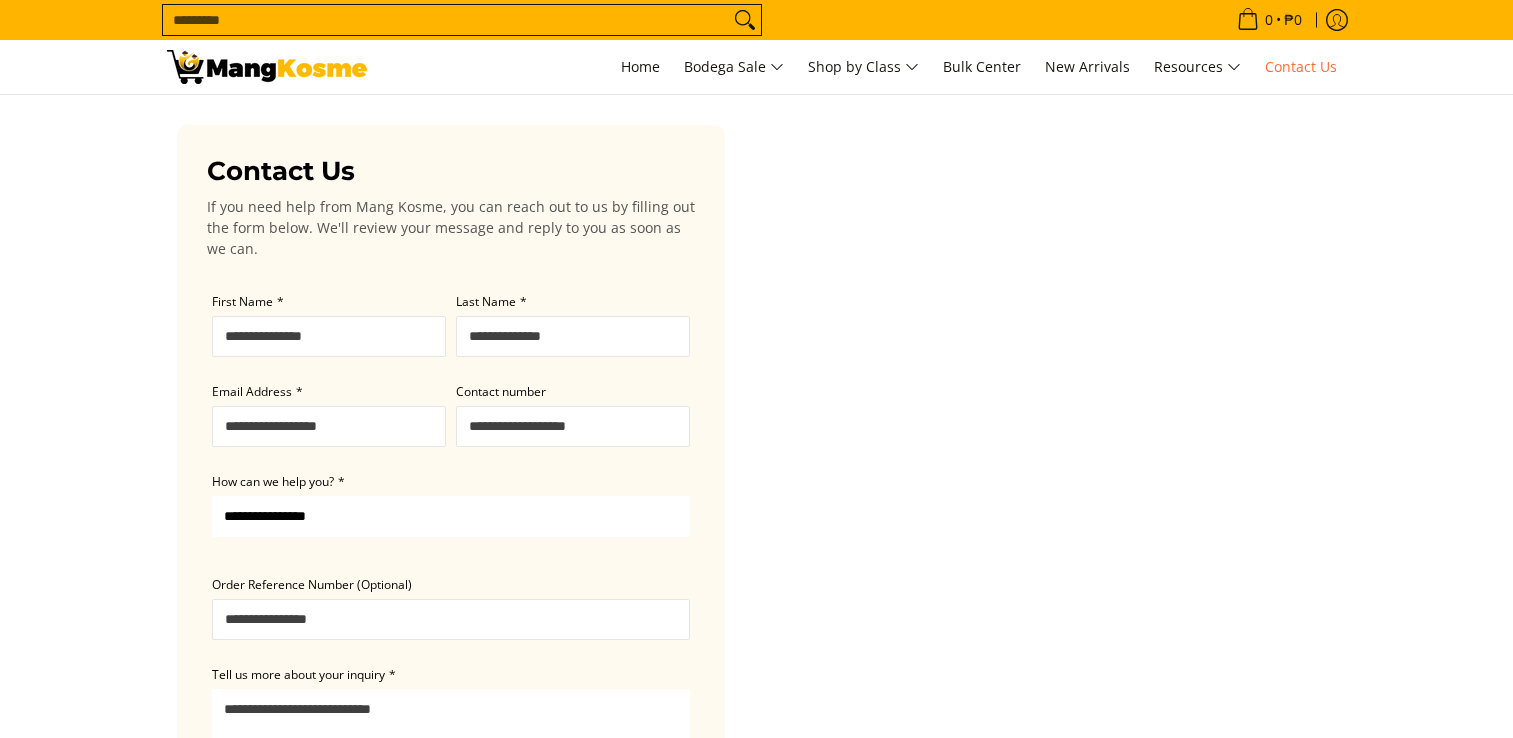 scroll, scrollTop: 0, scrollLeft: 0, axis: both 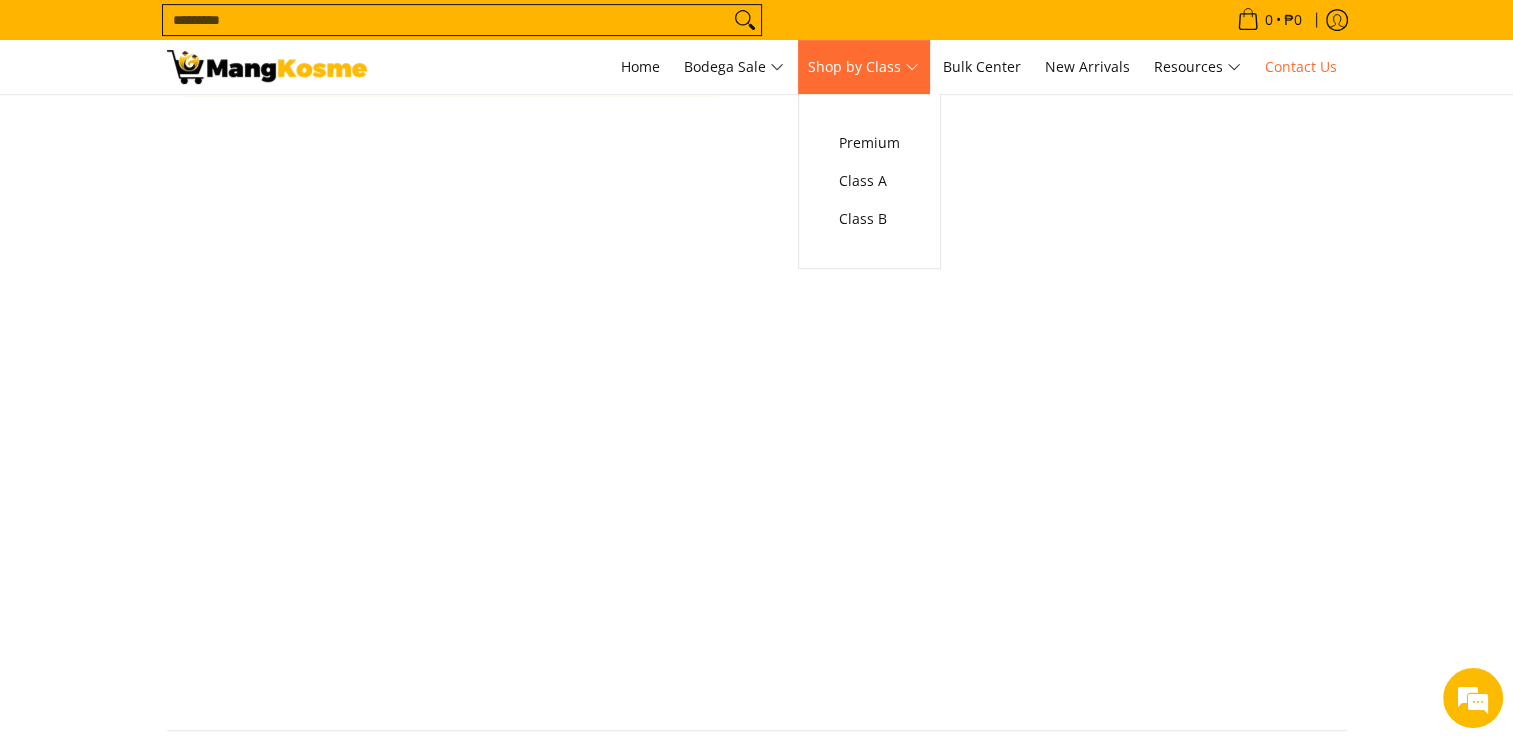click on "Shop by Class" at bounding box center (863, 67) 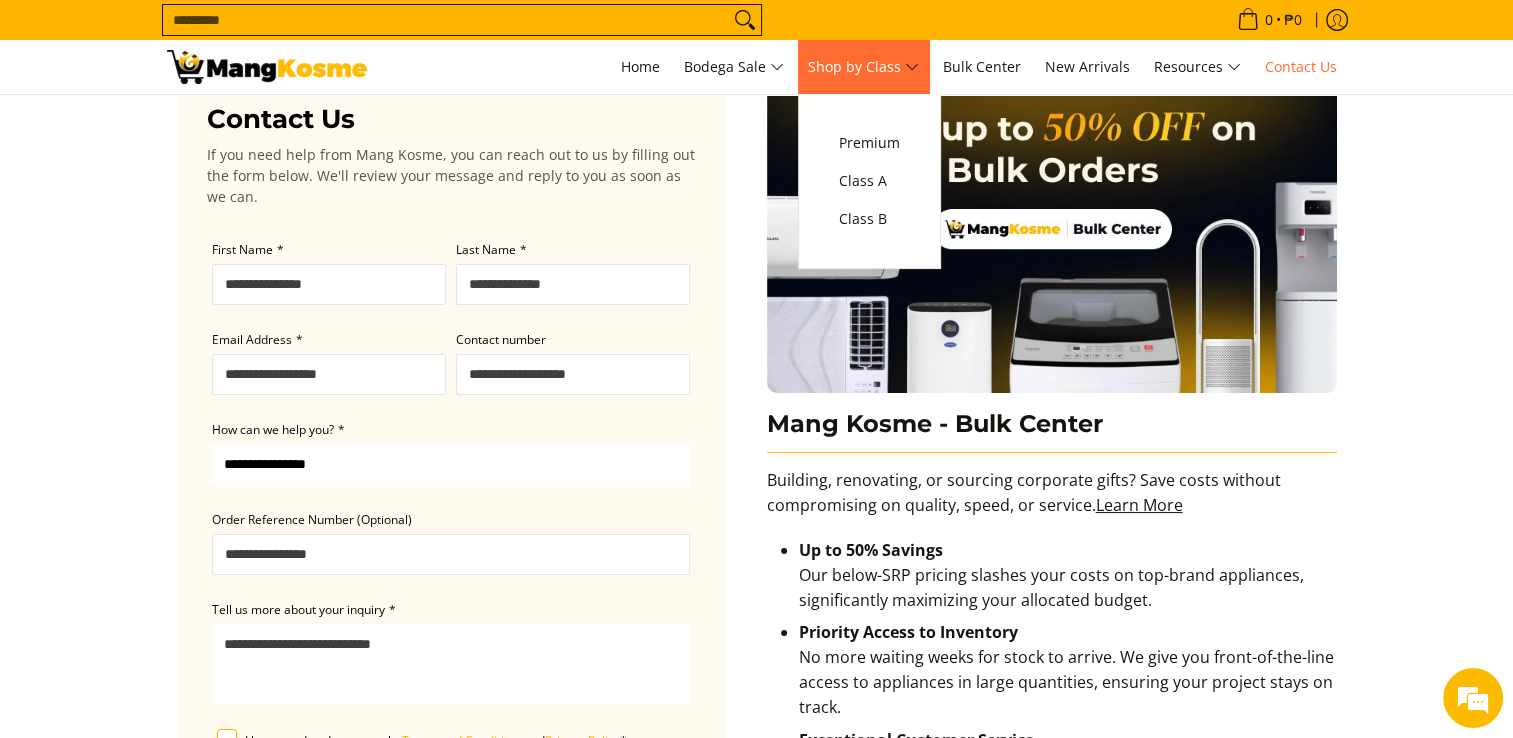 scroll, scrollTop: 0, scrollLeft: 0, axis: both 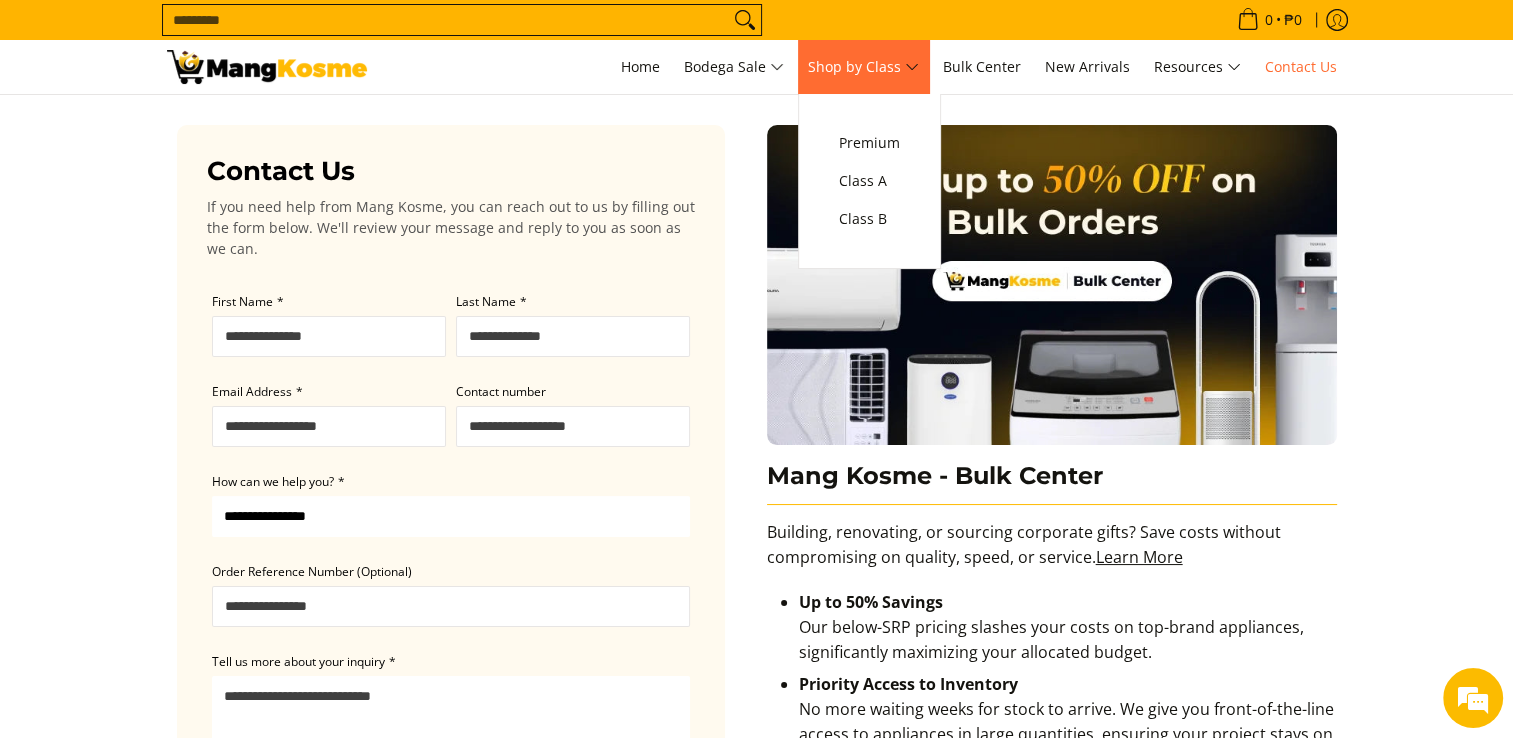click on "Shop by Class" at bounding box center (863, 67) 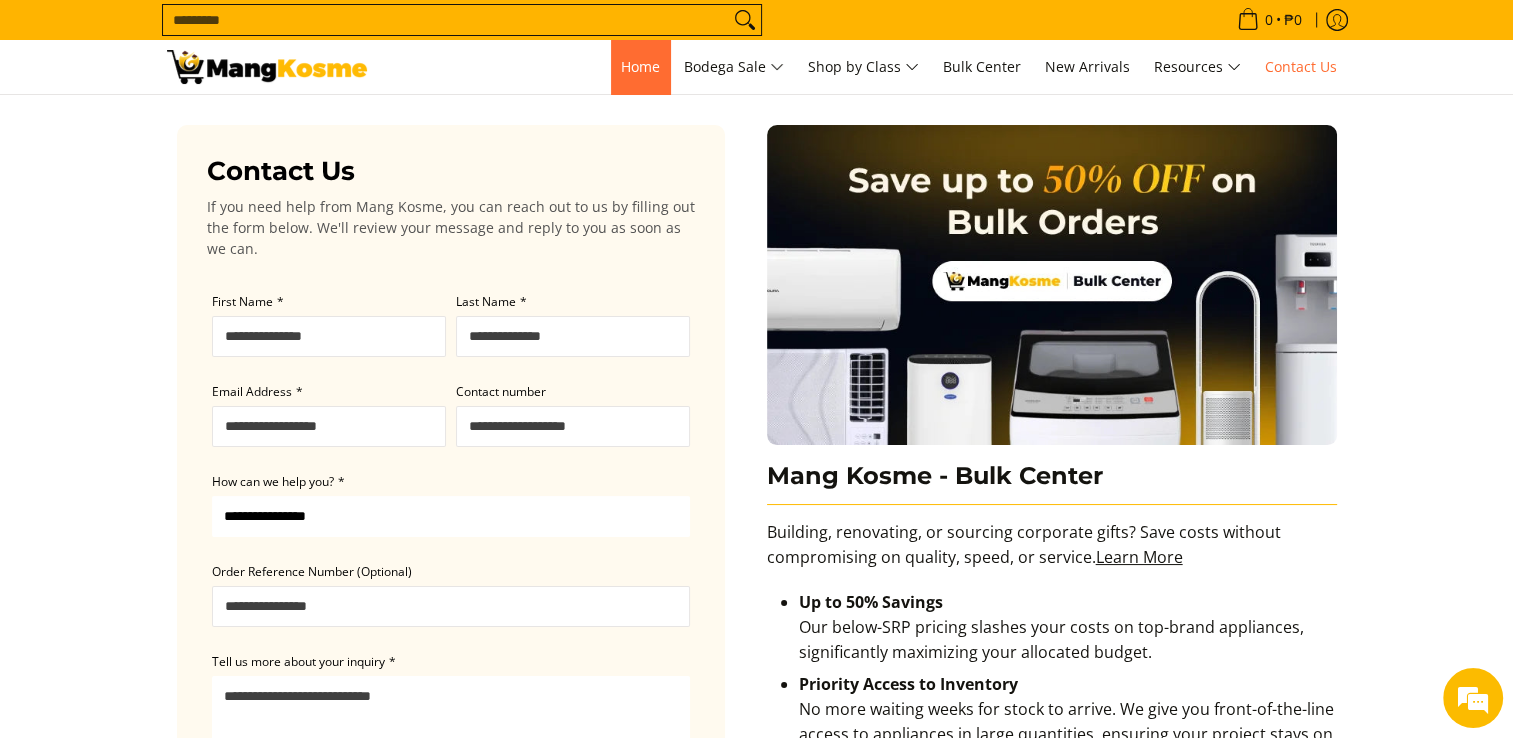 click on "Home" at bounding box center (640, 66) 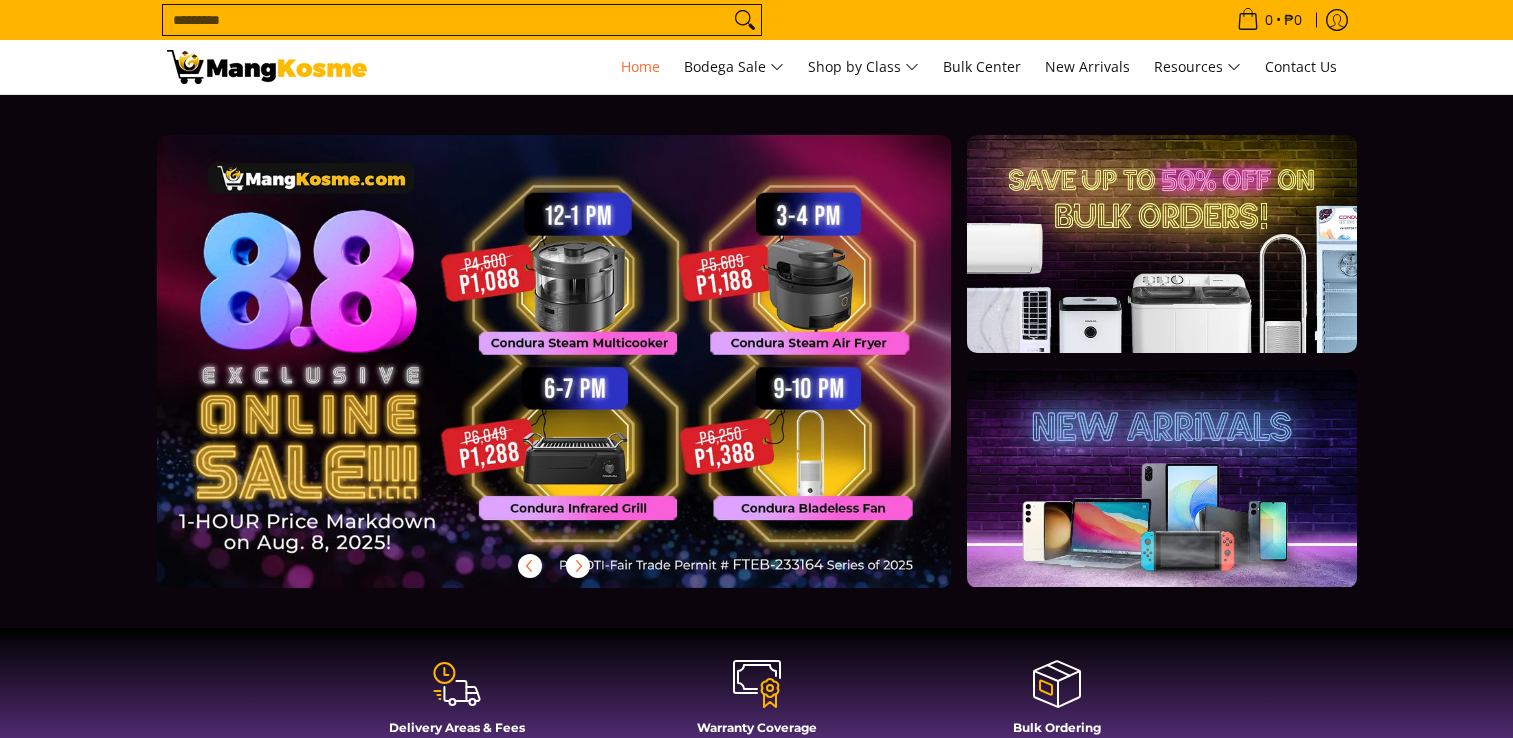 scroll, scrollTop: 0, scrollLeft: 0, axis: both 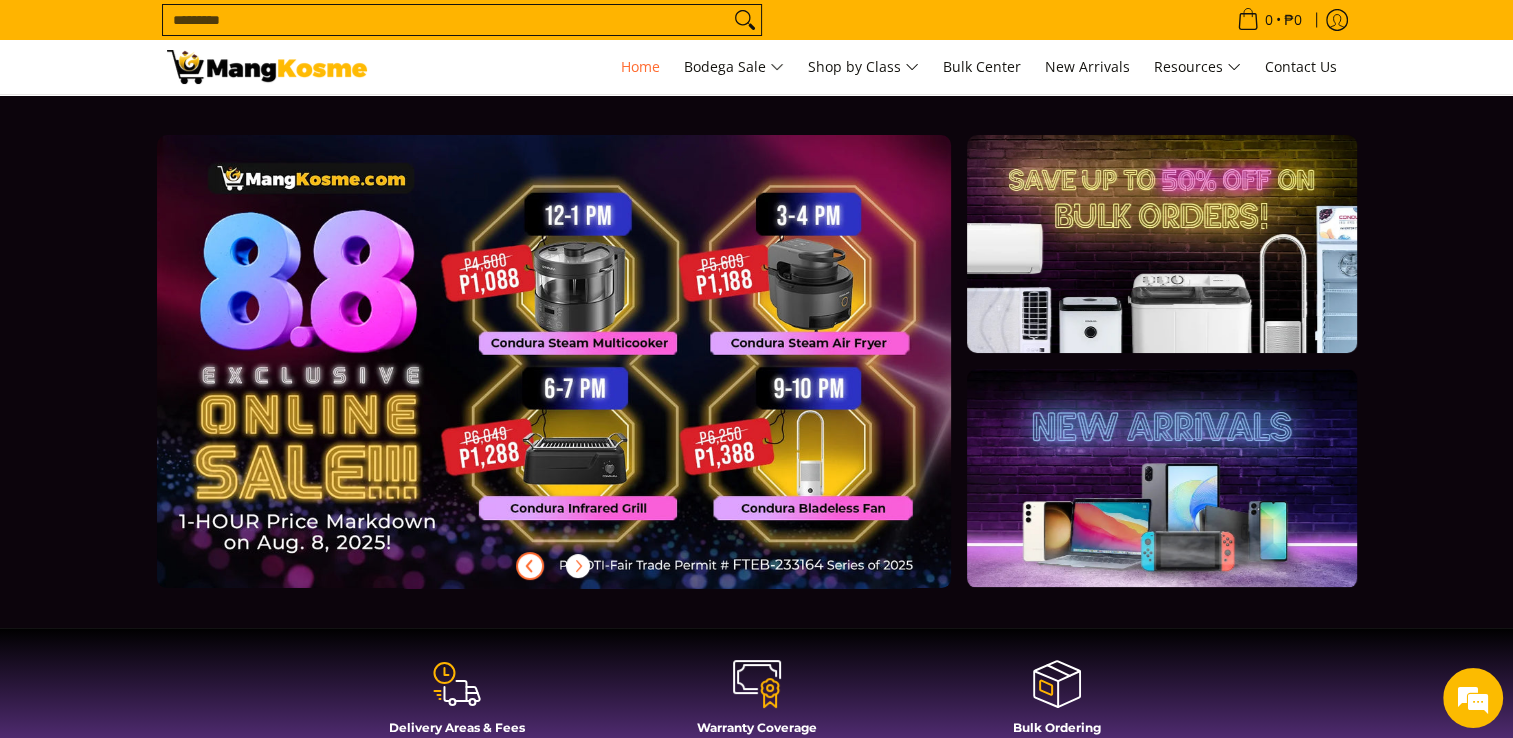 click 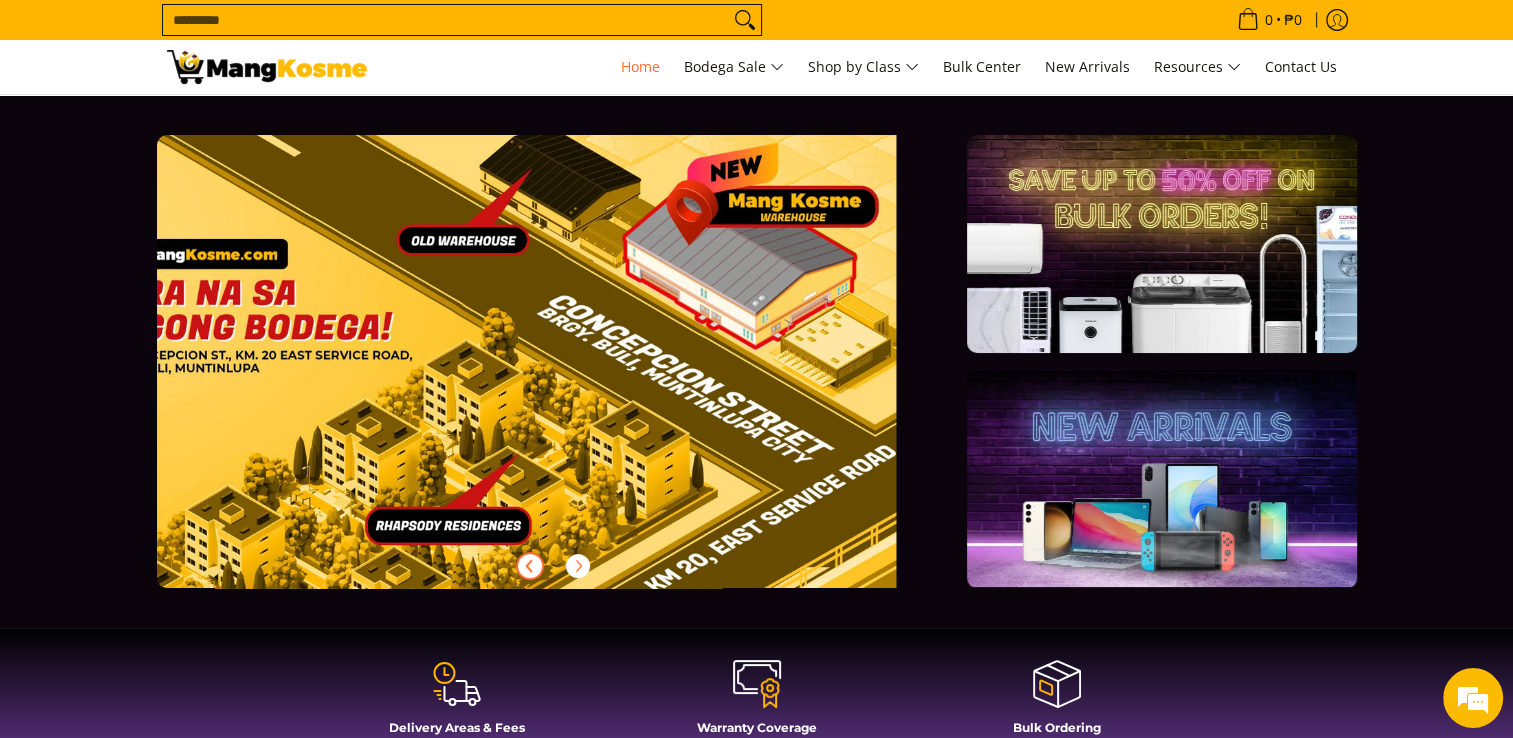 click 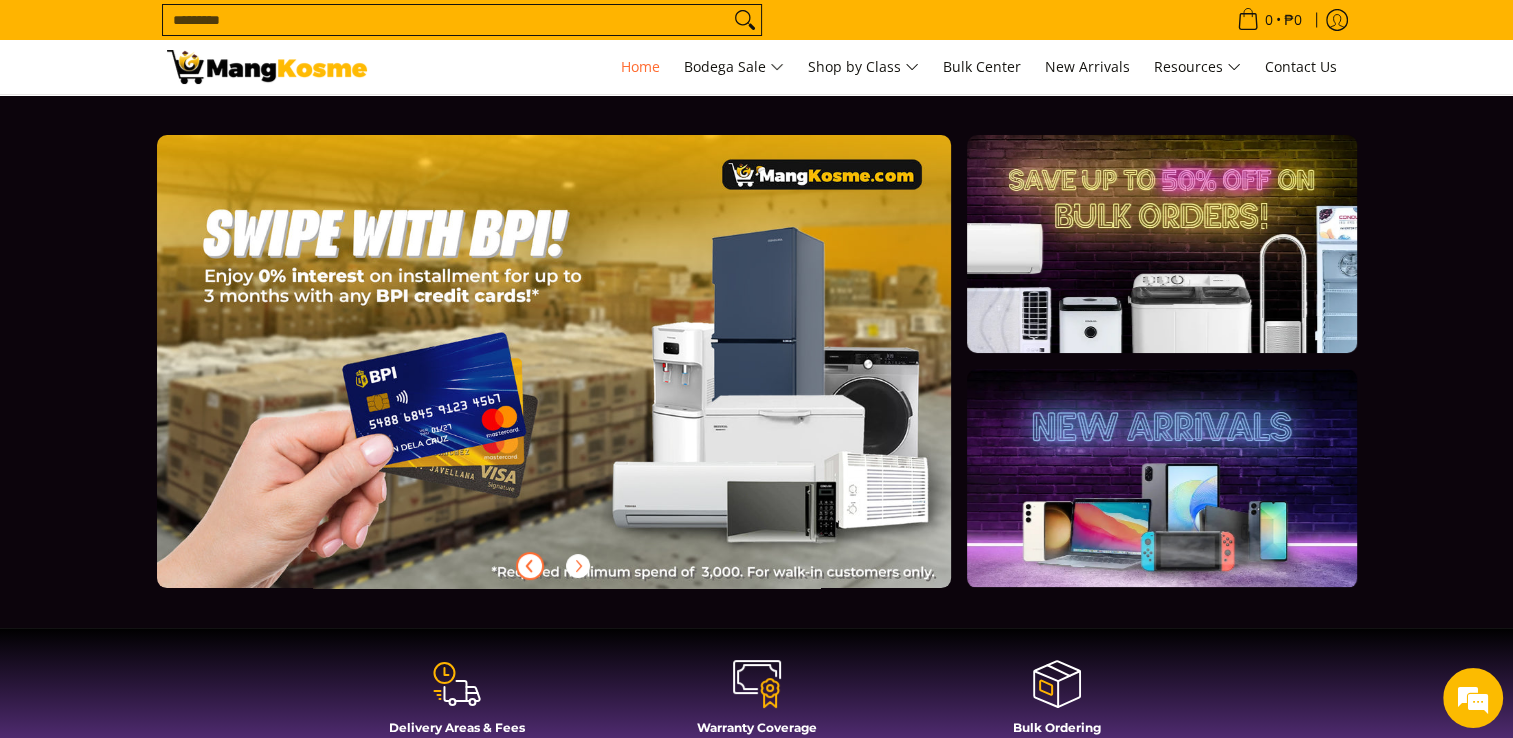 click 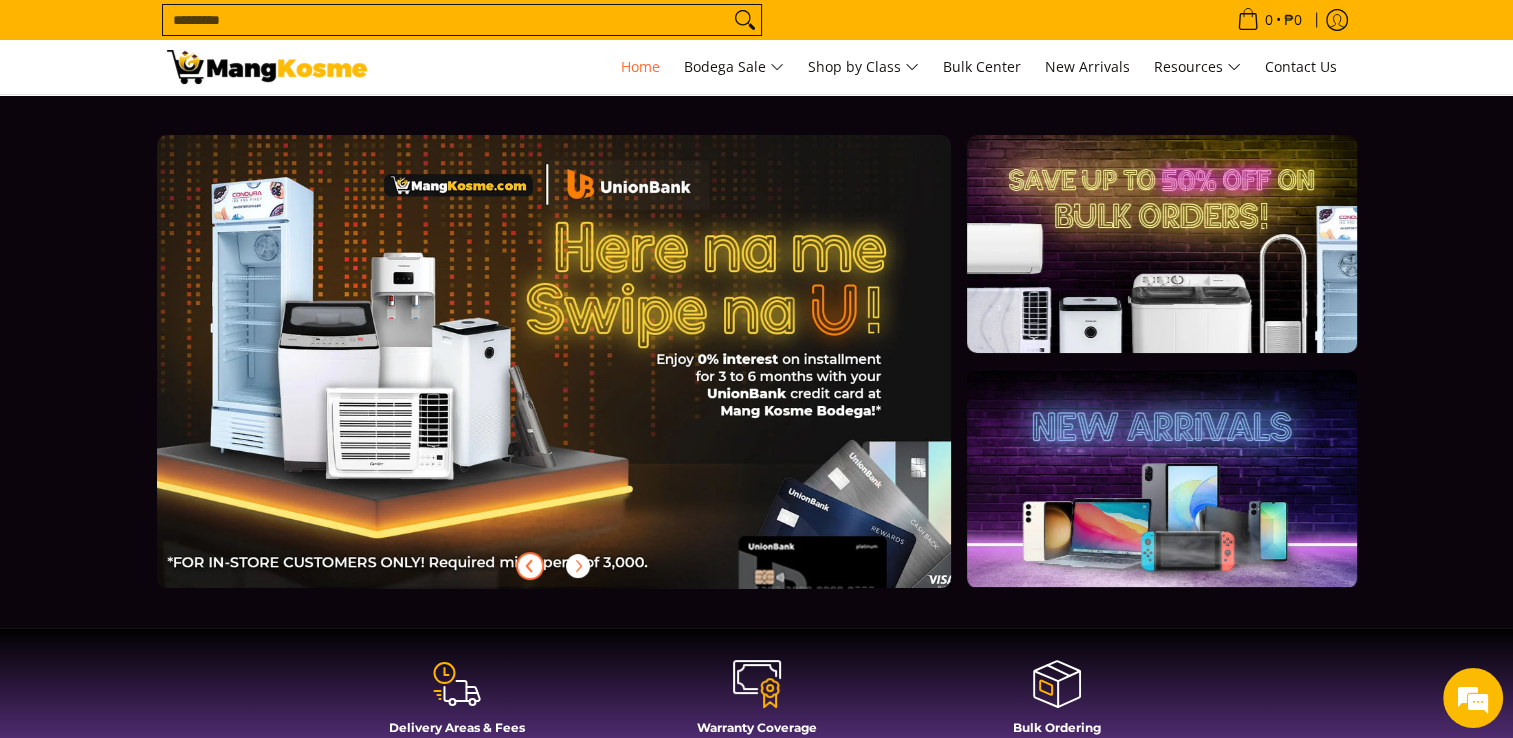 click 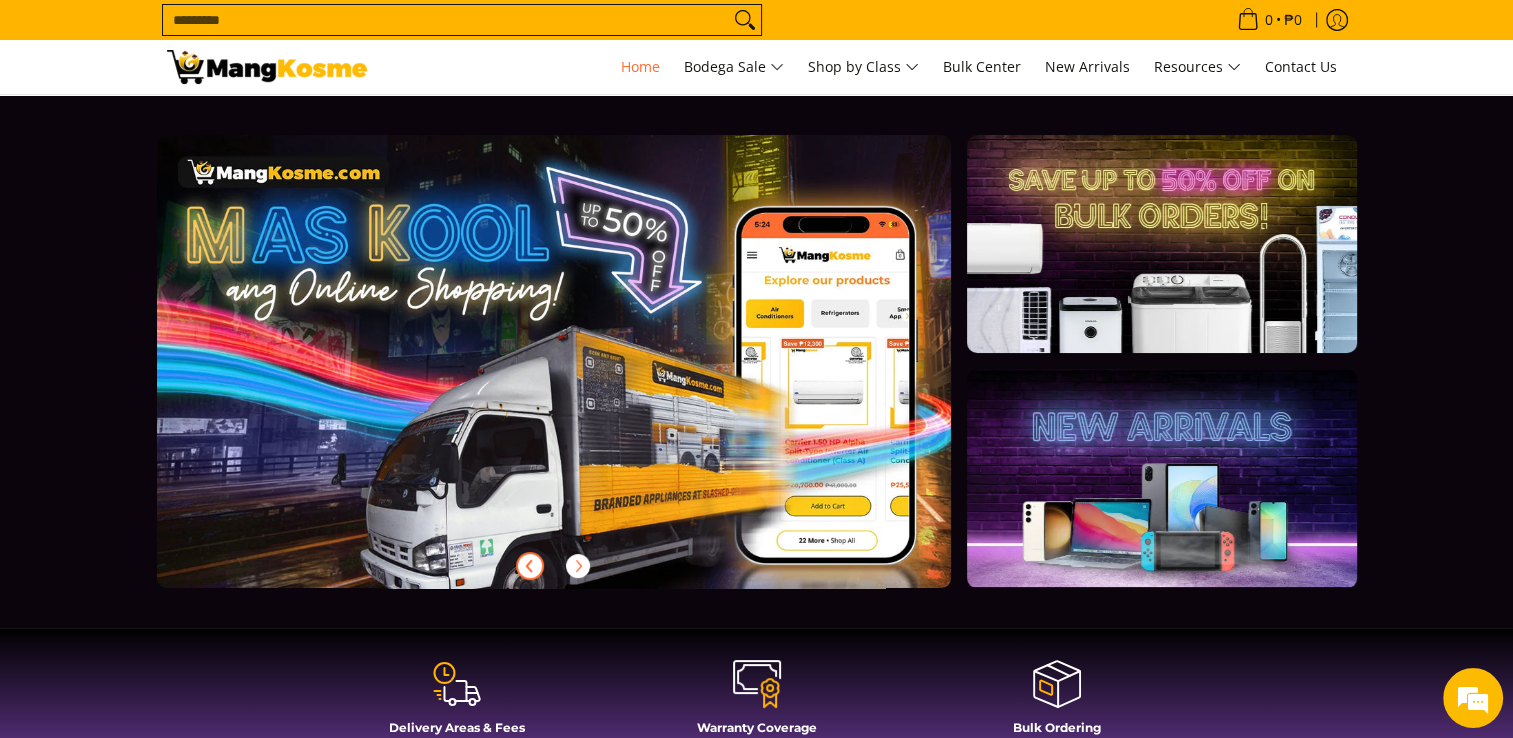 click 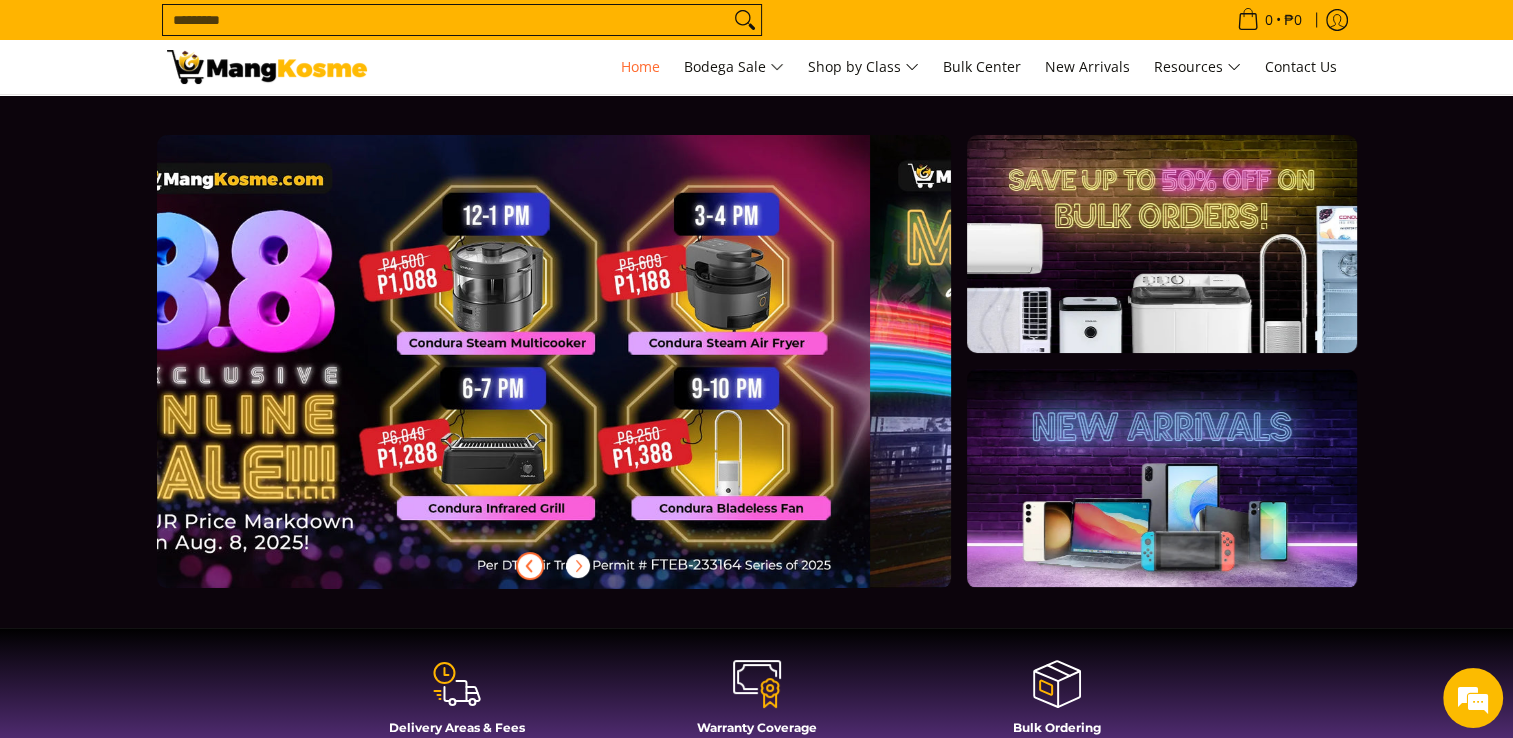 scroll, scrollTop: 0, scrollLeft: 0, axis: both 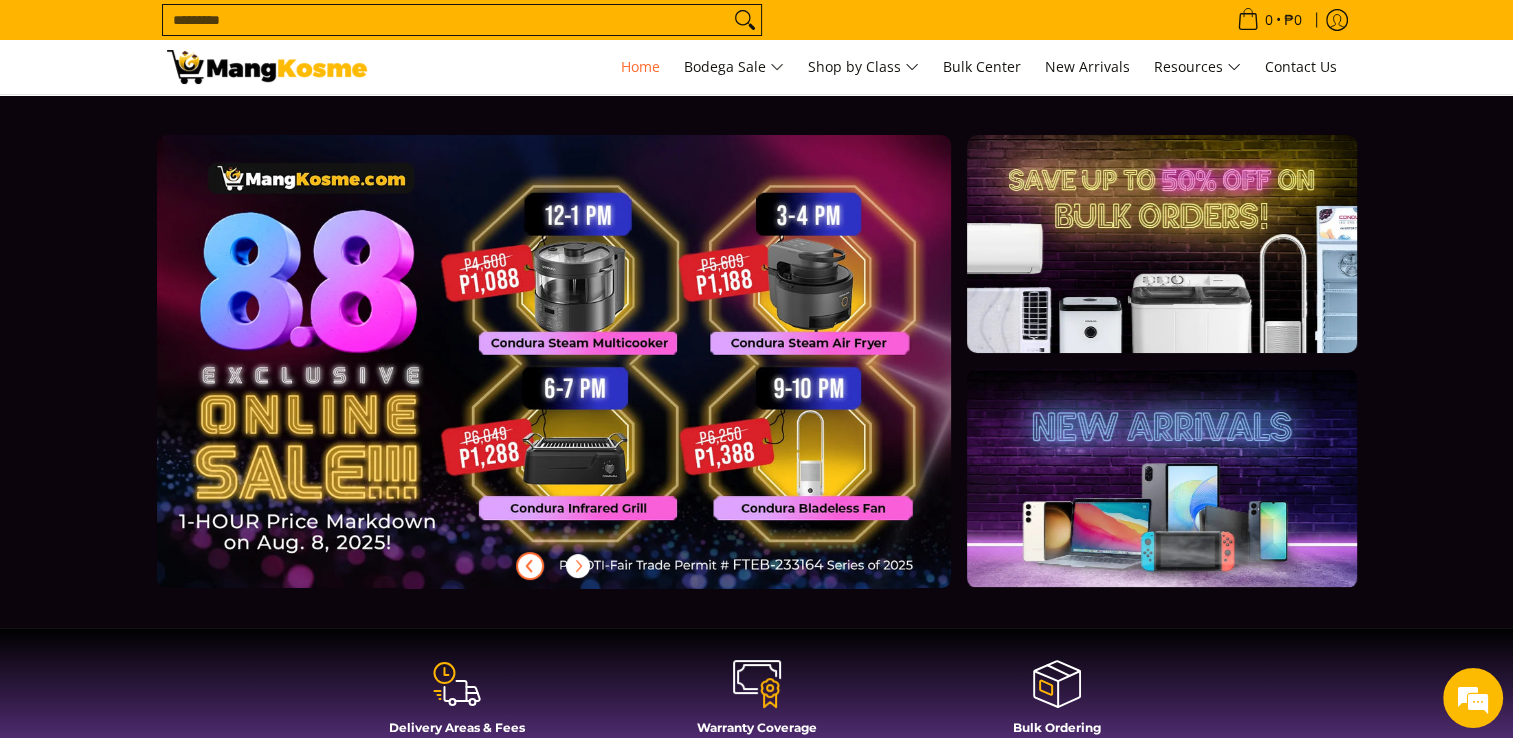 click 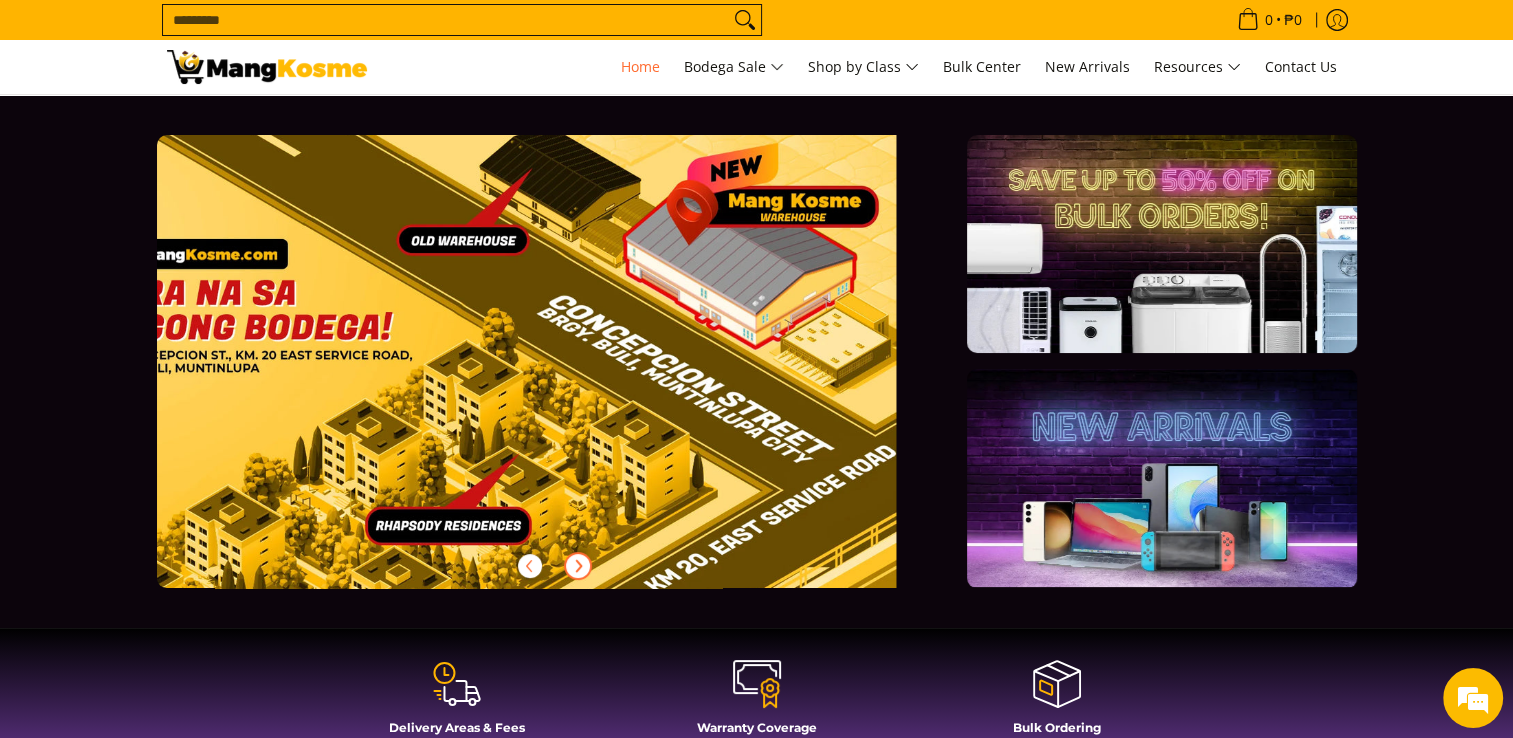 click 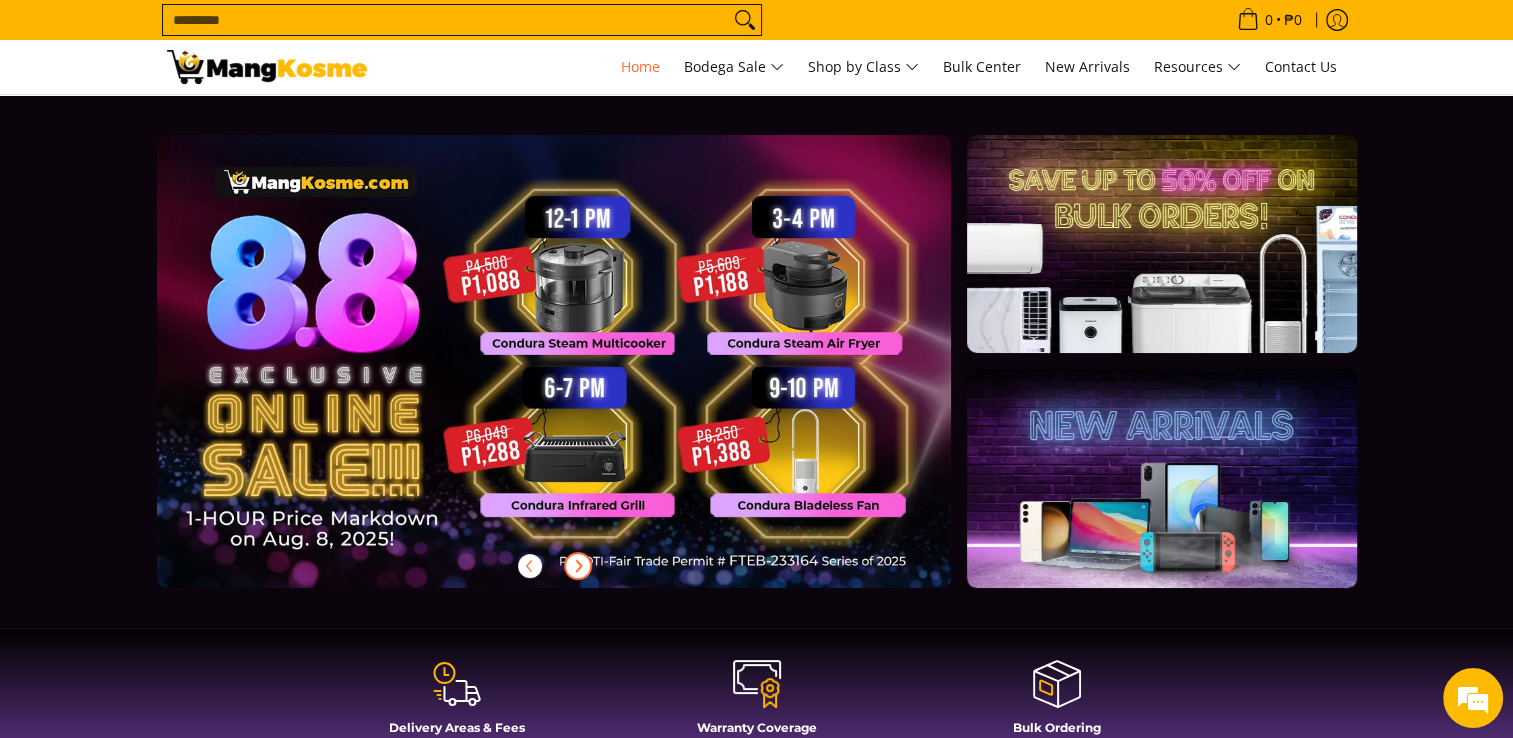 scroll, scrollTop: 0, scrollLeft: 0, axis: both 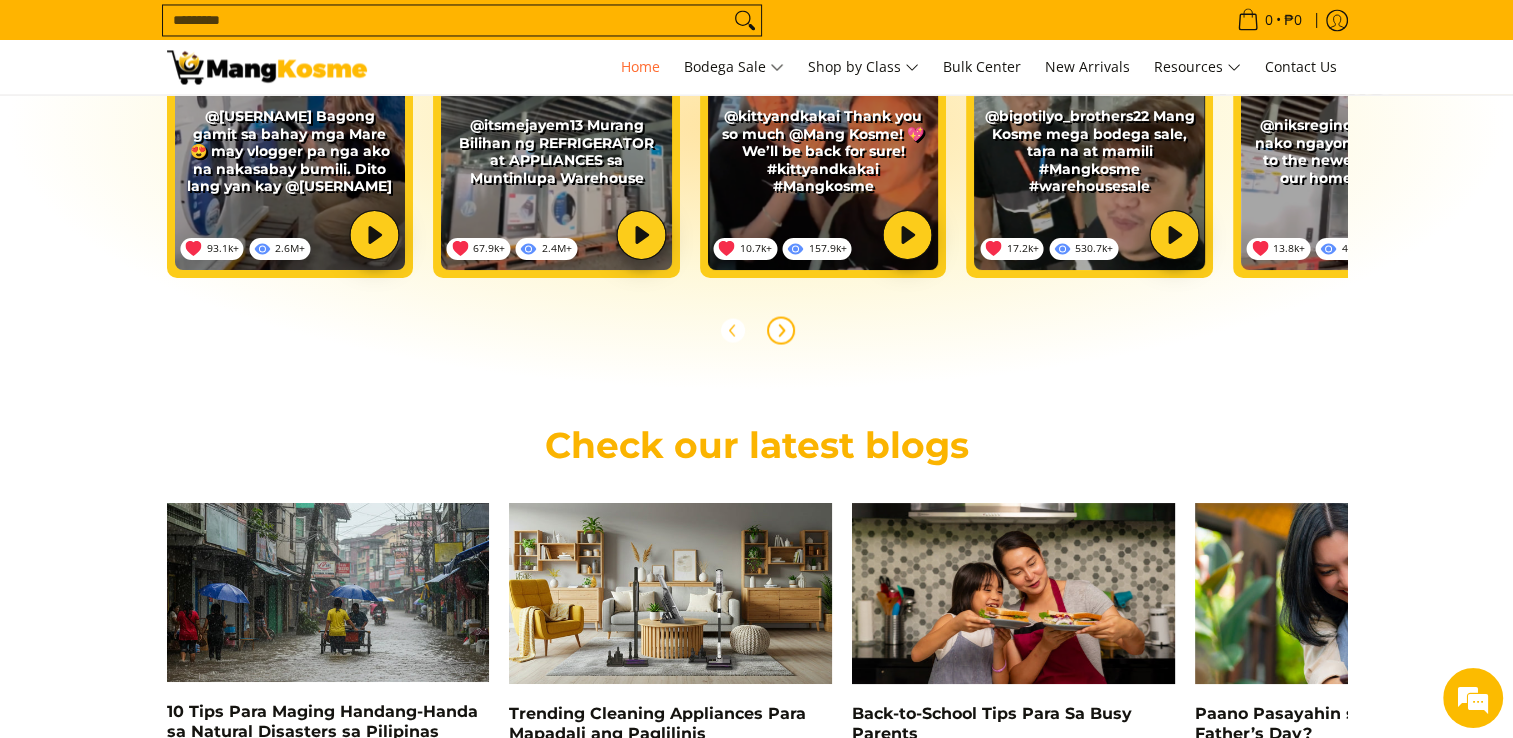 click 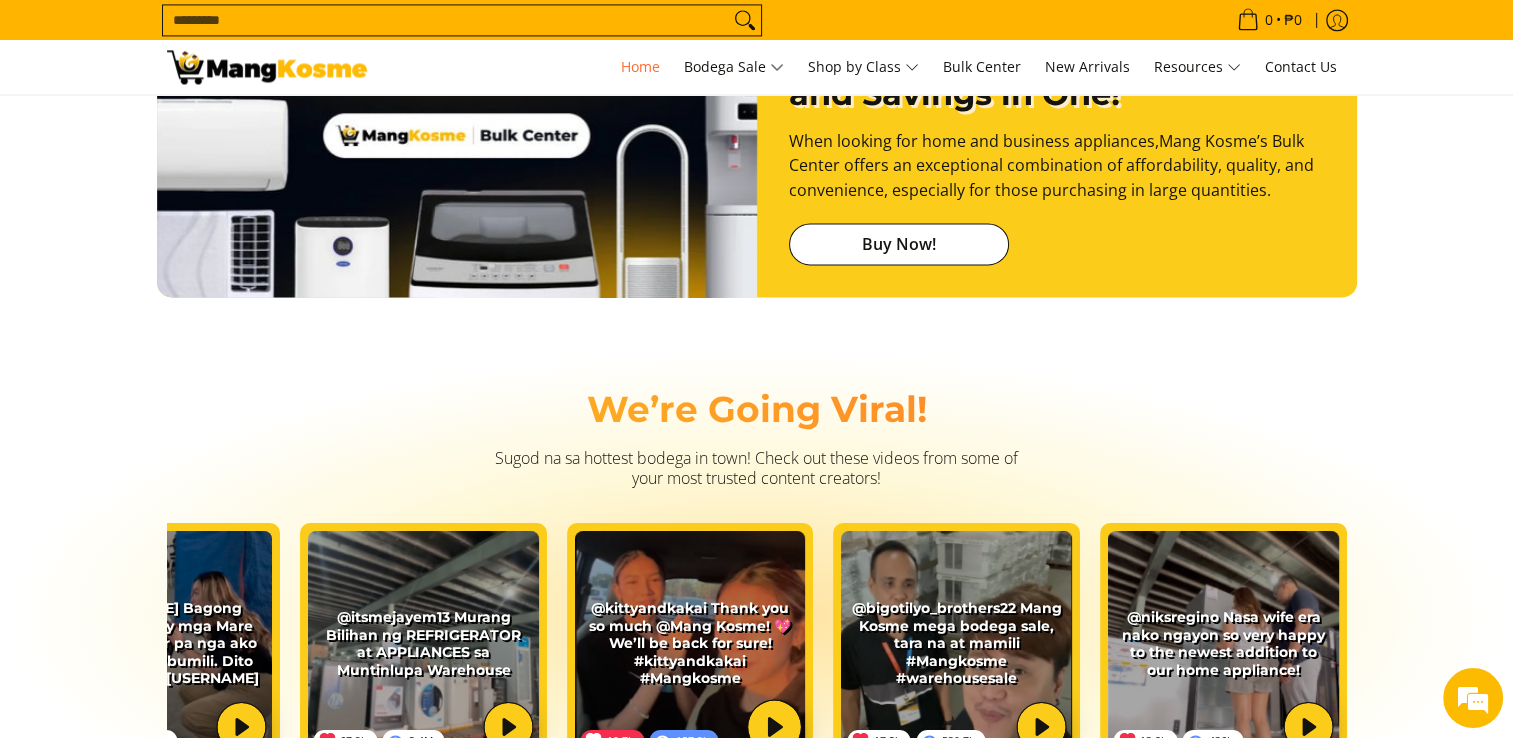 scroll, scrollTop: 3100, scrollLeft: 0, axis: vertical 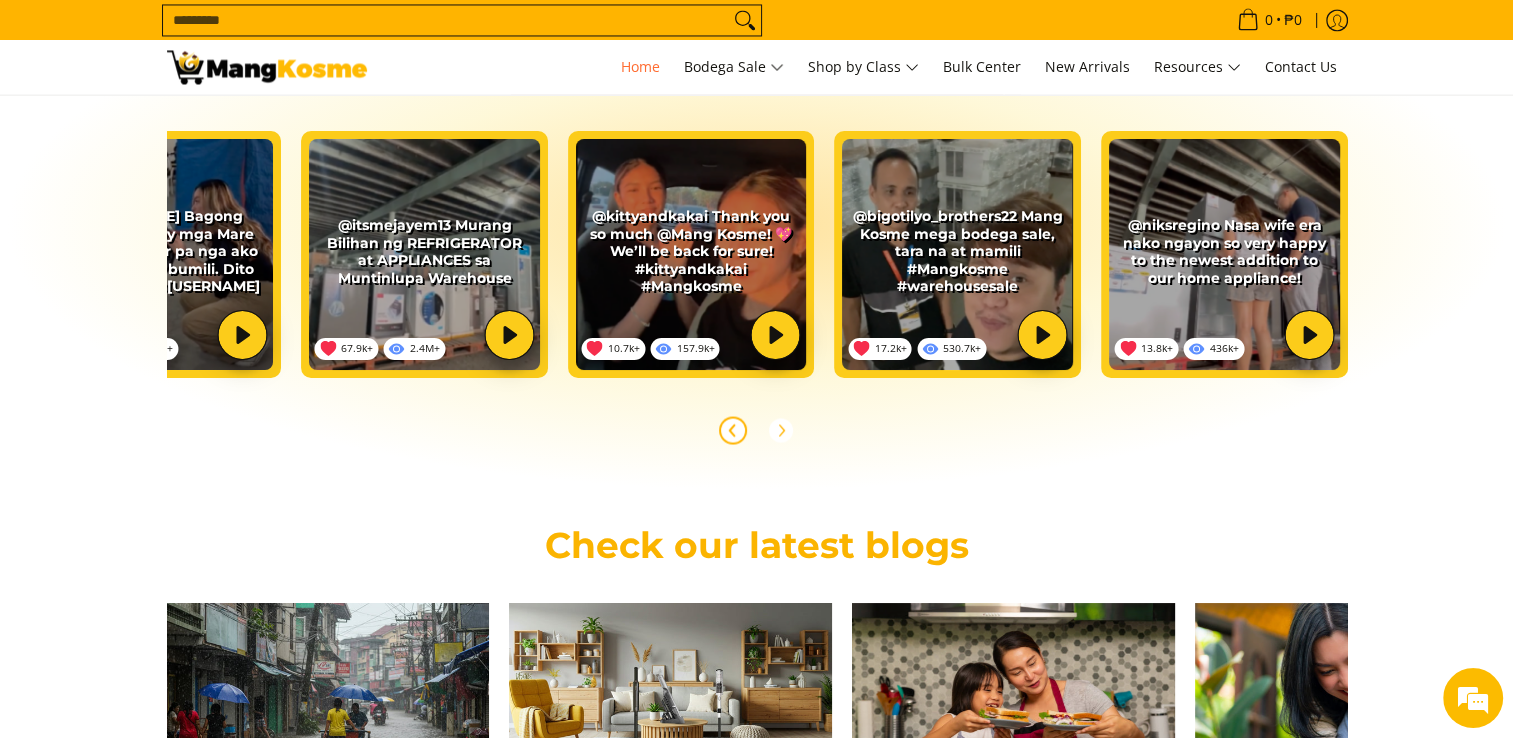 click 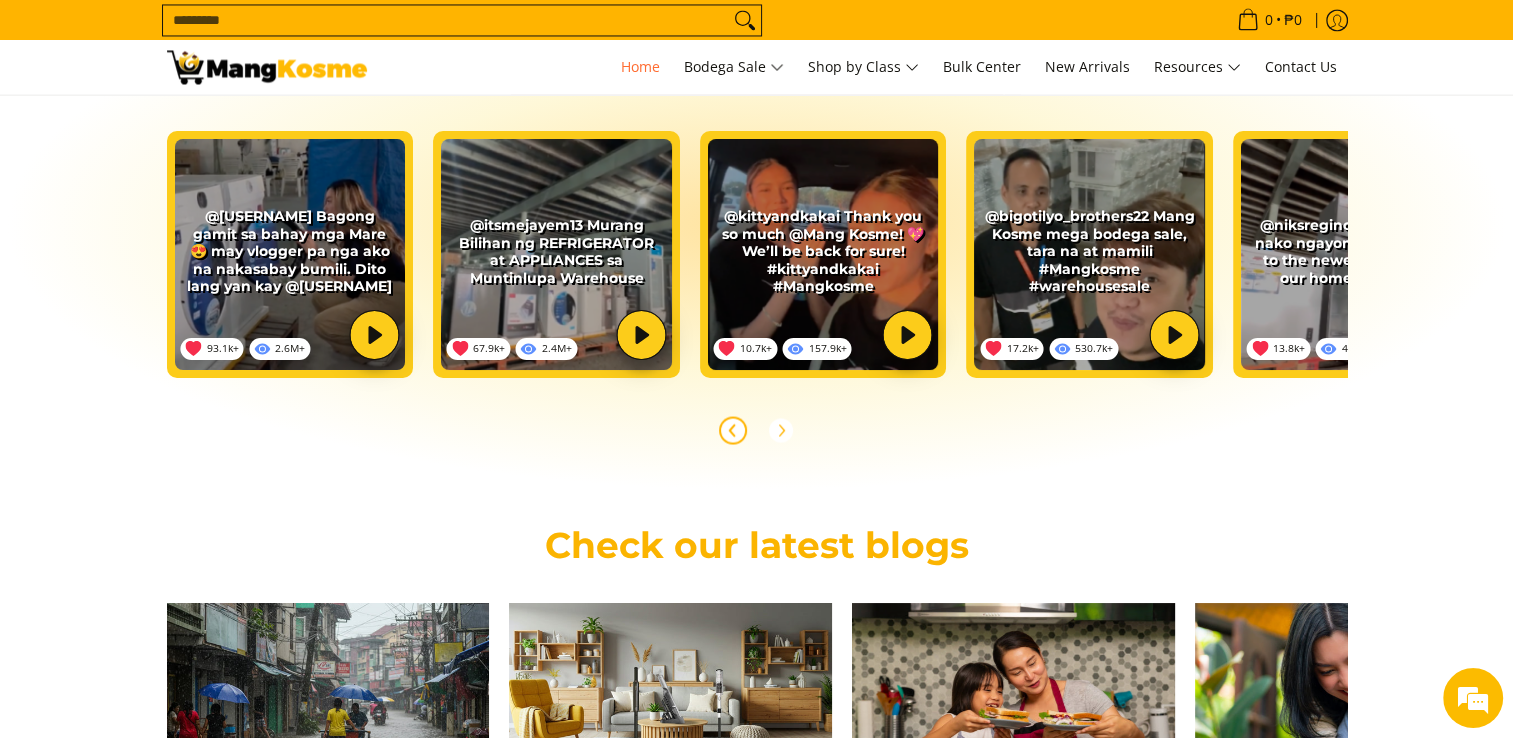 click 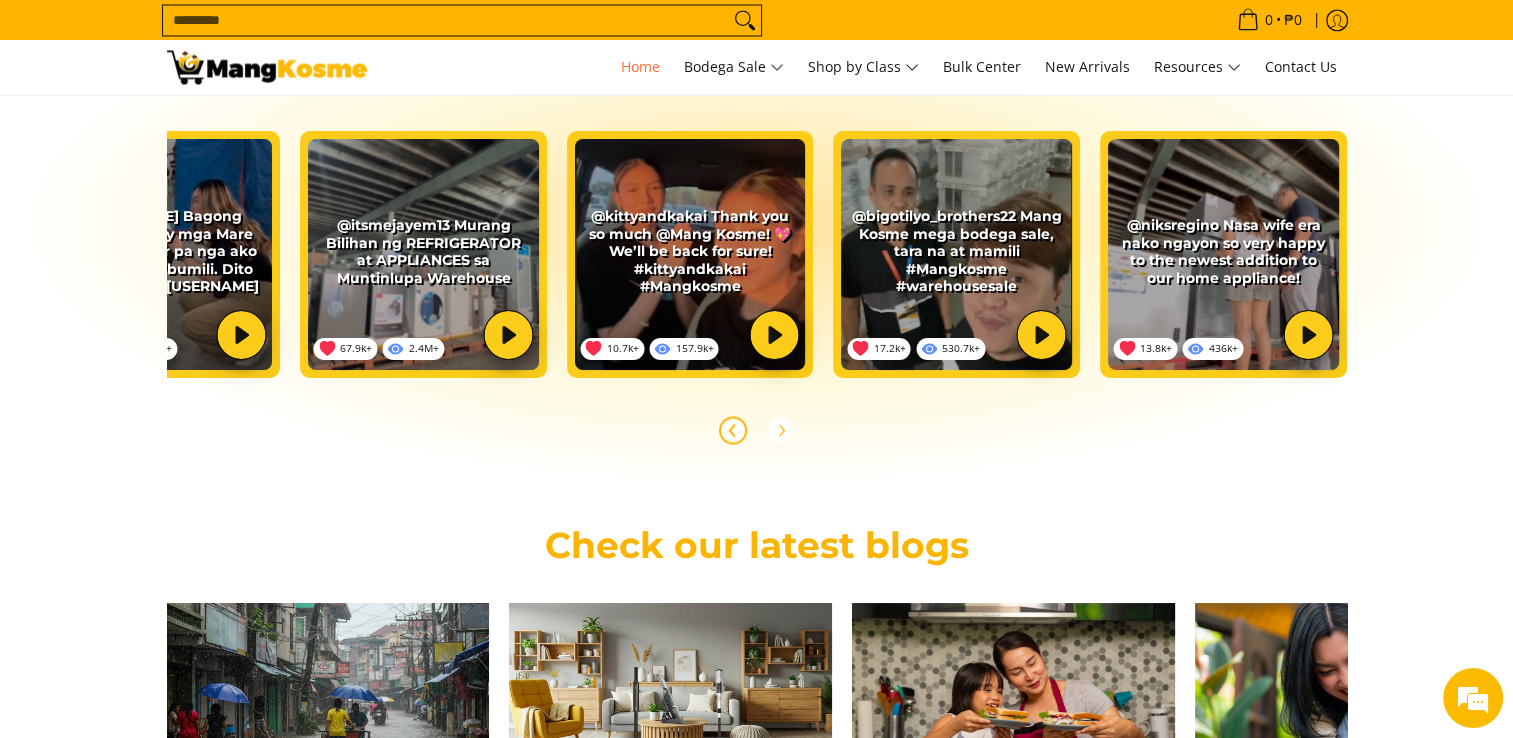 click 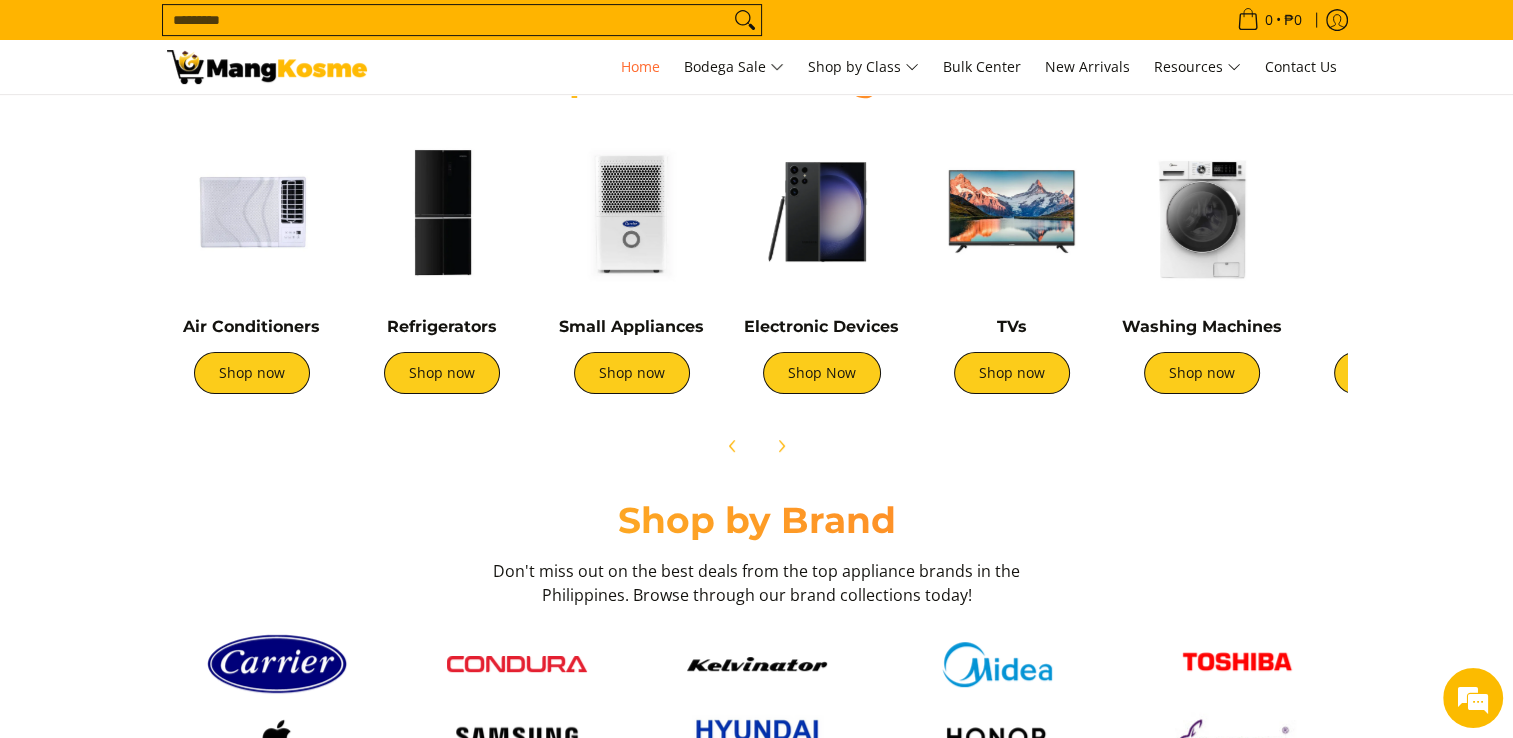 scroll, scrollTop: 554, scrollLeft: 0, axis: vertical 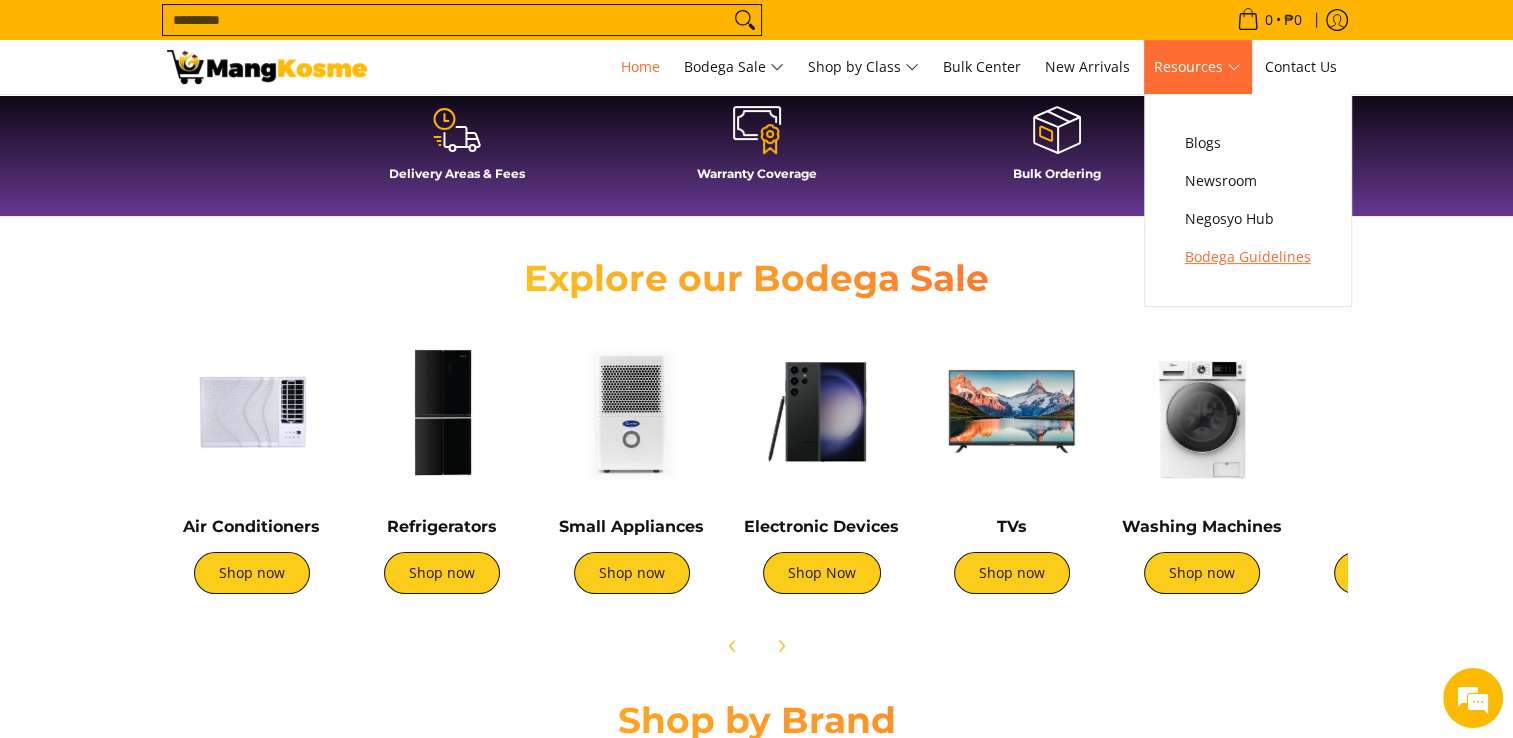 click on "Bodega Guidelines" at bounding box center [1248, 257] 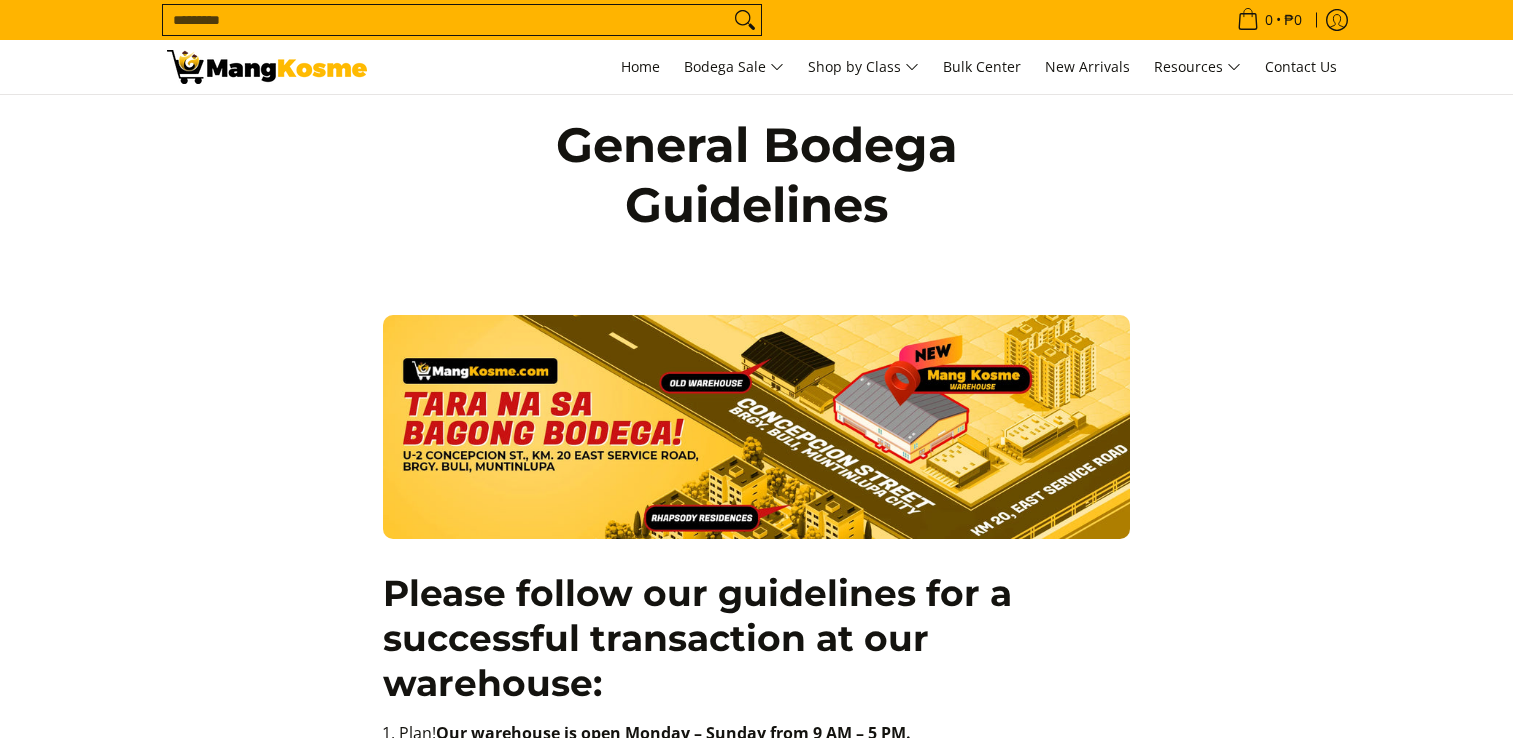 scroll, scrollTop: 0, scrollLeft: 0, axis: both 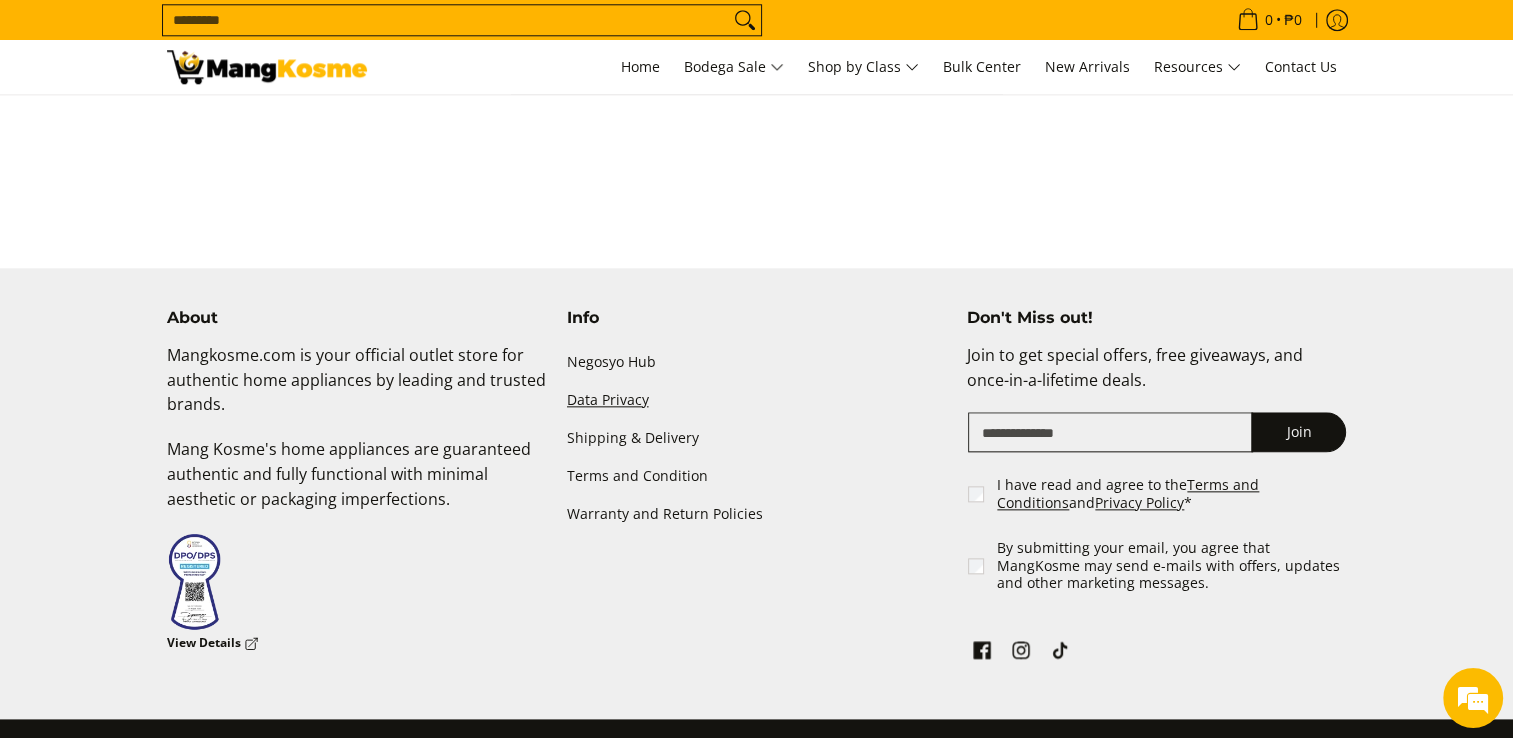 click on "Data Privacy" at bounding box center [757, 400] 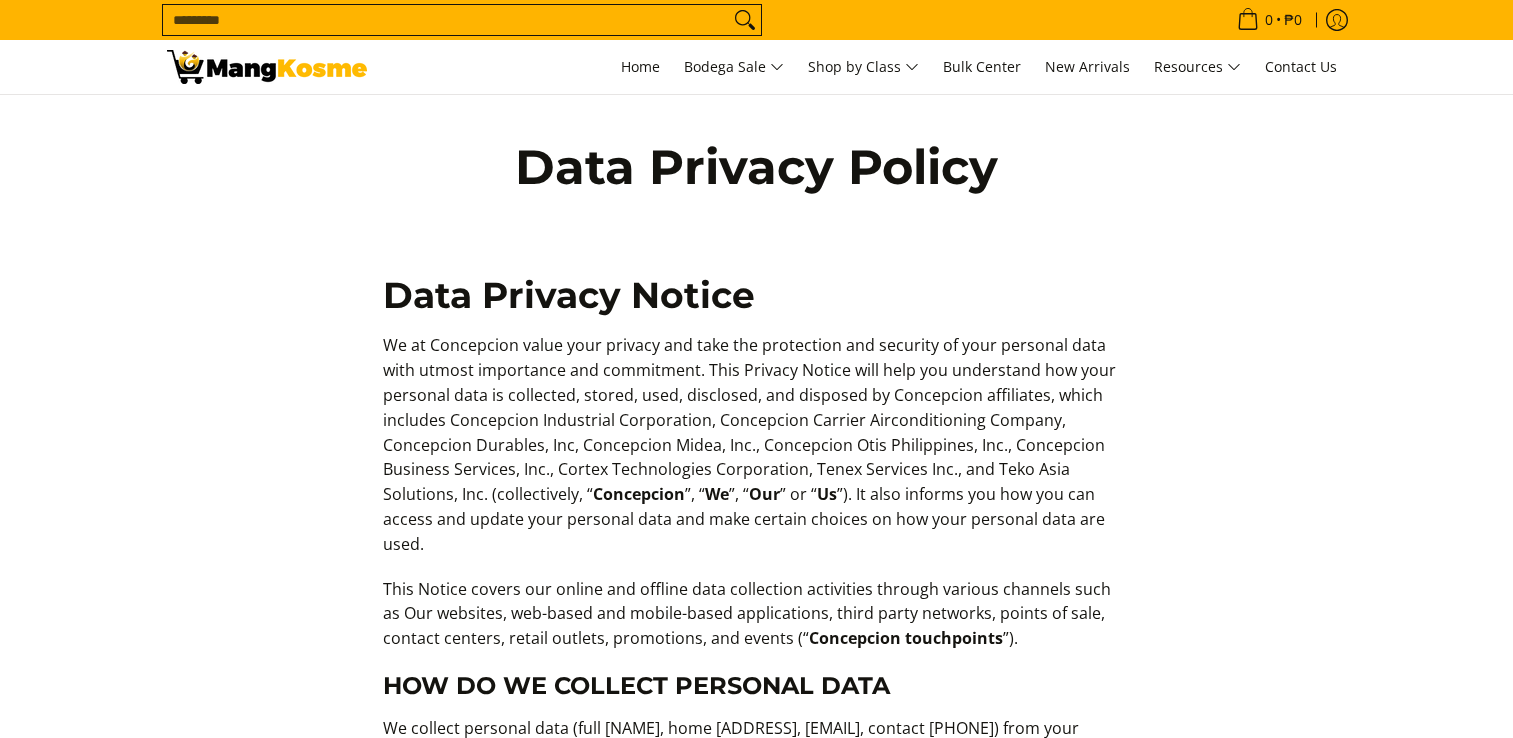 scroll, scrollTop: 1500, scrollLeft: 0, axis: vertical 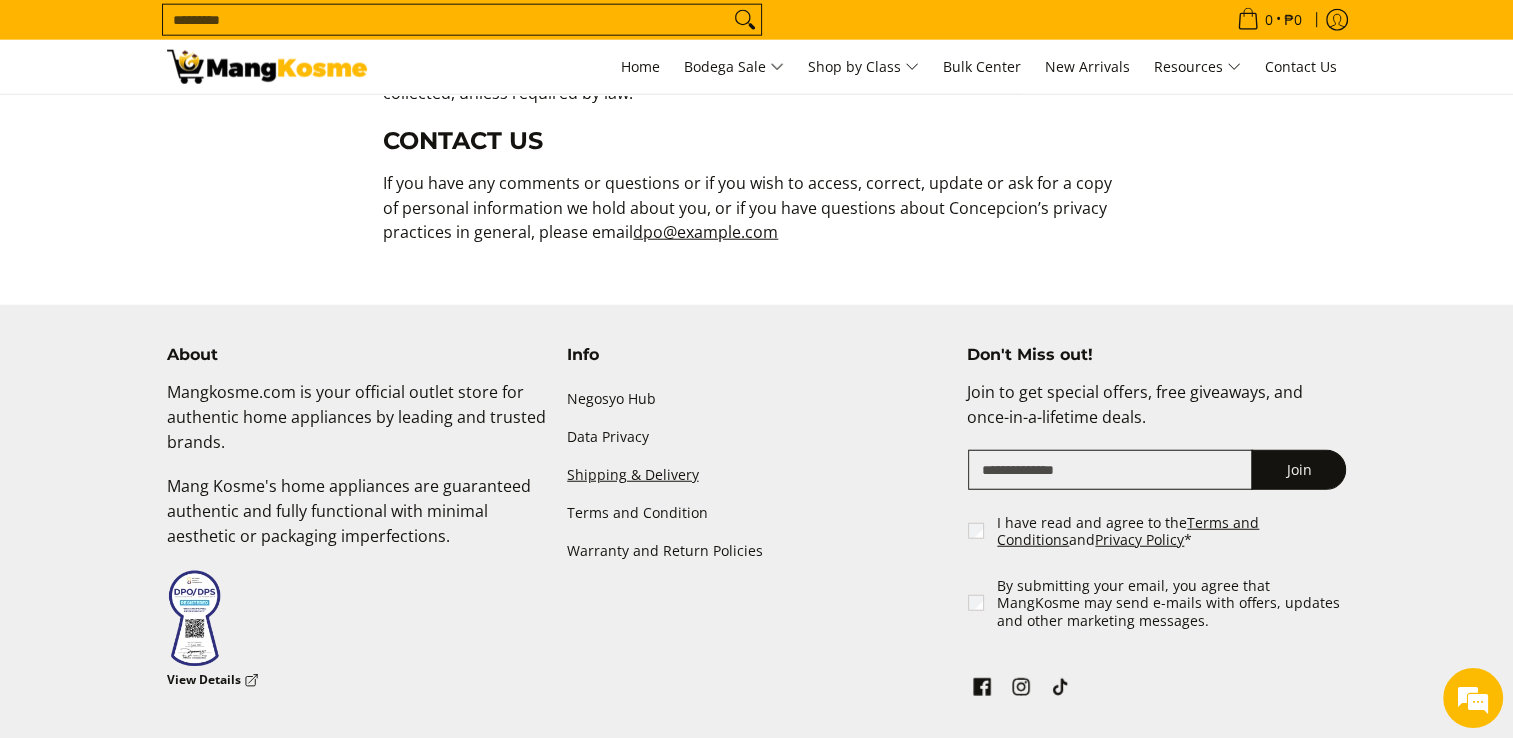click on "Shipping & Delivery" at bounding box center [757, 475] 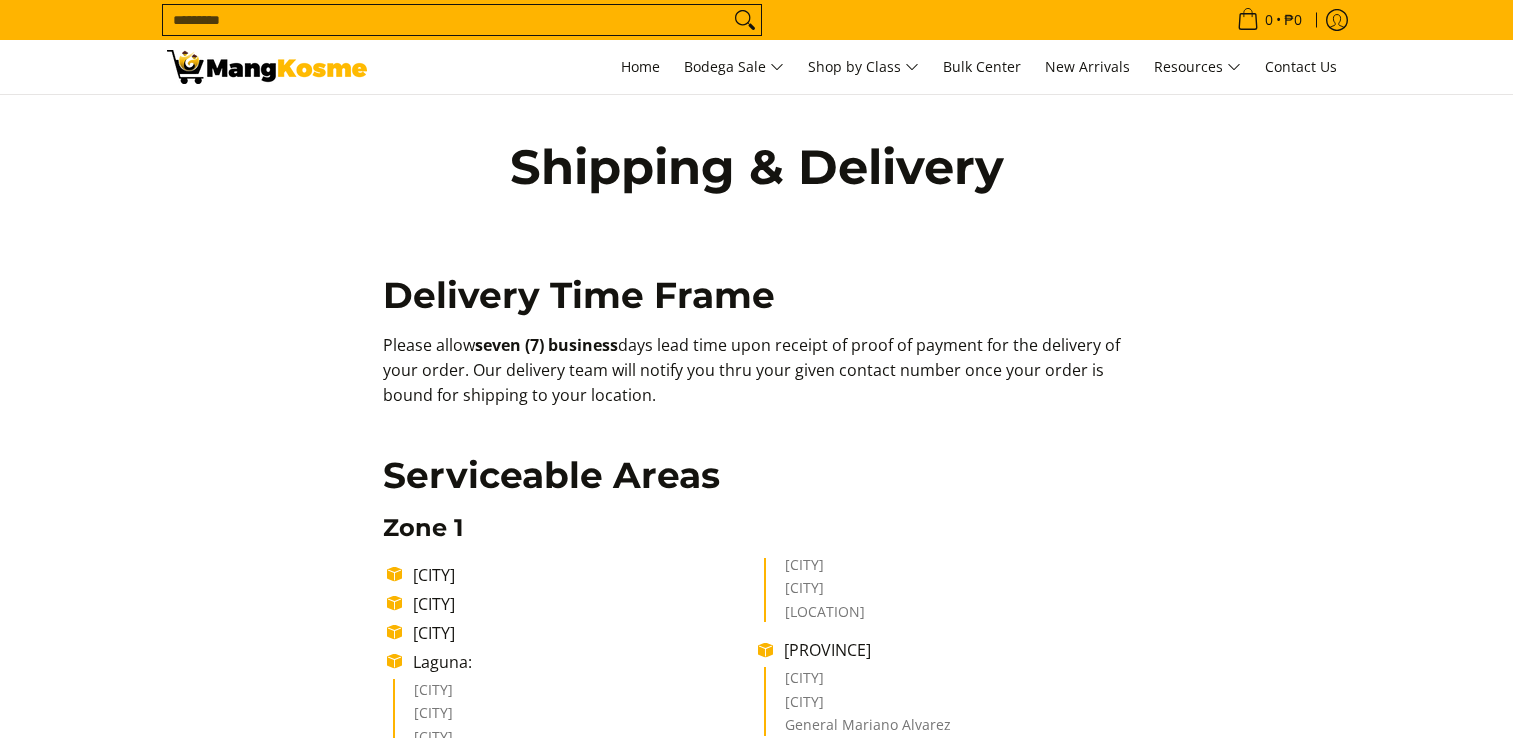 scroll, scrollTop: 800, scrollLeft: 0, axis: vertical 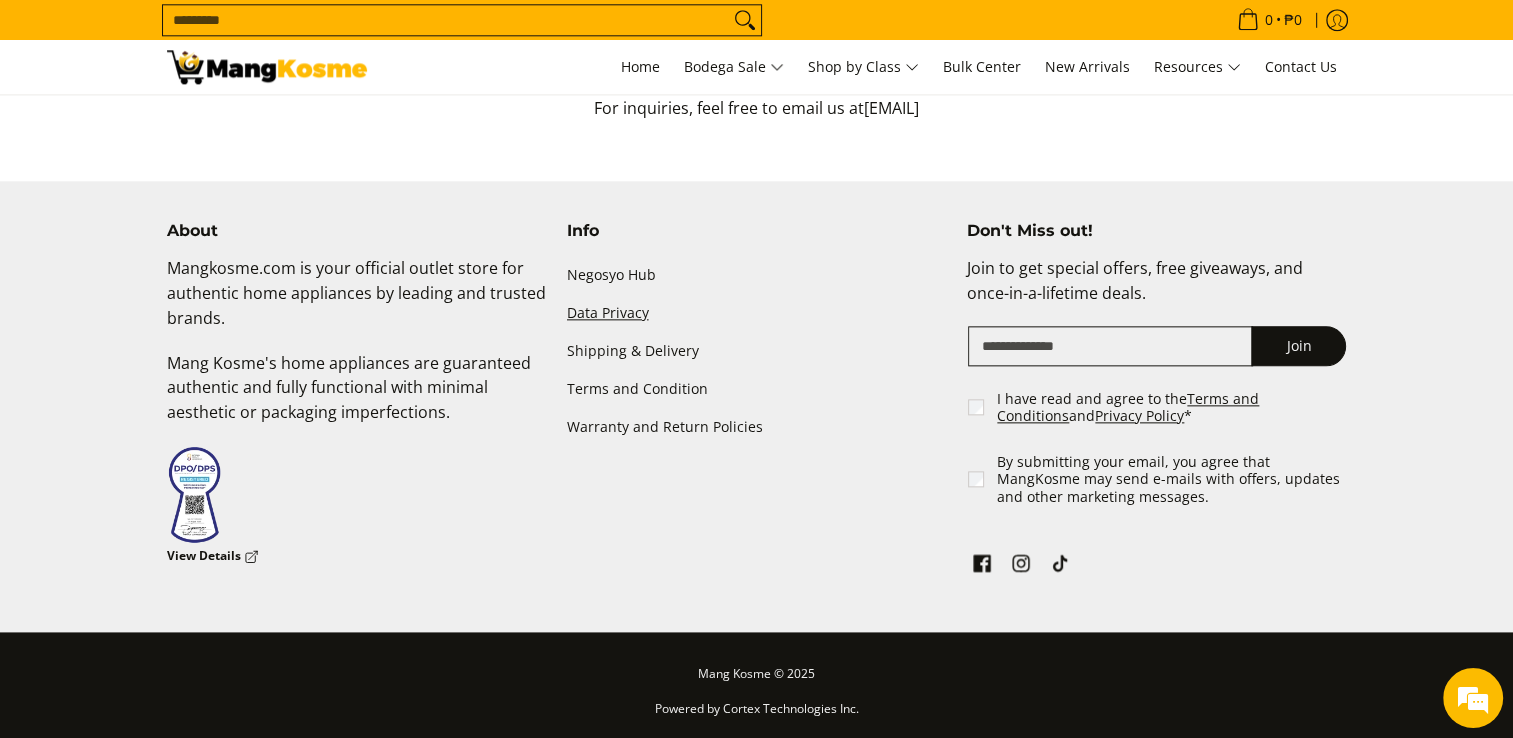 click on "Data Privacy" at bounding box center [757, 313] 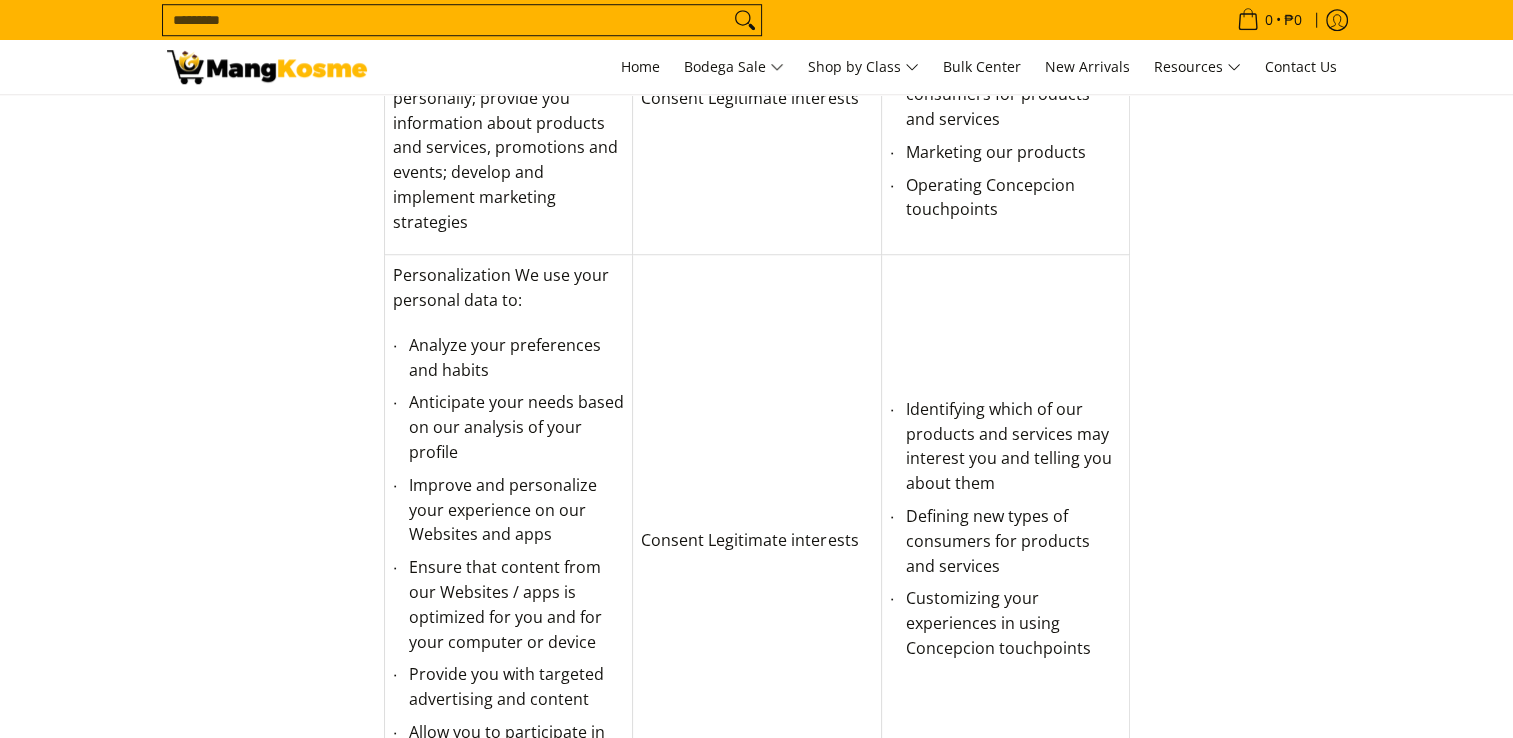 scroll, scrollTop: 1600, scrollLeft: 0, axis: vertical 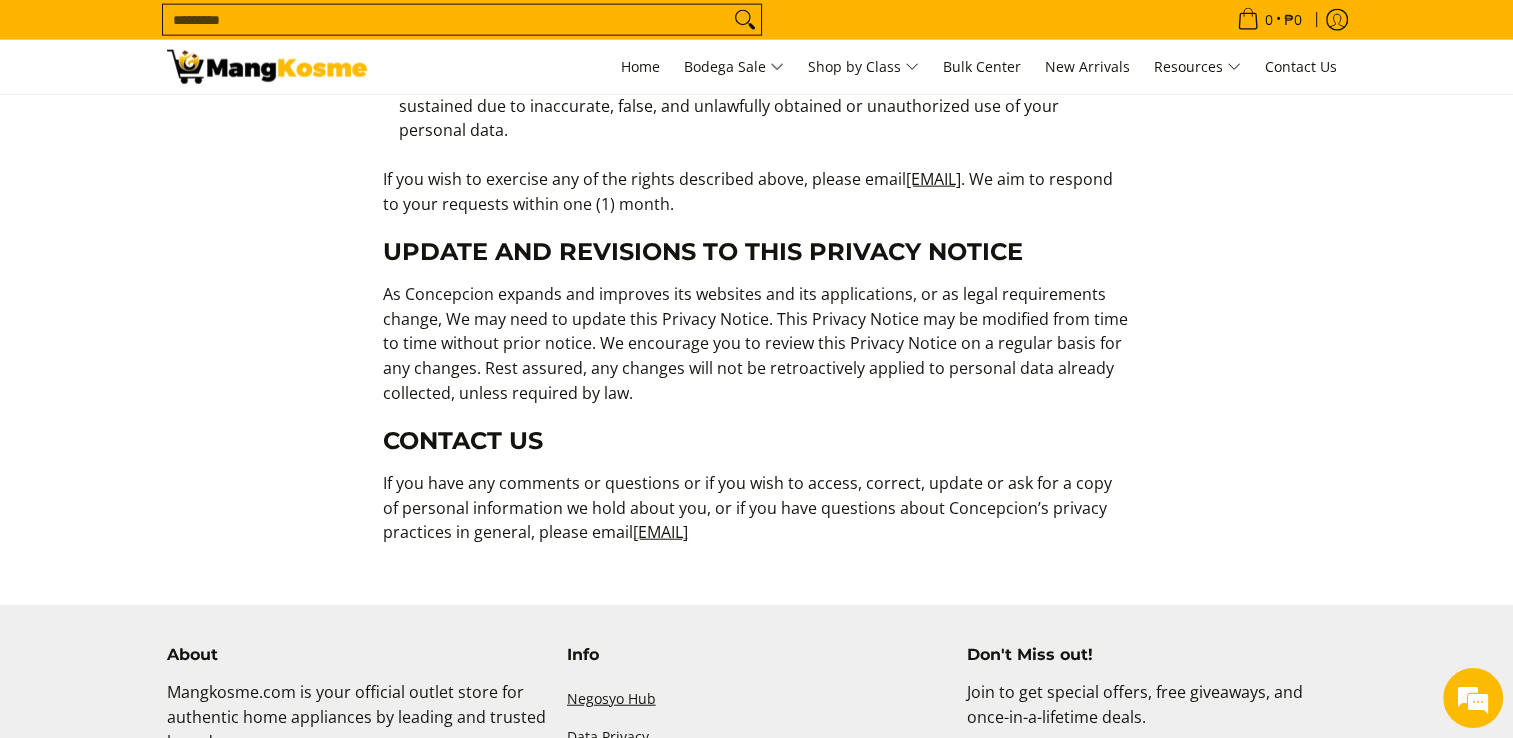 click on "Negosyo Hub" at bounding box center [757, 699] 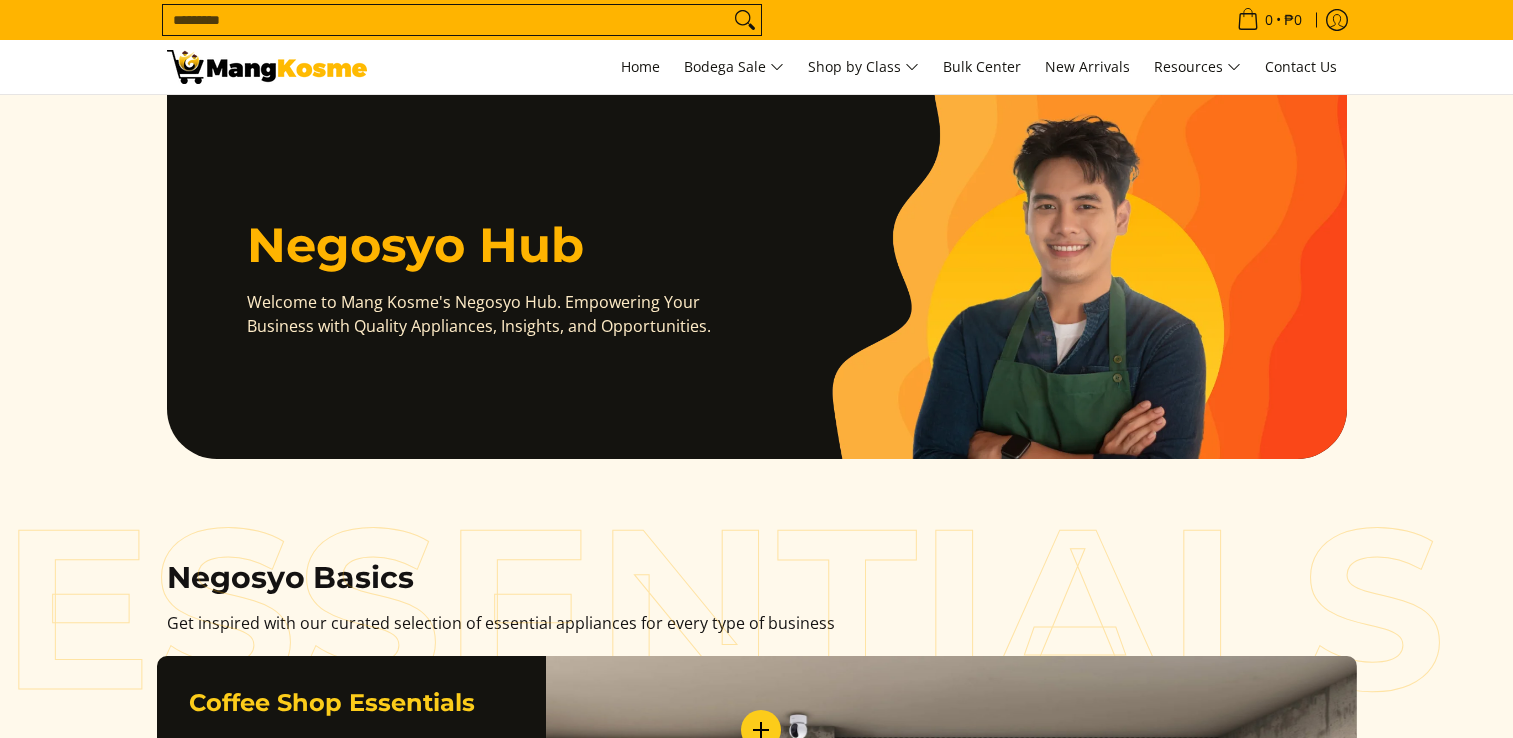 scroll, scrollTop: 600, scrollLeft: 0, axis: vertical 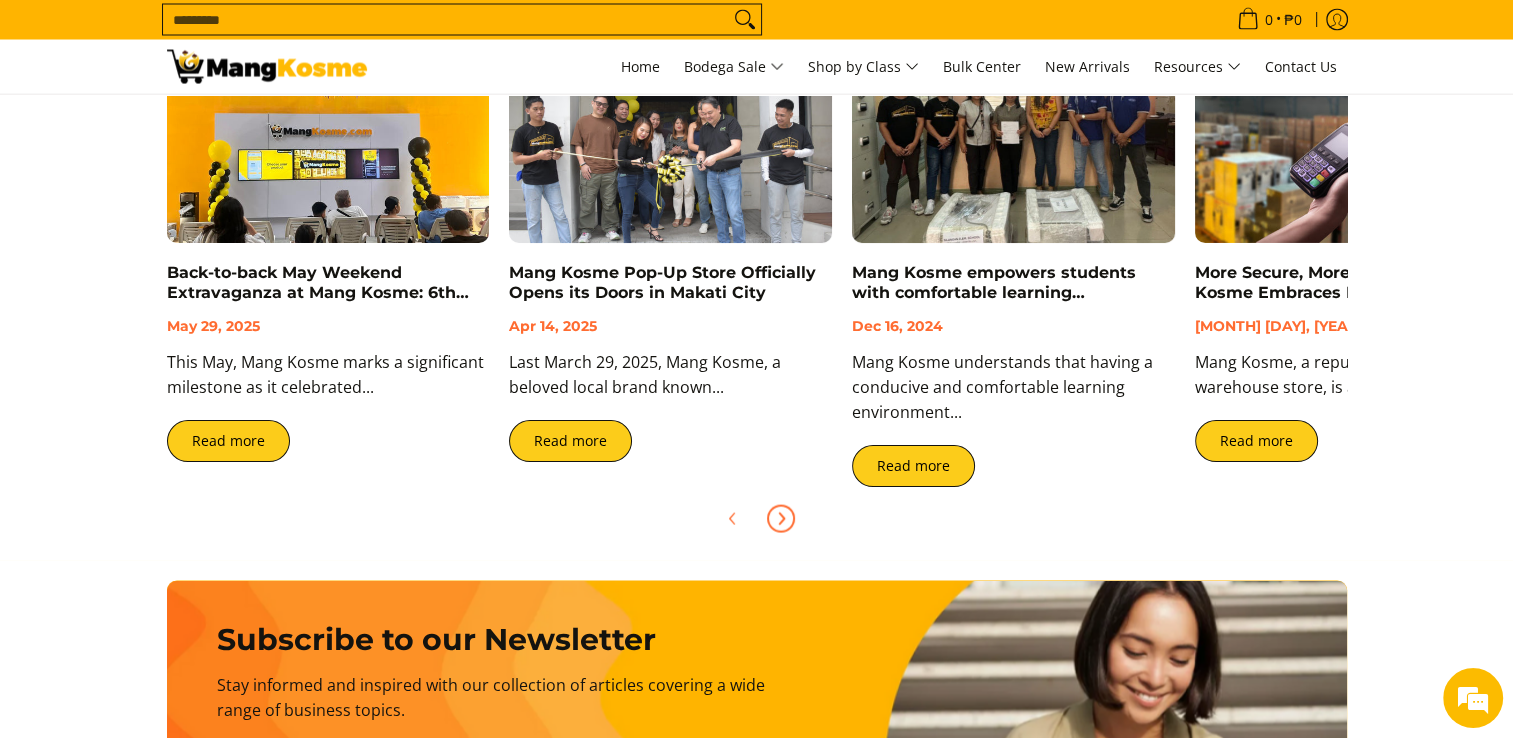 click at bounding box center (781, 519) 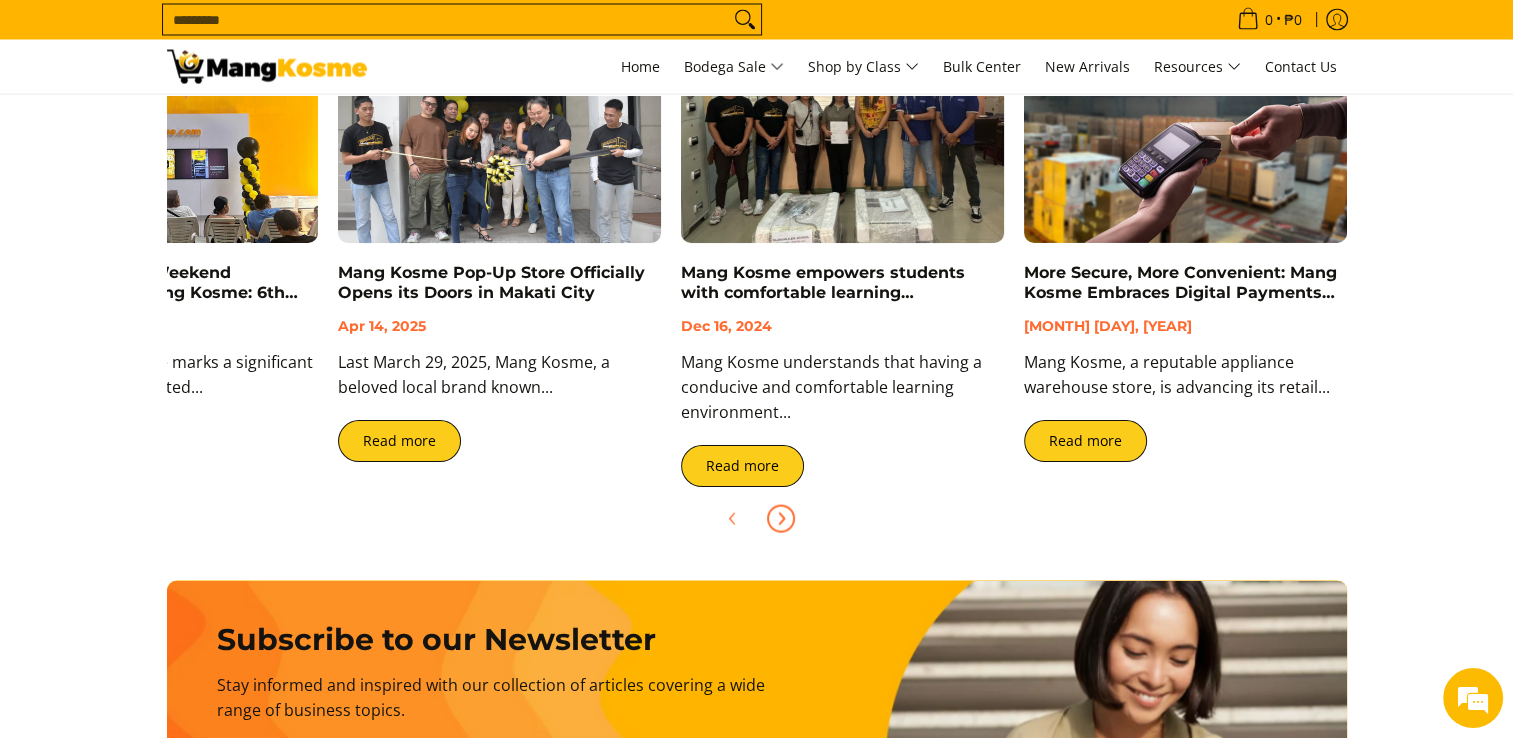 scroll, scrollTop: 0, scrollLeft: 171, axis: horizontal 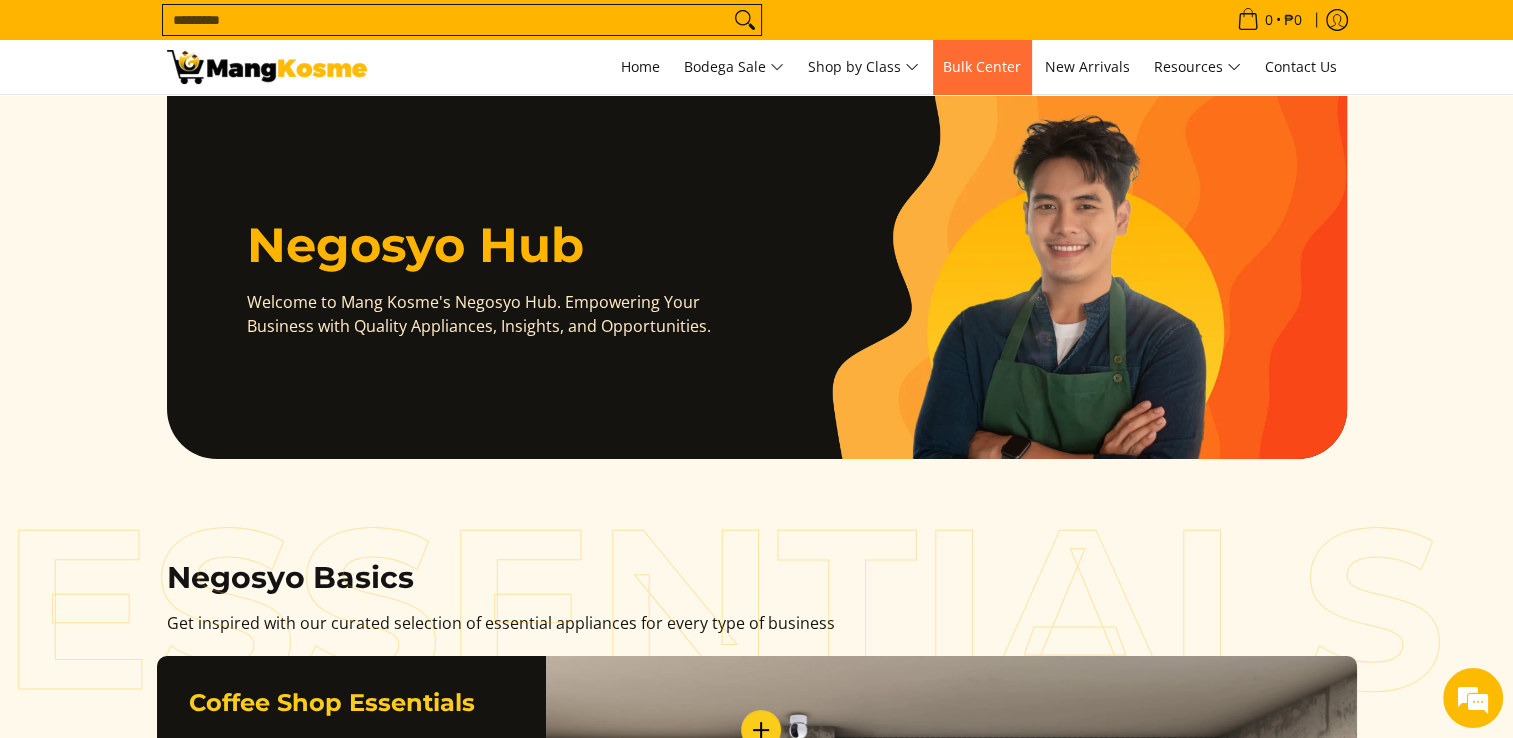 click on "Bulk Center" at bounding box center (982, 66) 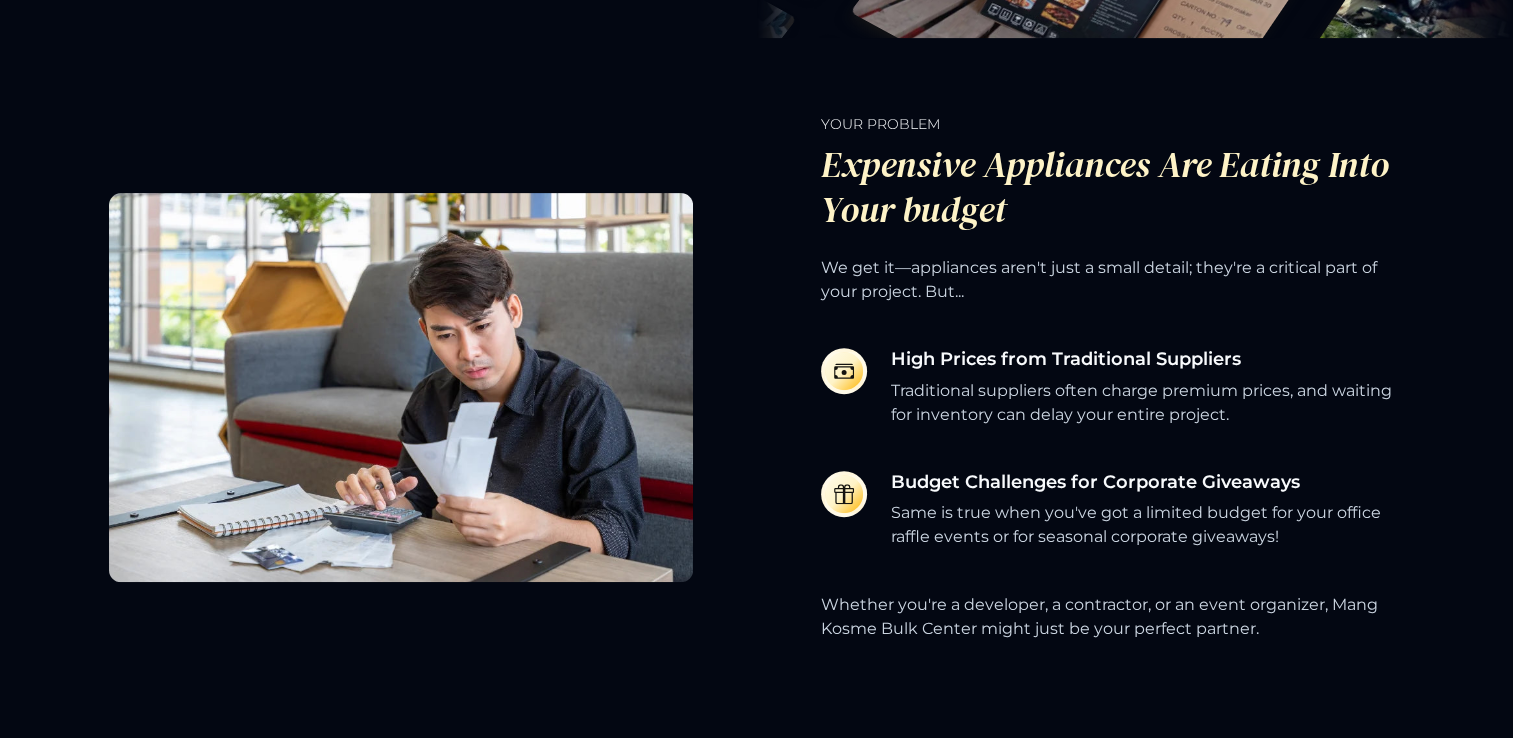 scroll, scrollTop: 700, scrollLeft: 0, axis: vertical 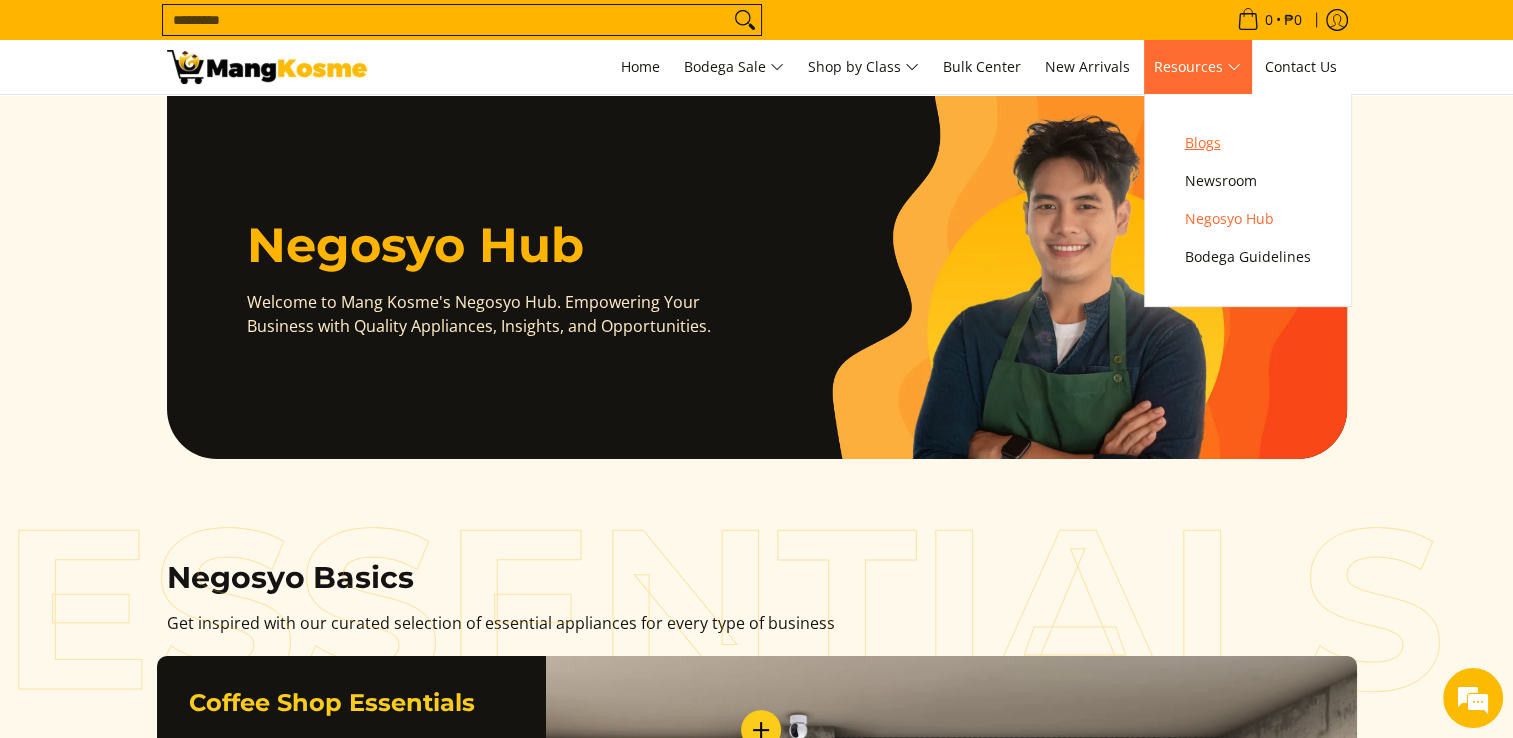 click on "Blogs" at bounding box center (1248, 143) 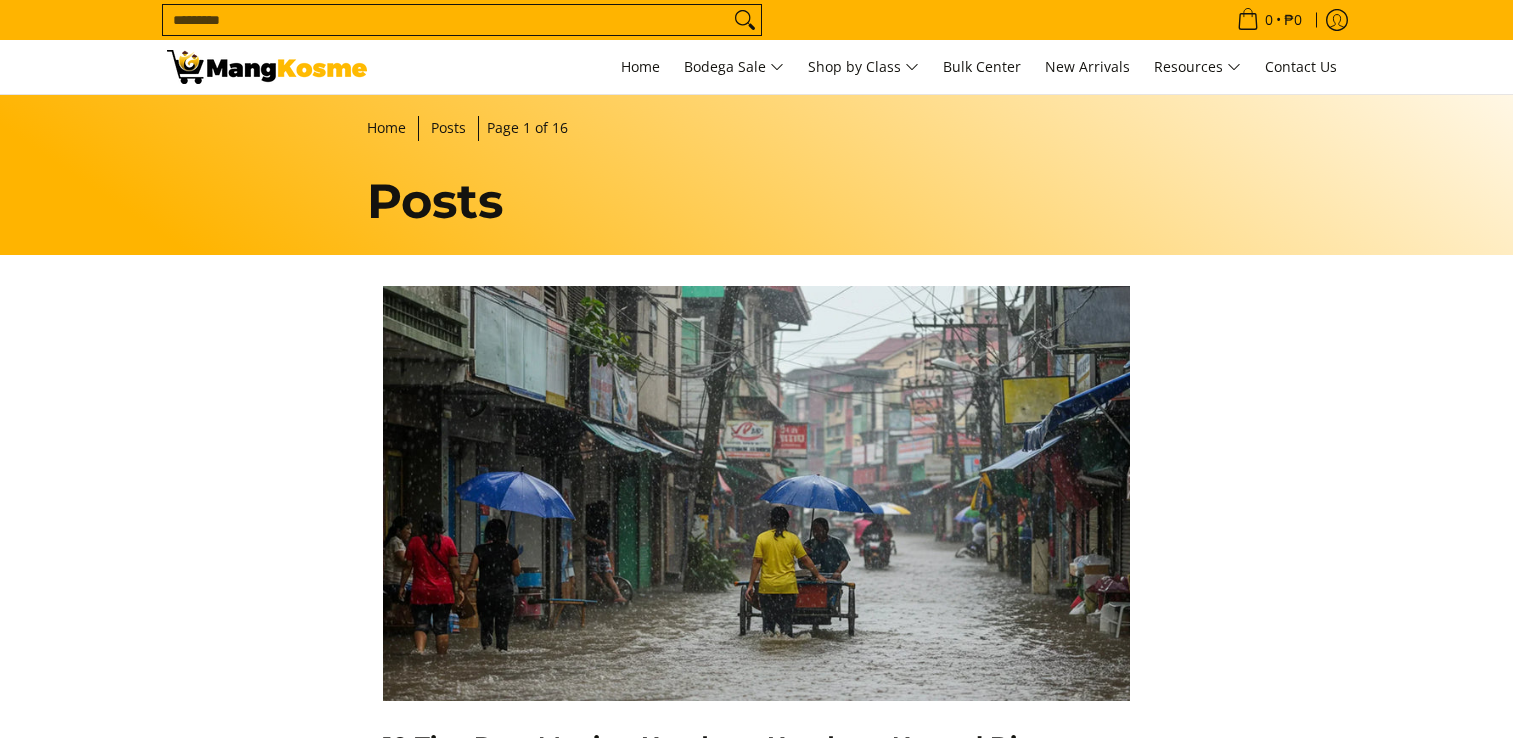 scroll, scrollTop: 900, scrollLeft: 0, axis: vertical 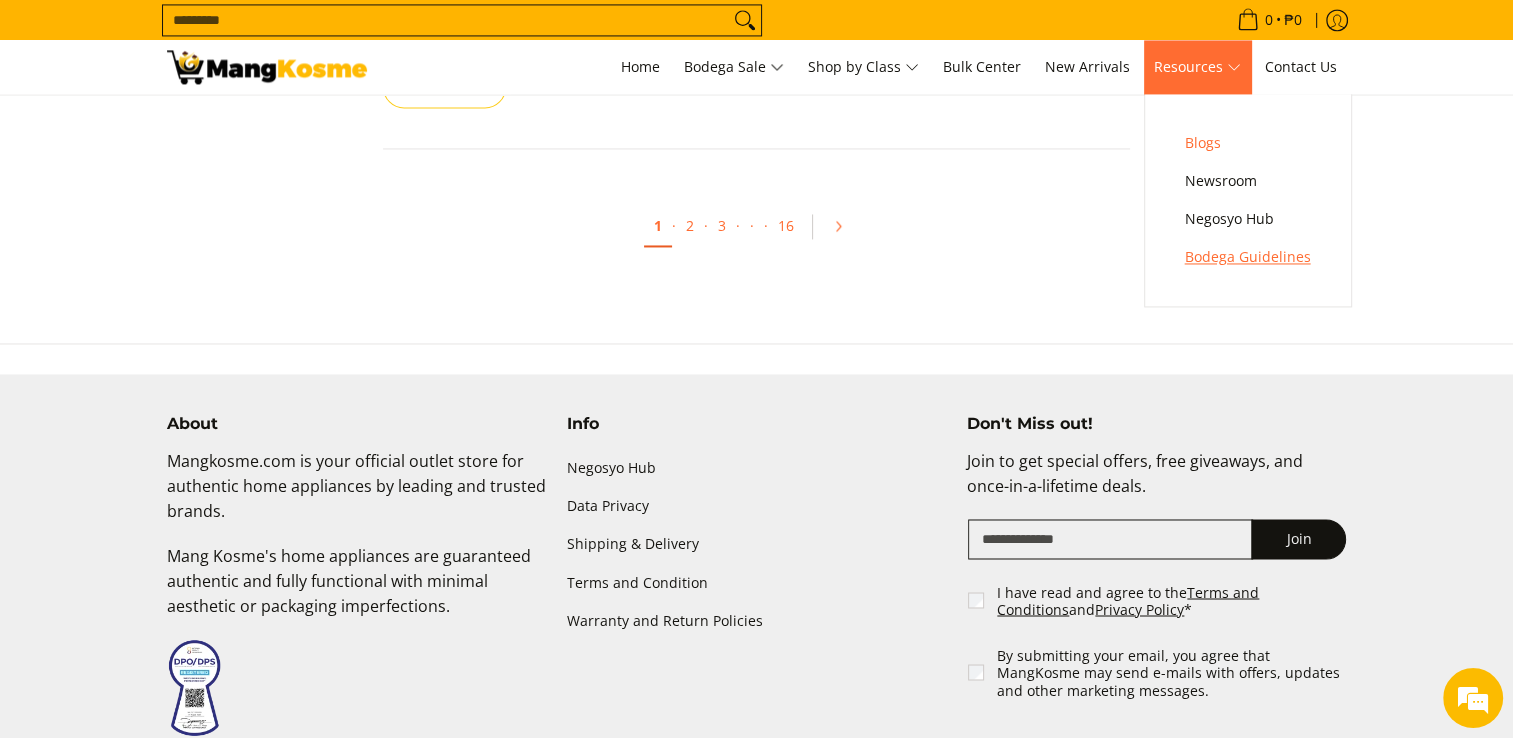 click on "Bodega Guidelines" at bounding box center (1248, 257) 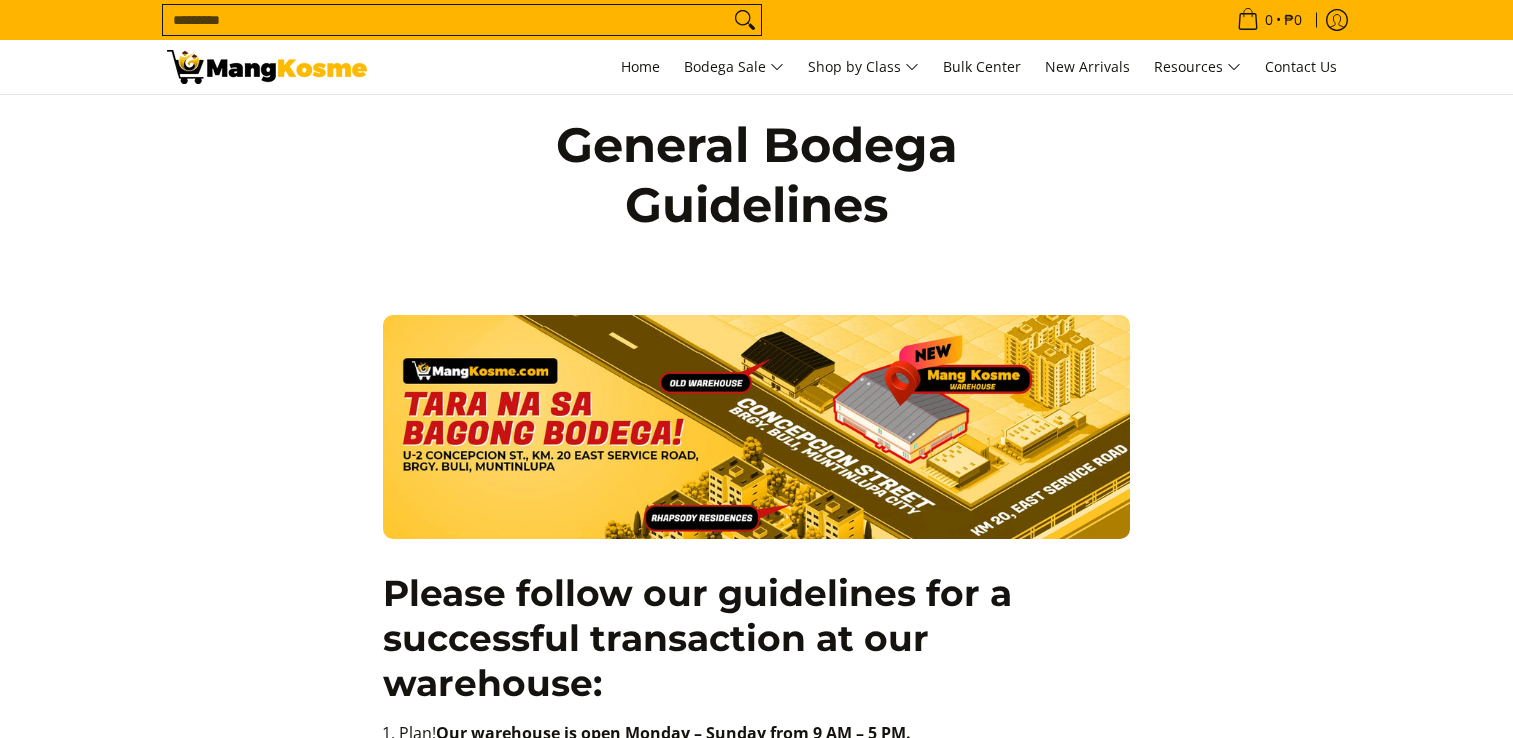scroll, scrollTop: 0, scrollLeft: 0, axis: both 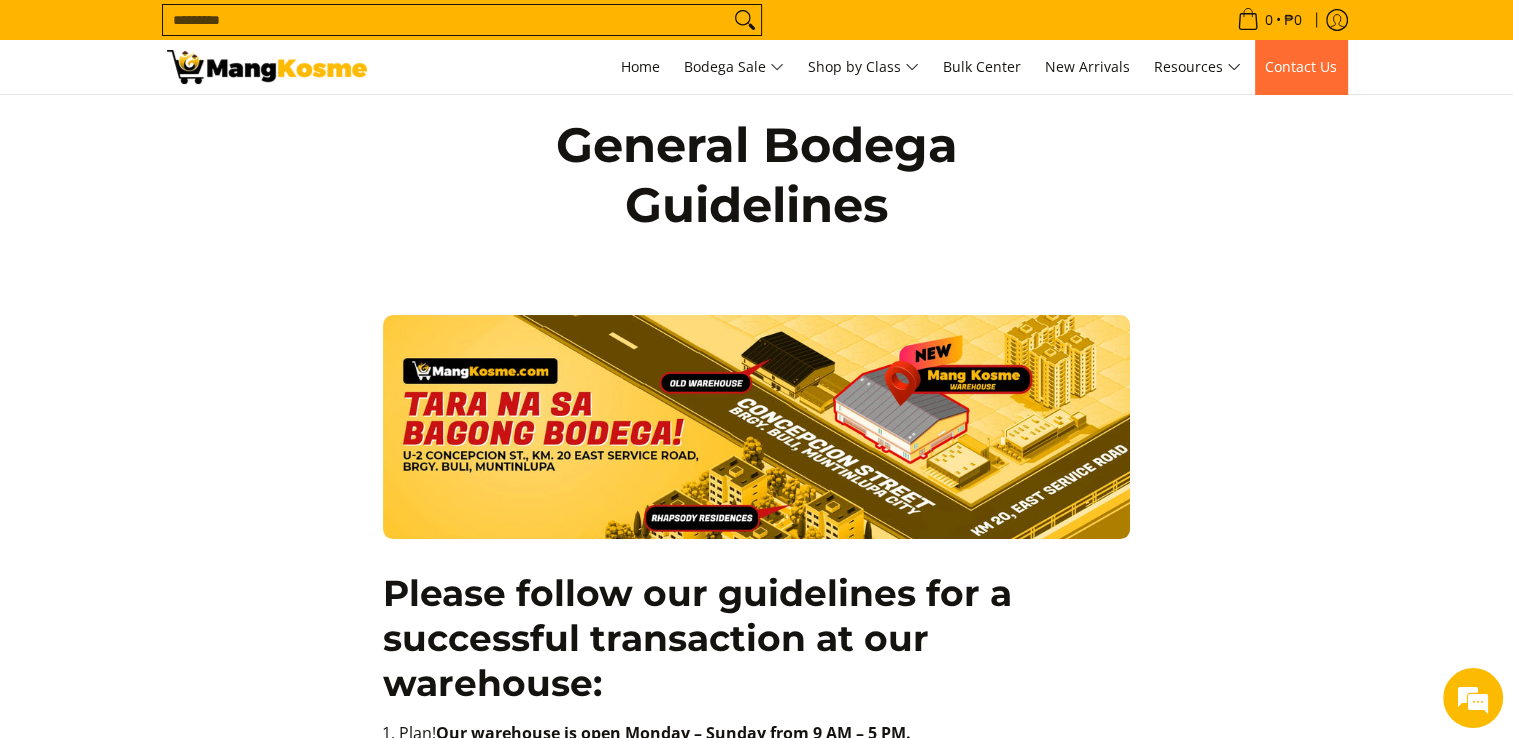 click on "Contact Us" at bounding box center (1301, 66) 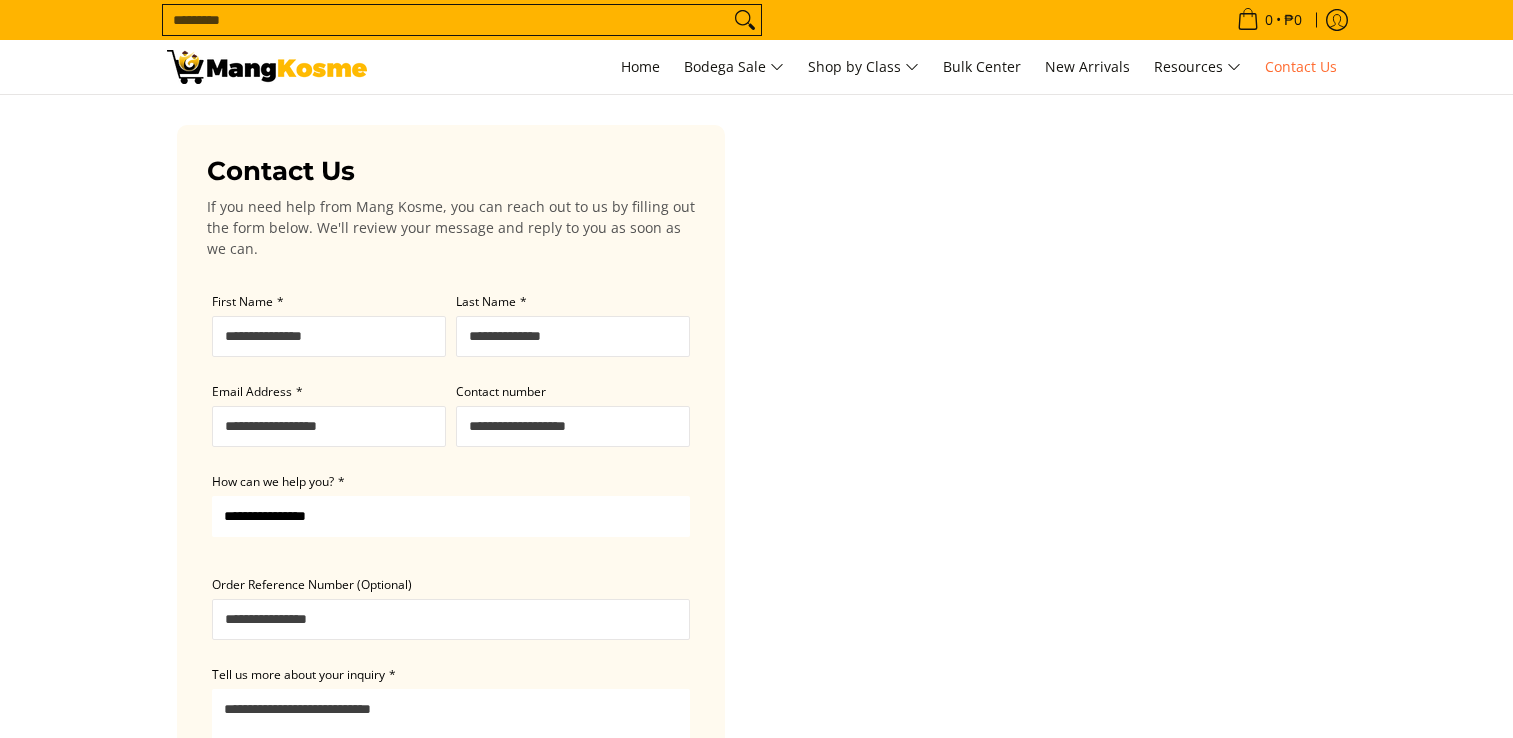 scroll, scrollTop: 0, scrollLeft: 0, axis: both 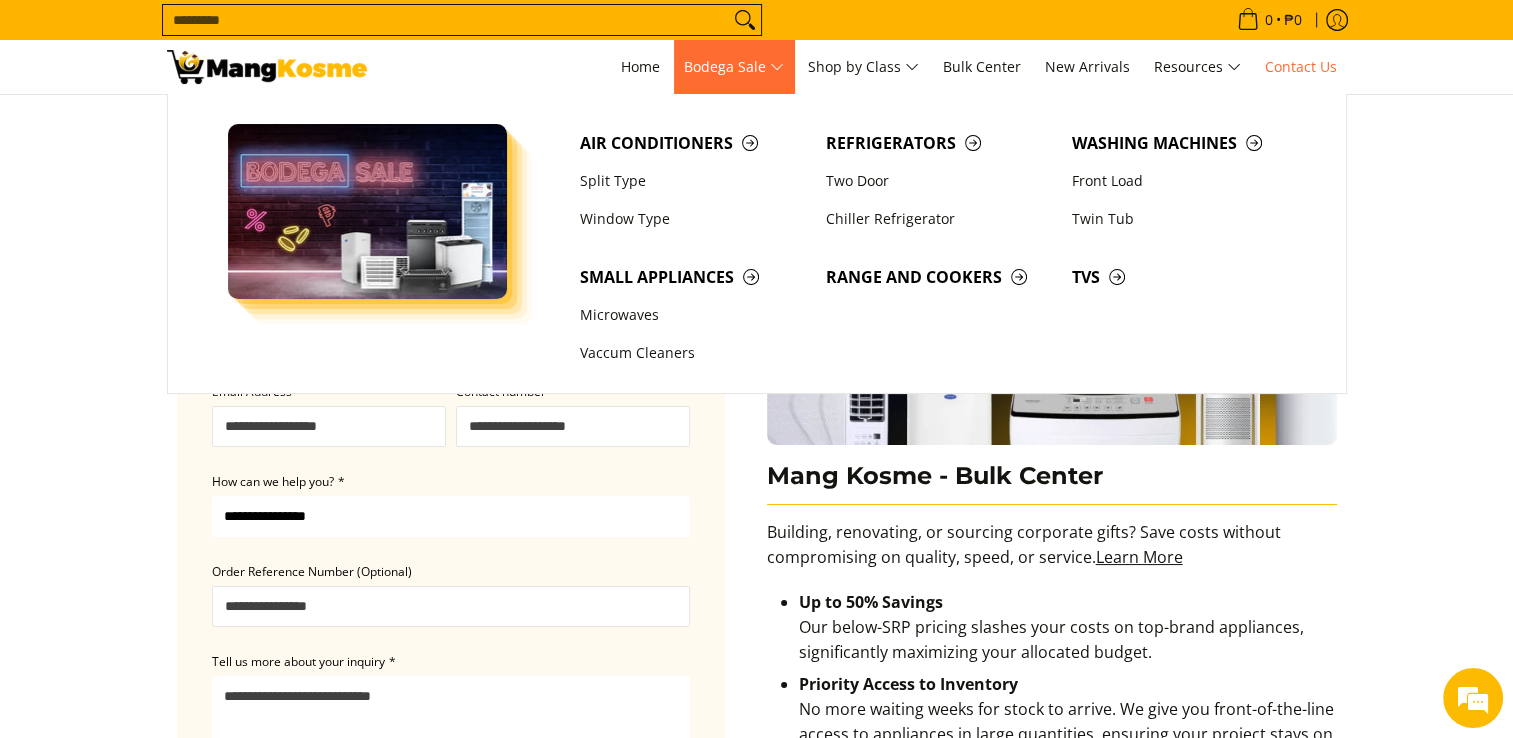 click on "Bodega Sale" at bounding box center [734, 67] 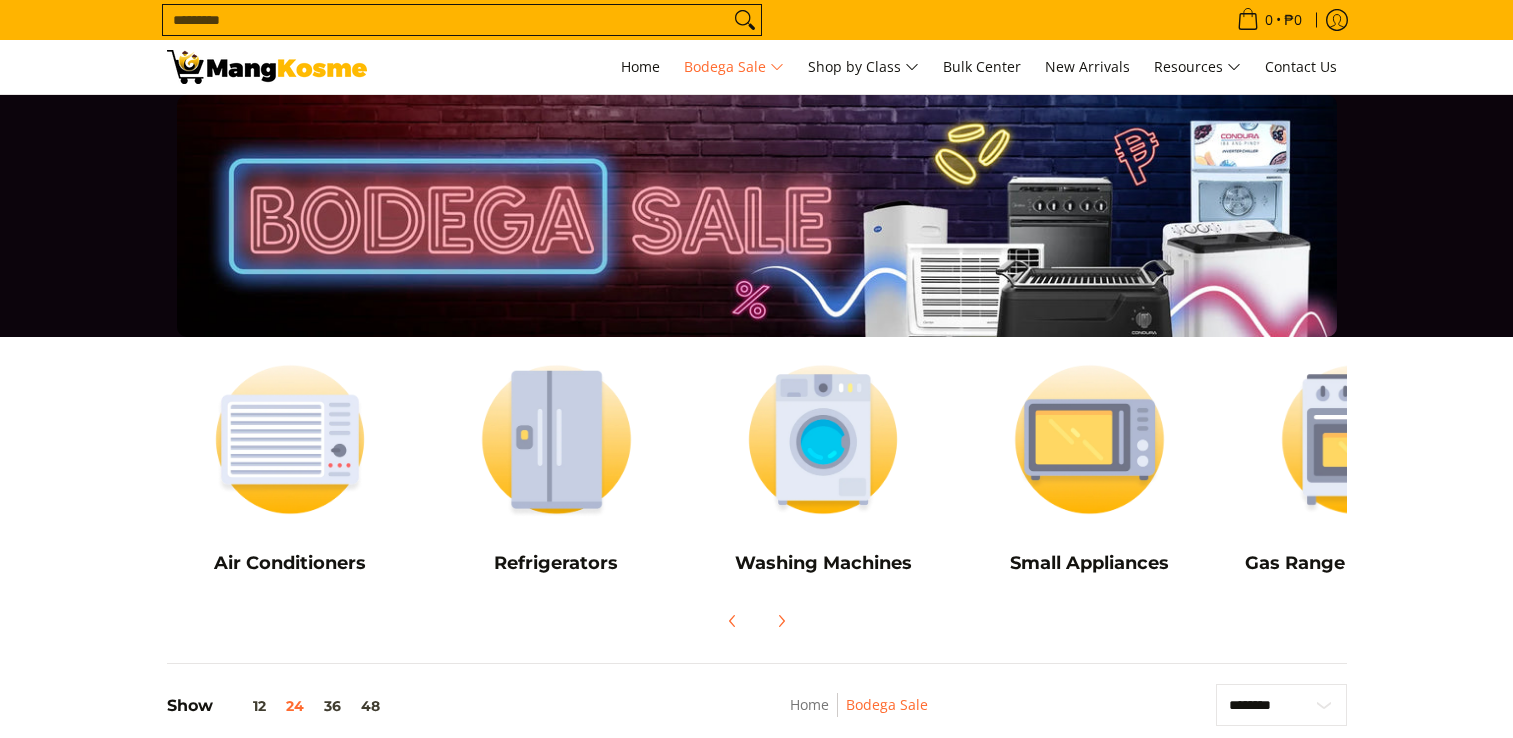 scroll, scrollTop: 0, scrollLeft: 0, axis: both 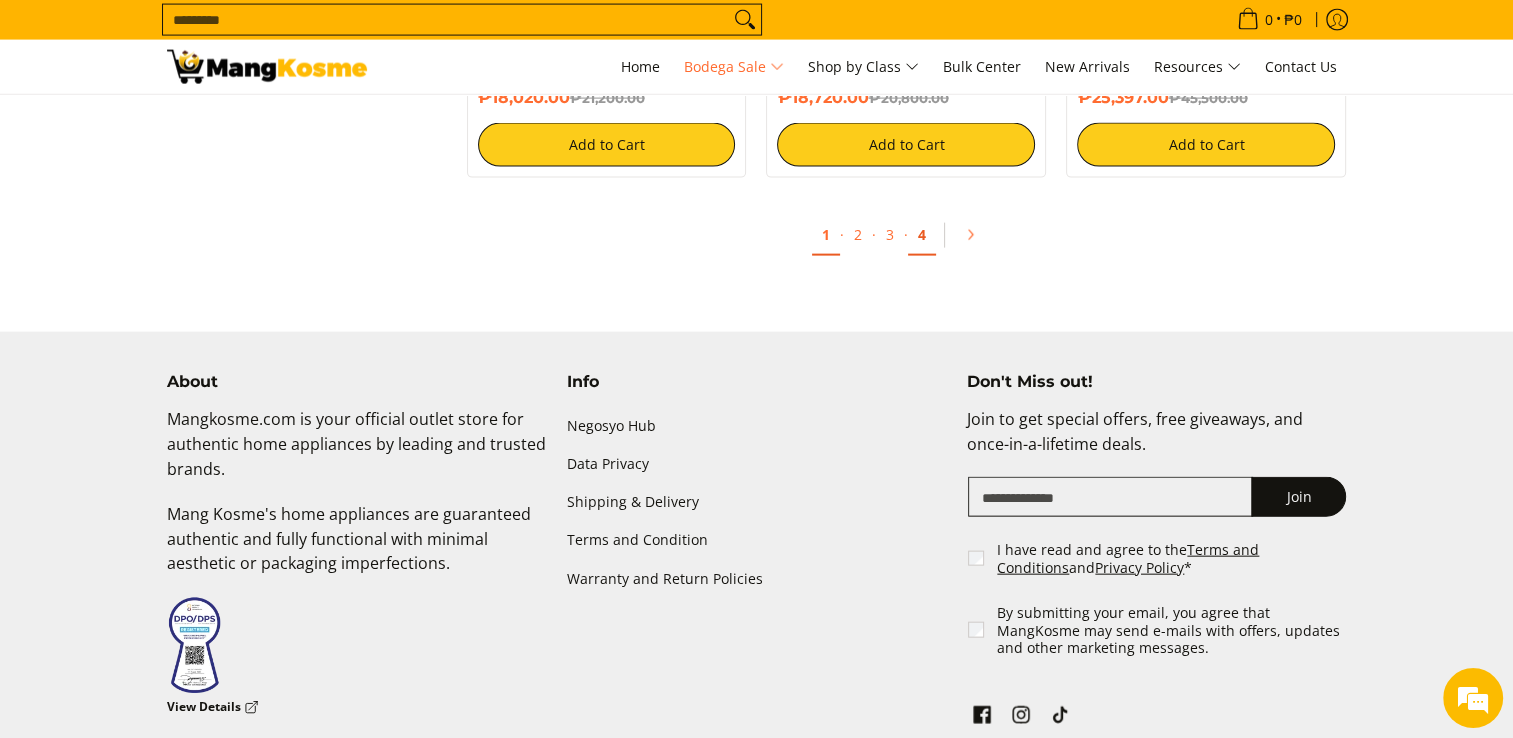 click on "4" at bounding box center [922, 235] 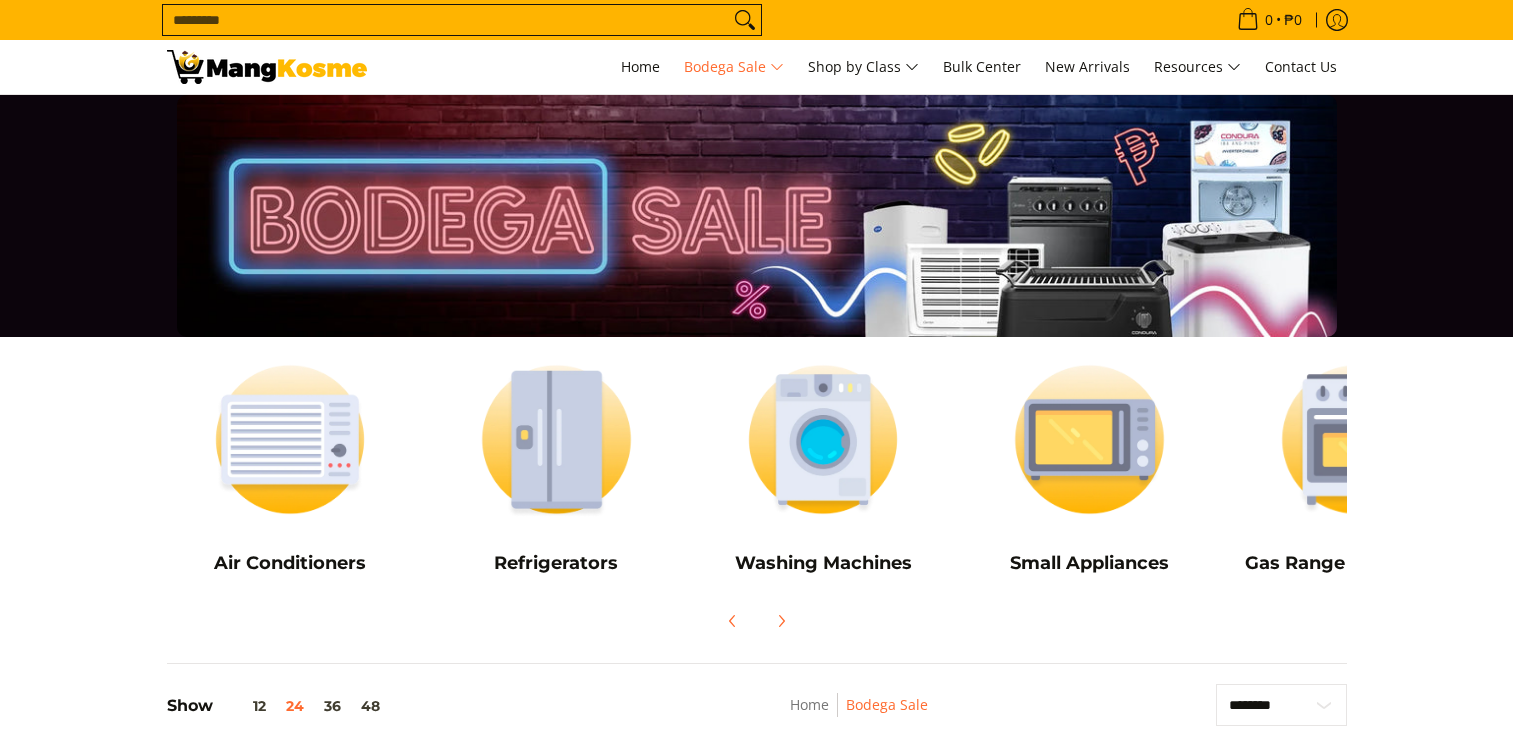 scroll, scrollTop: 2397, scrollLeft: 0, axis: vertical 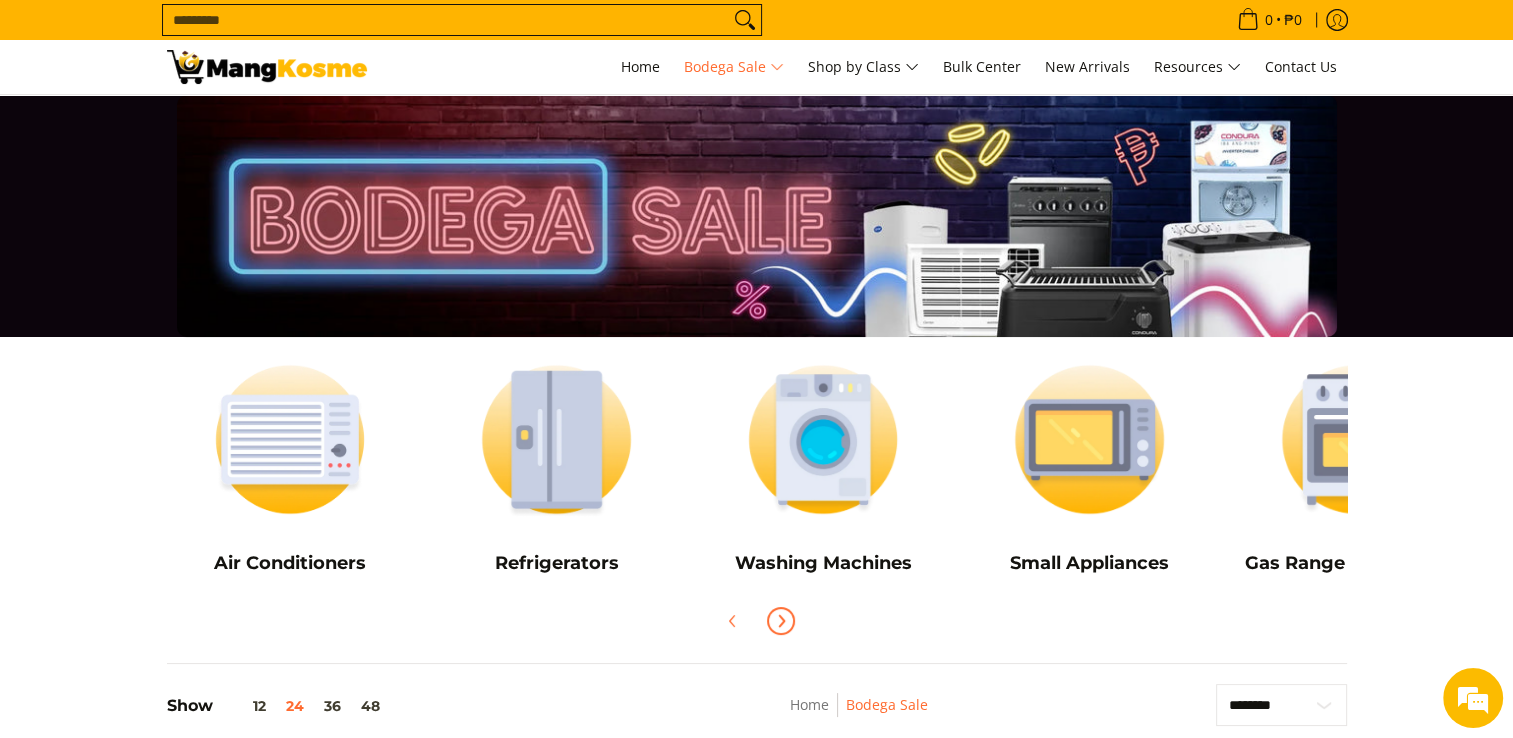 click at bounding box center (781, 621) 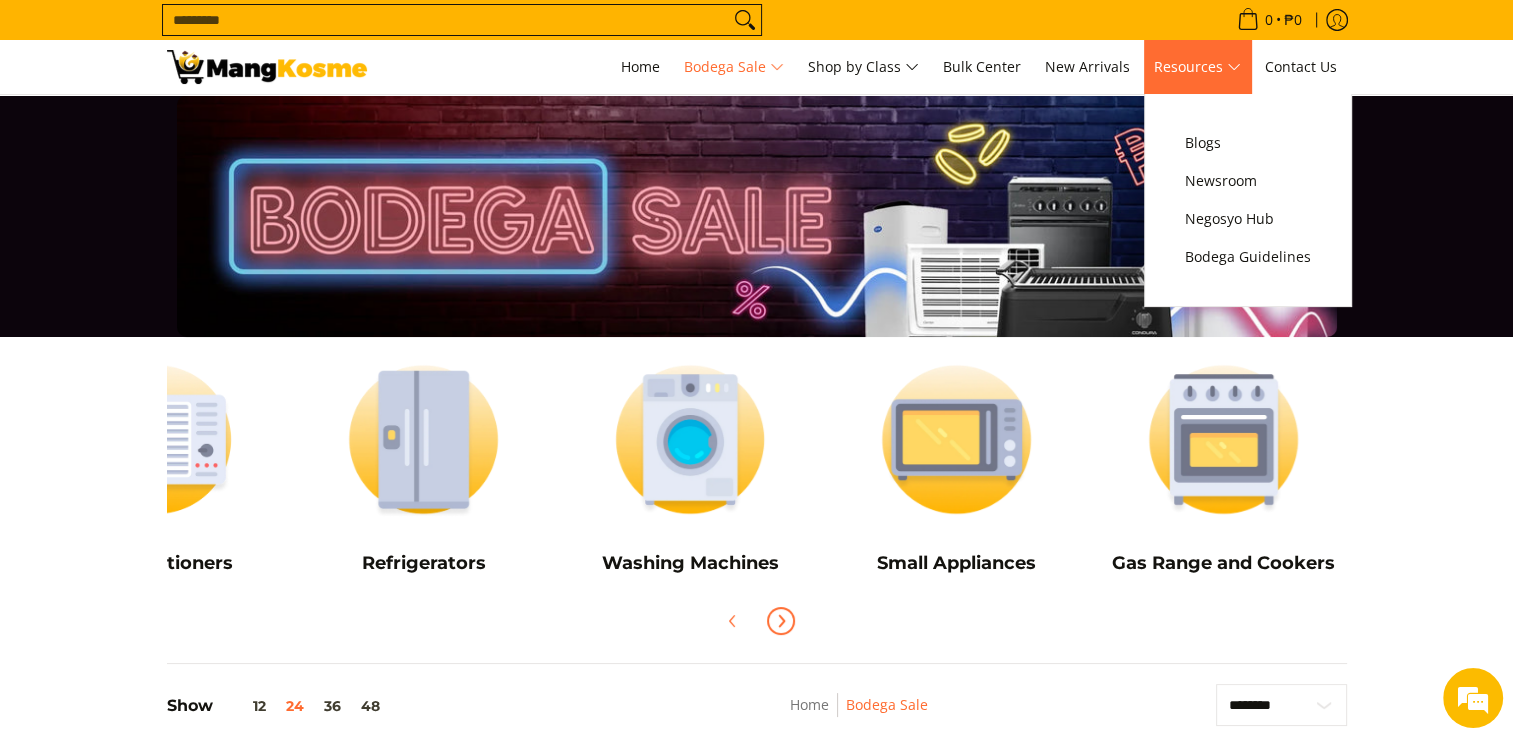 scroll, scrollTop: 0, scrollLeft: 0, axis: both 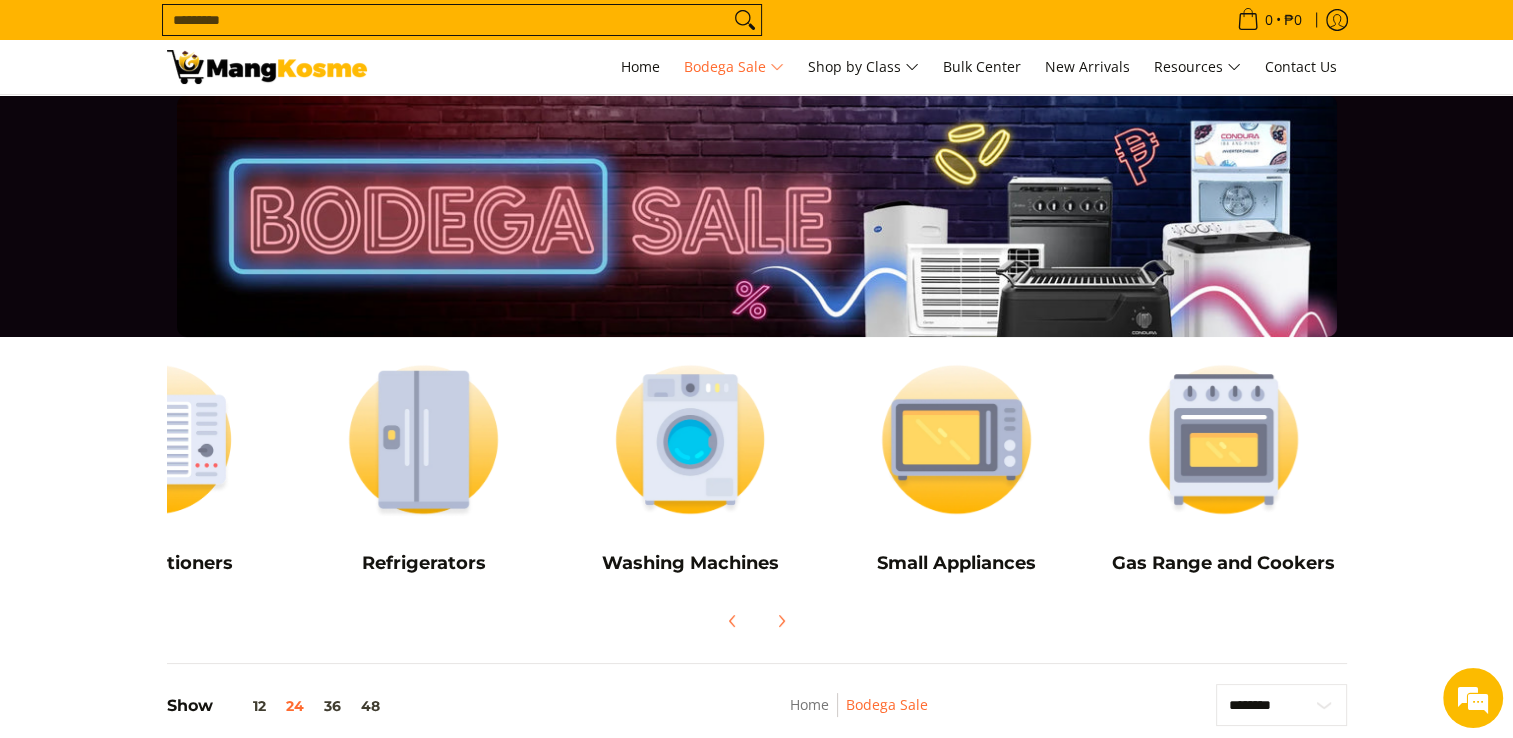 drag, startPoint x: 1420, startPoint y: 406, endPoint x: 1400, endPoint y: 321, distance: 87.32124 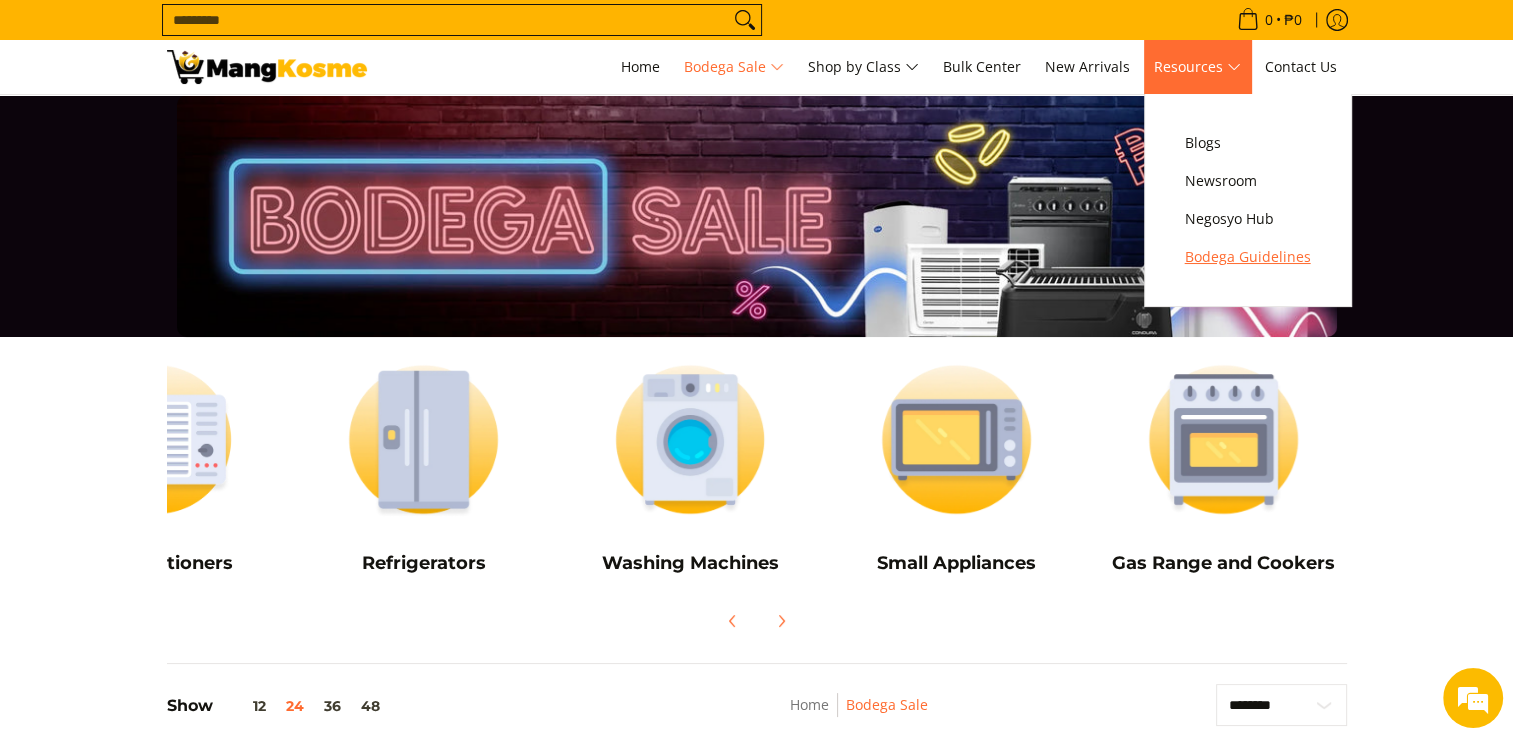 click on "Bodega Guidelines" at bounding box center (1248, 257) 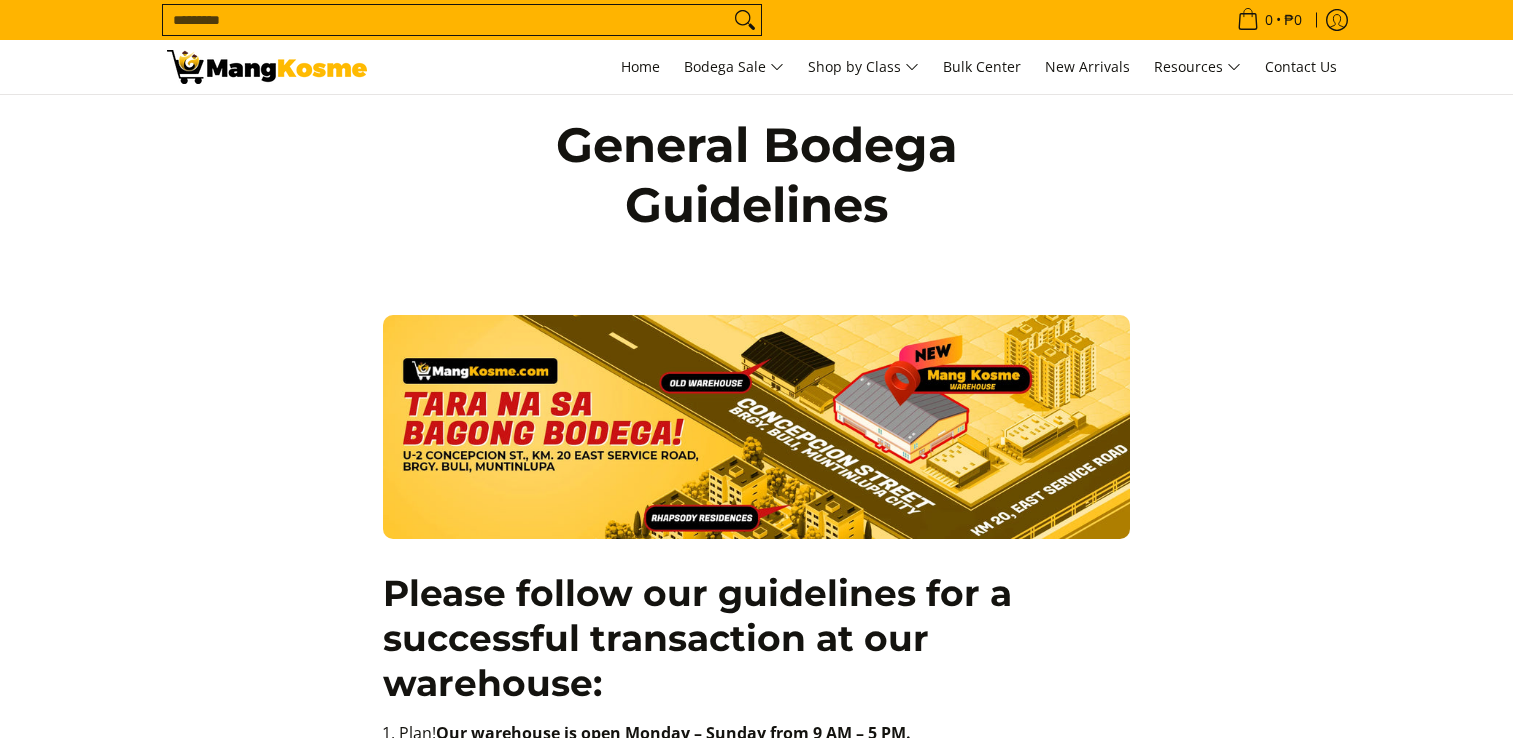 scroll, scrollTop: 800, scrollLeft: 0, axis: vertical 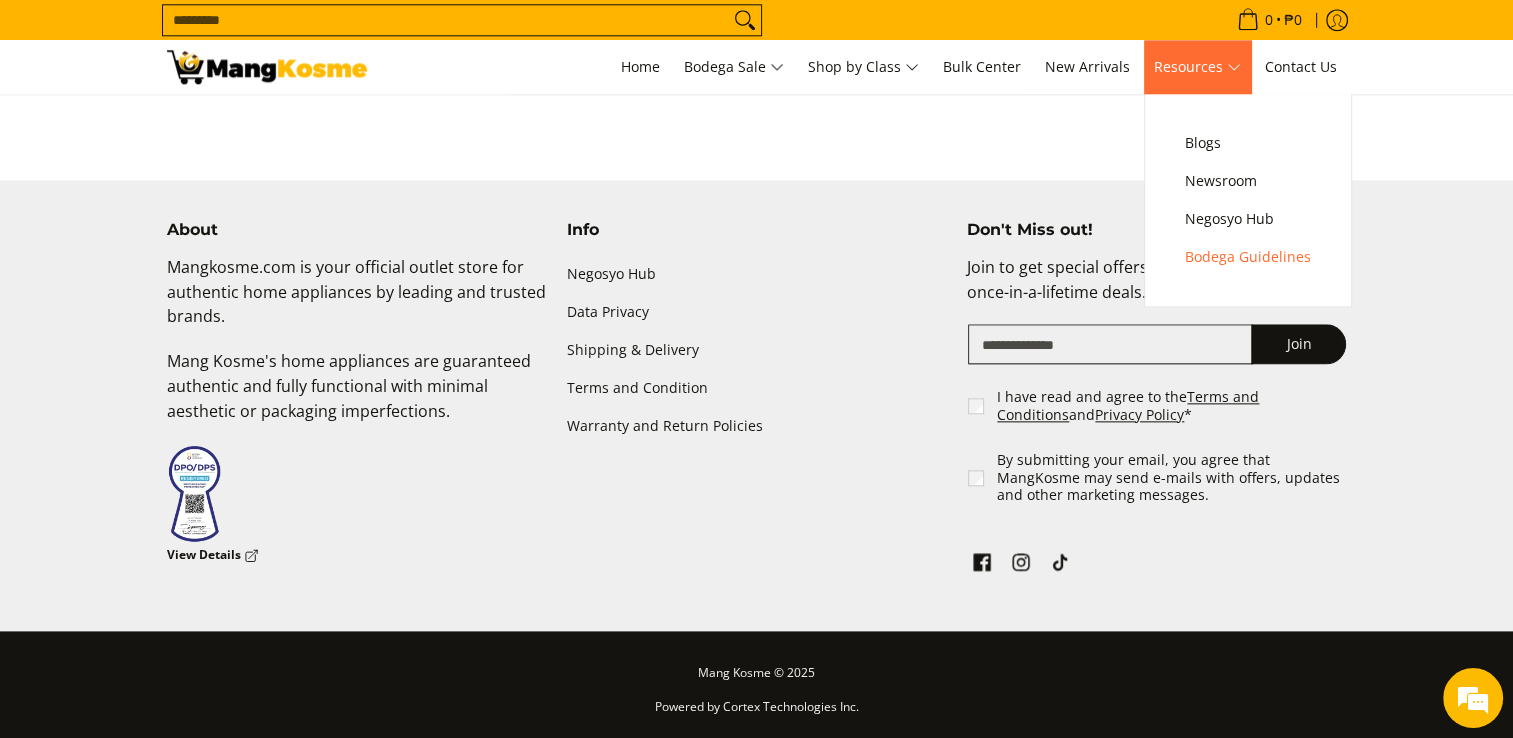 click on "Resources" at bounding box center (1197, 67) 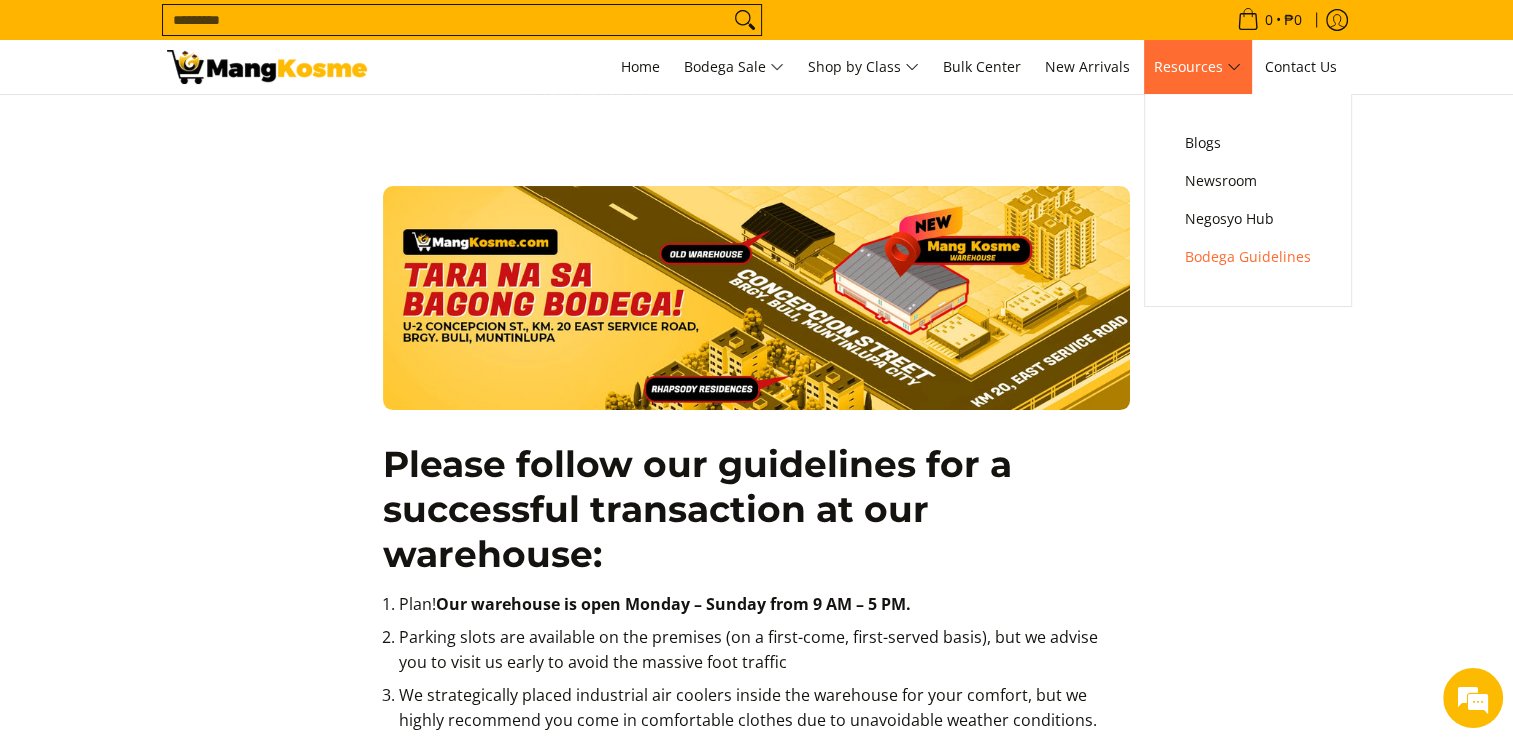 scroll, scrollTop: 0, scrollLeft: 0, axis: both 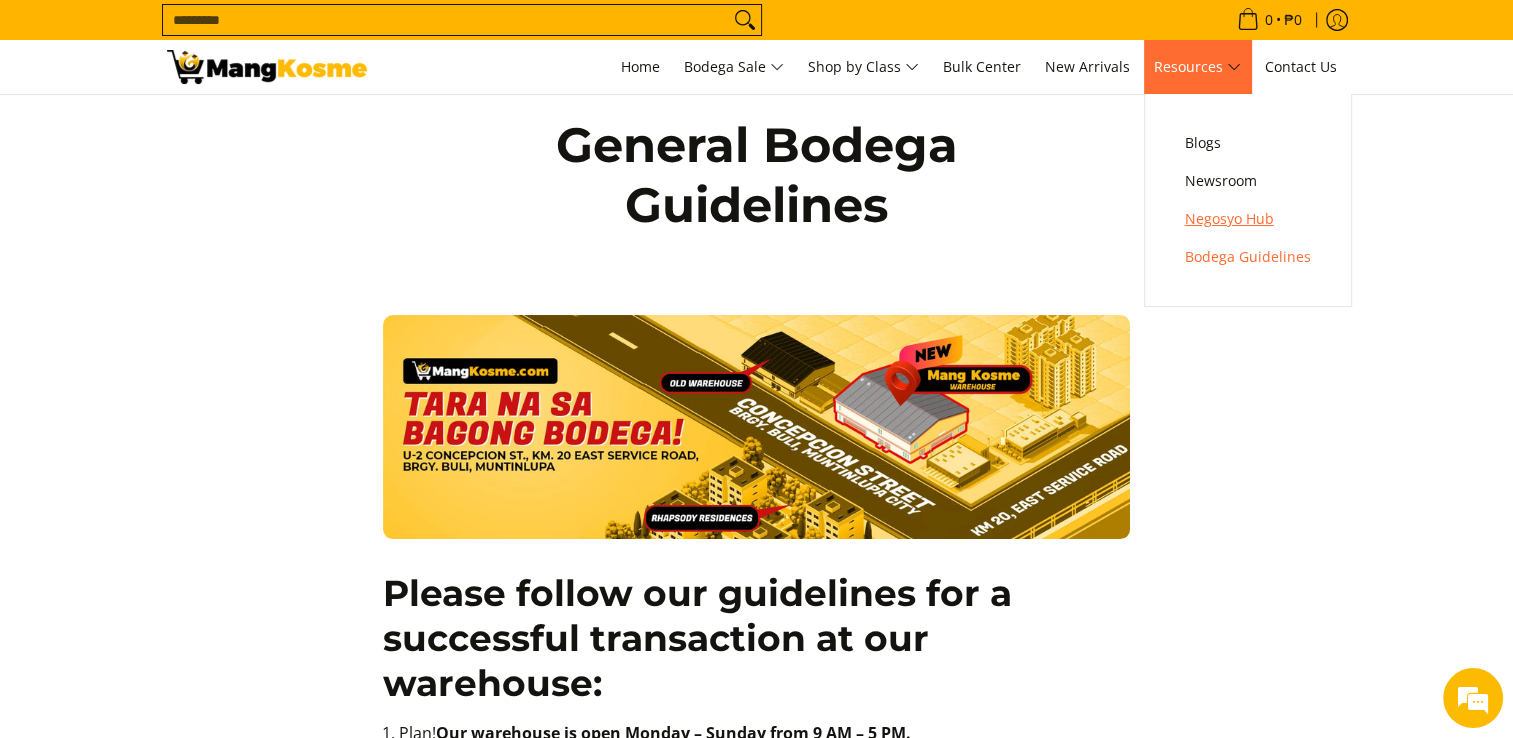 click on "Negosyo Hub" at bounding box center [1248, 219] 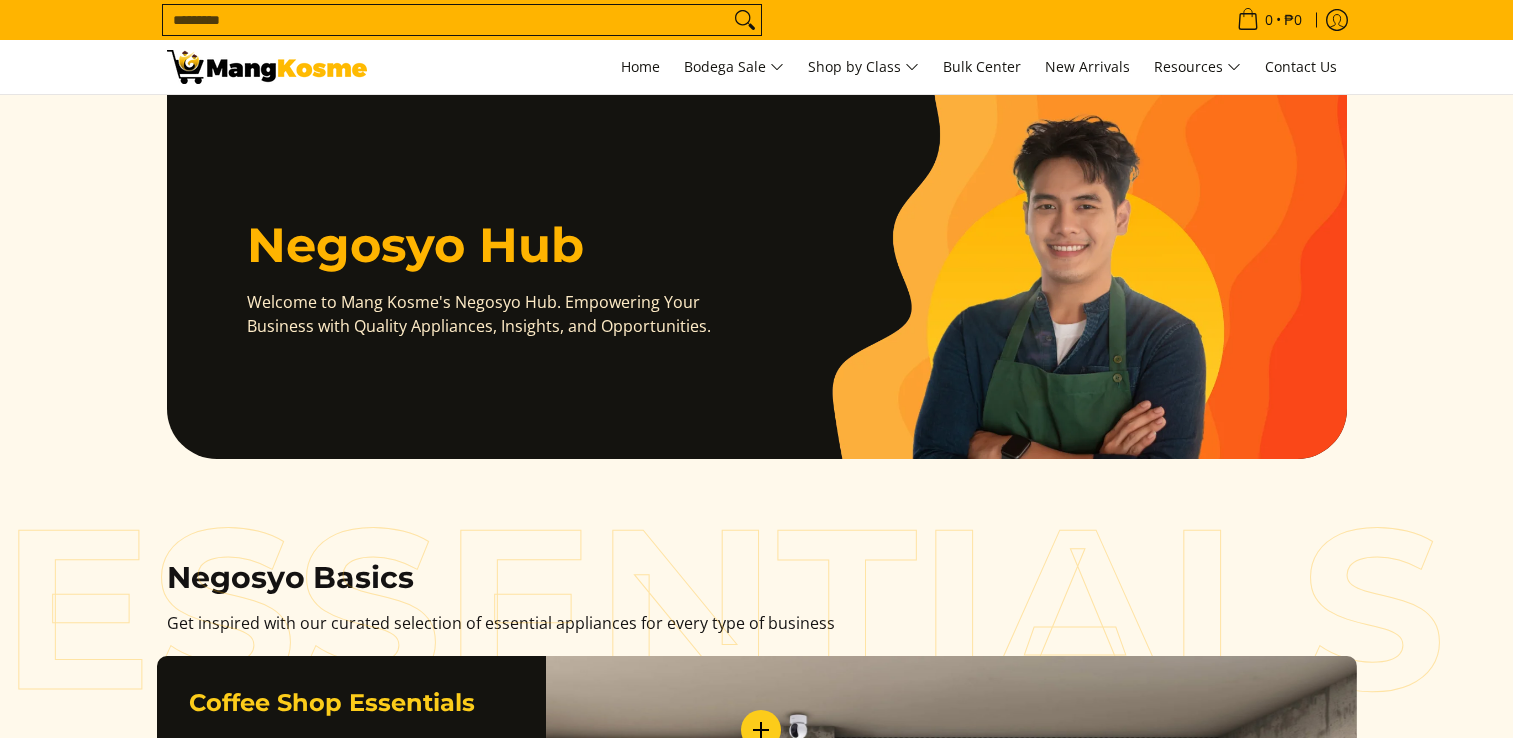 scroll, scrollTop: 0, scrollLeft: 0, axis: both 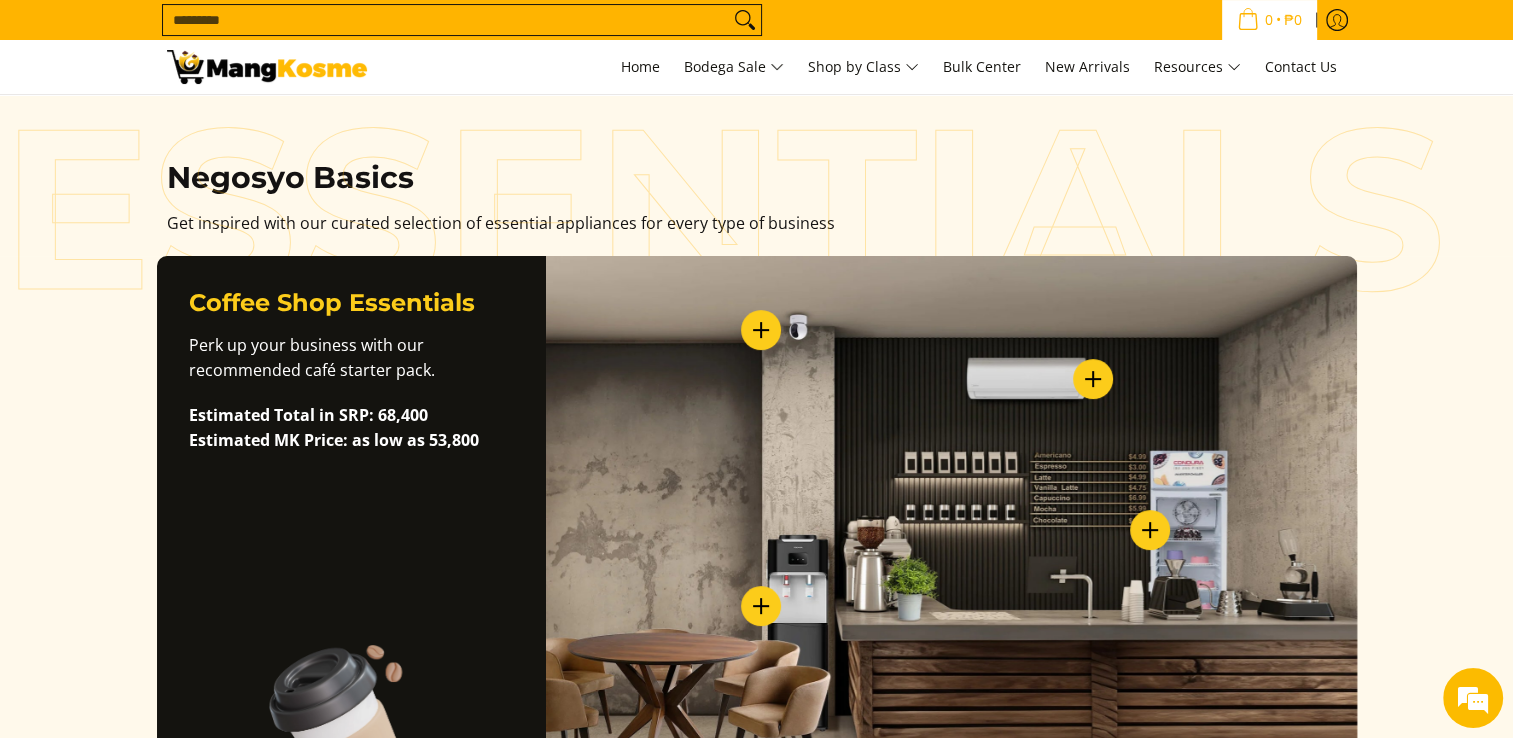 click 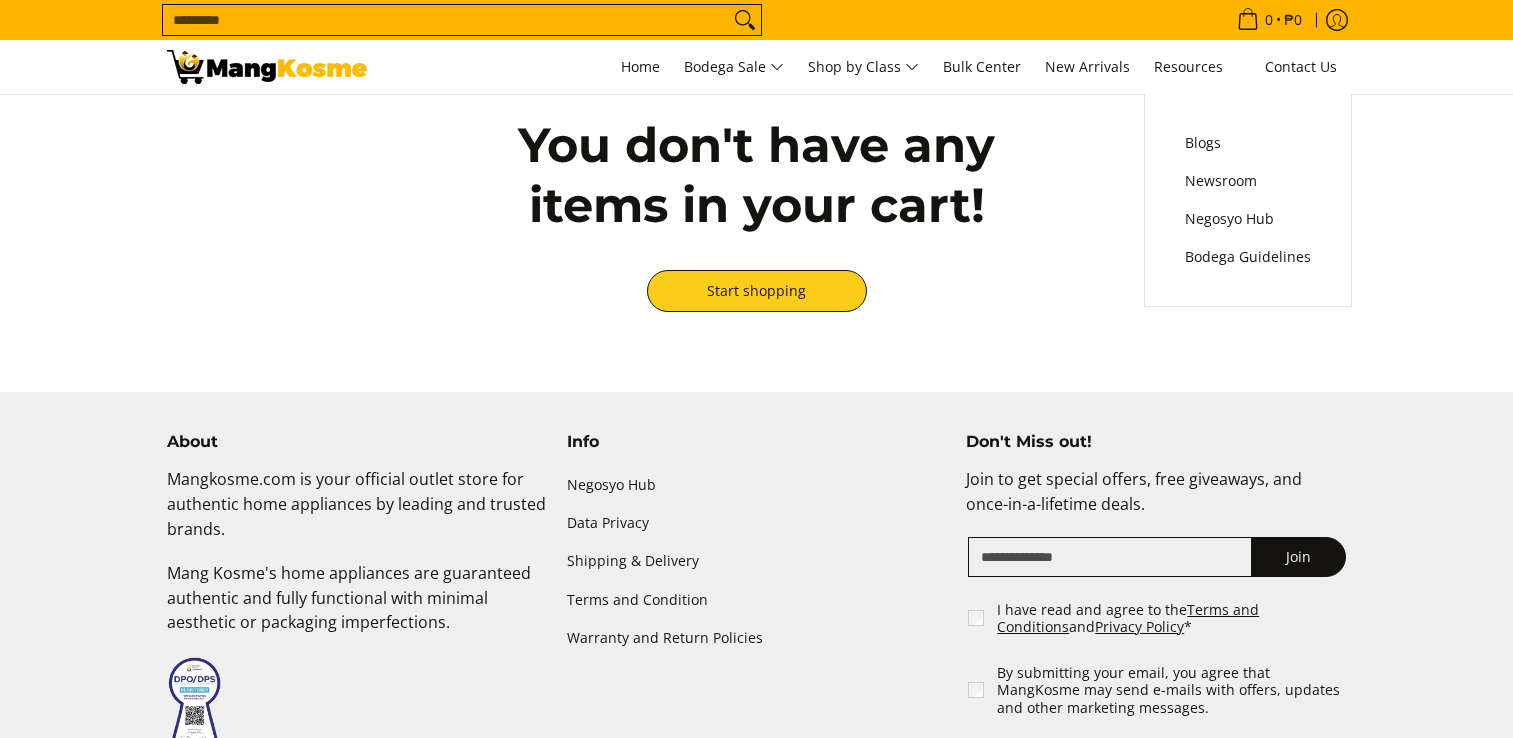 scroll, scrollTop: 0, scrollLeft: 0, axis: both 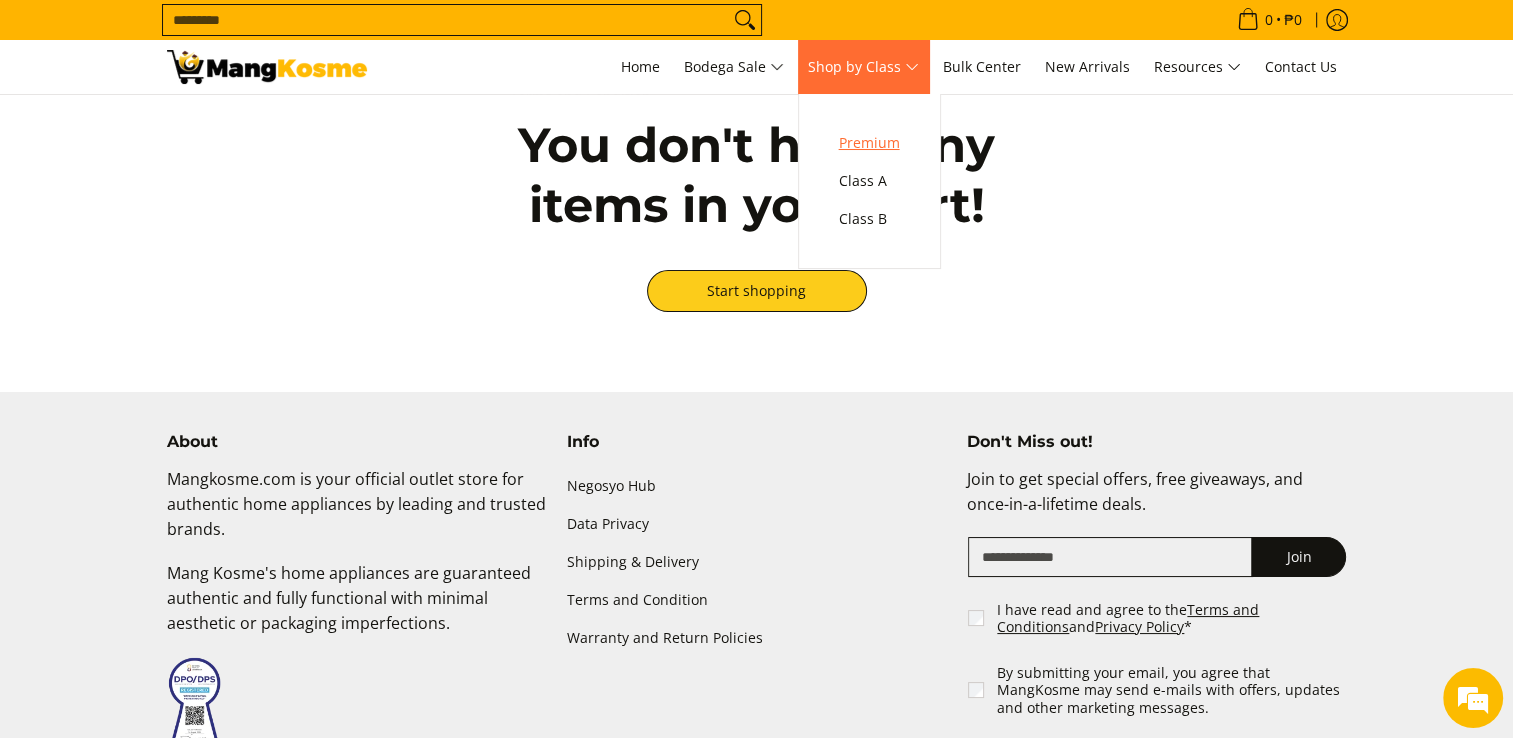 click on "Premium" at bounding box center (869, 143) 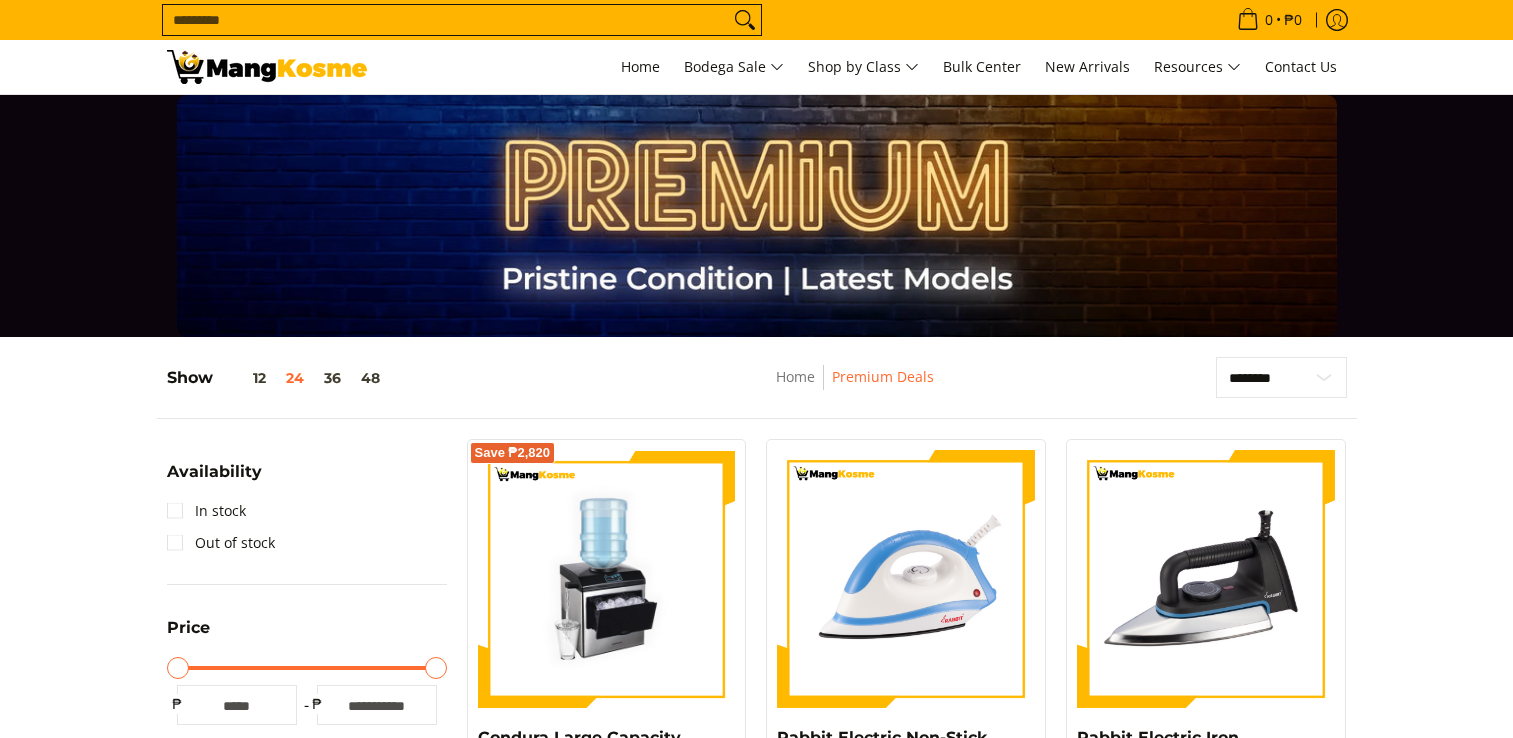 scroll, scrollTop: 0, scrollLeft: 0, axis: both 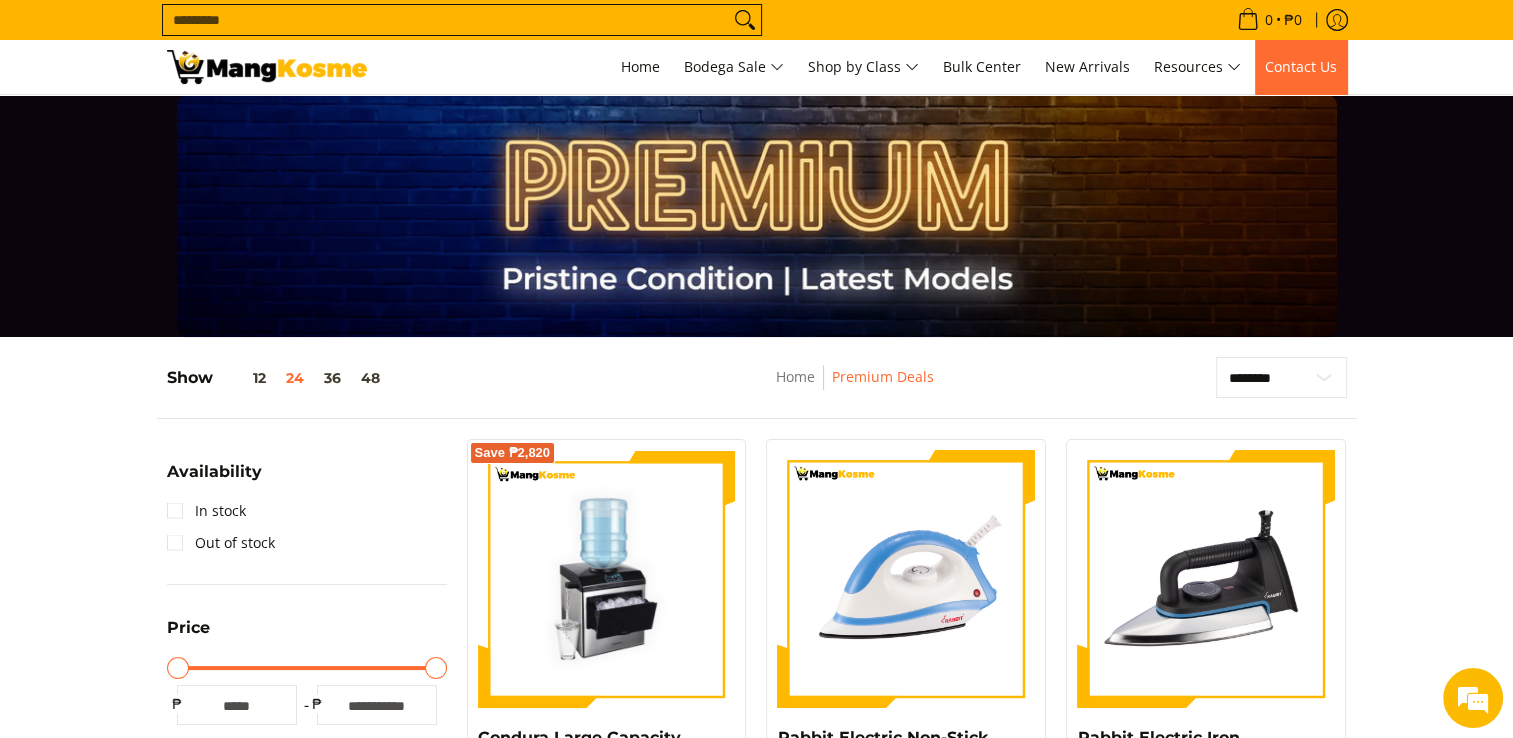 click on "Contact Us" at bounding box center (1301, 66) 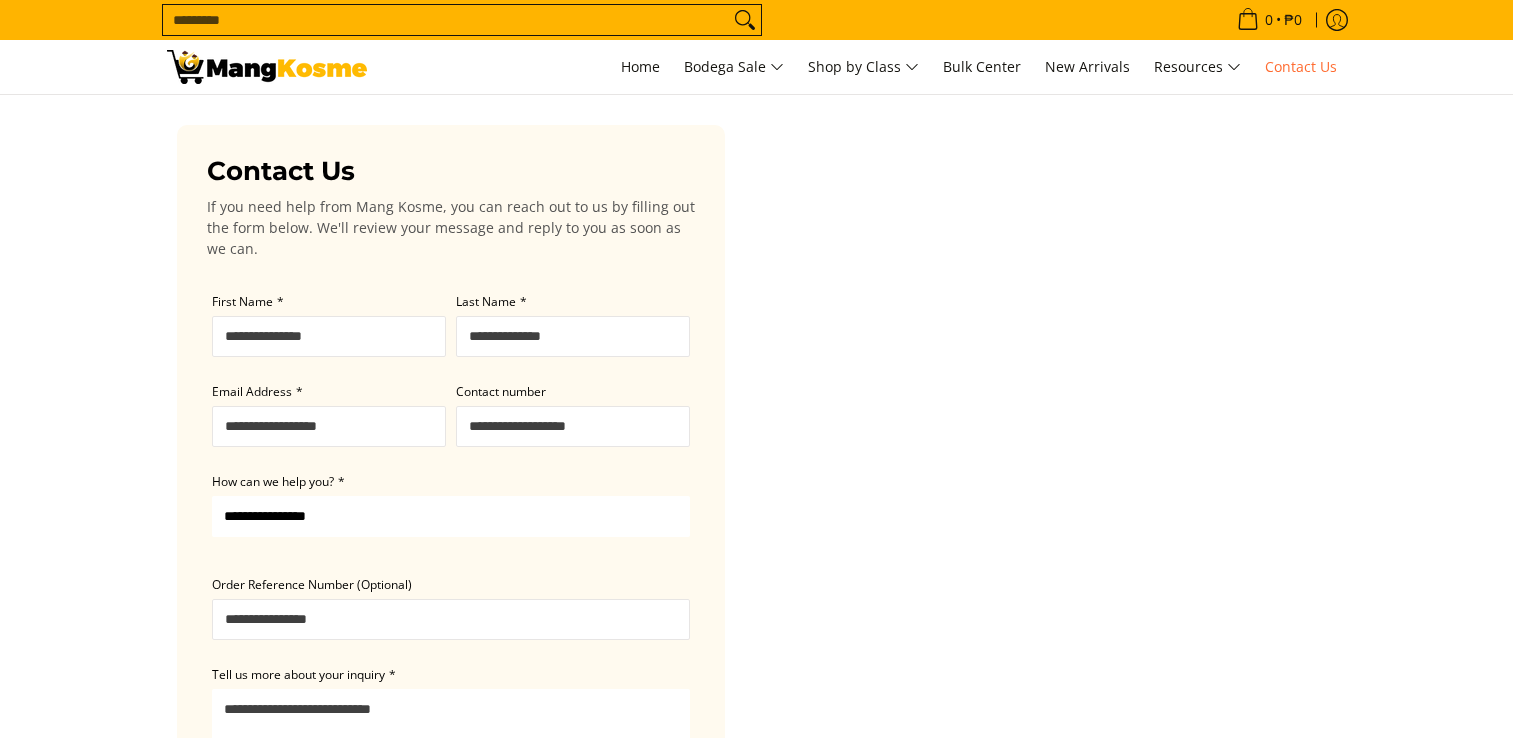 scroll, scrollTop: 0, scrollLeft: 0, axis: both 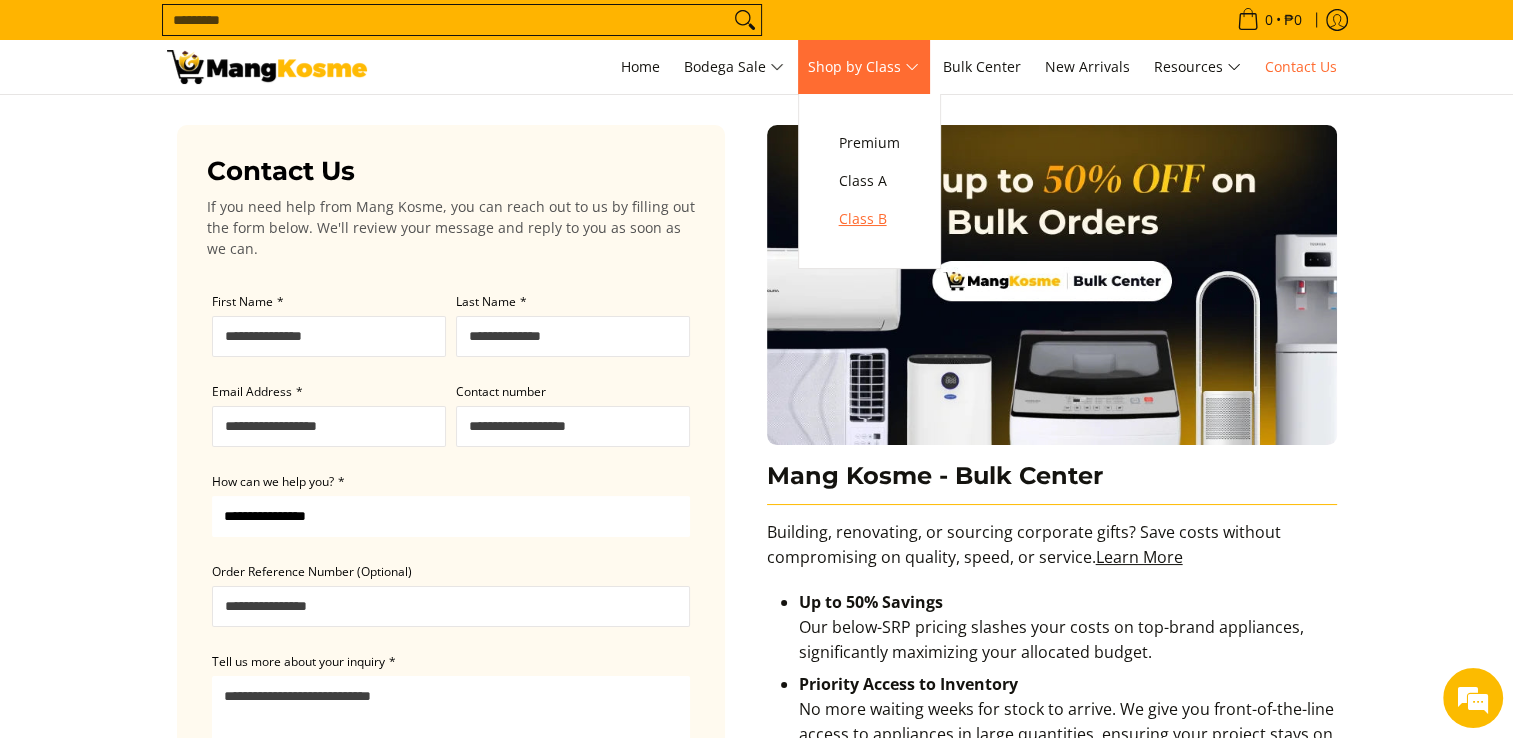 click on "Class B" at bounding box center (869, 219) 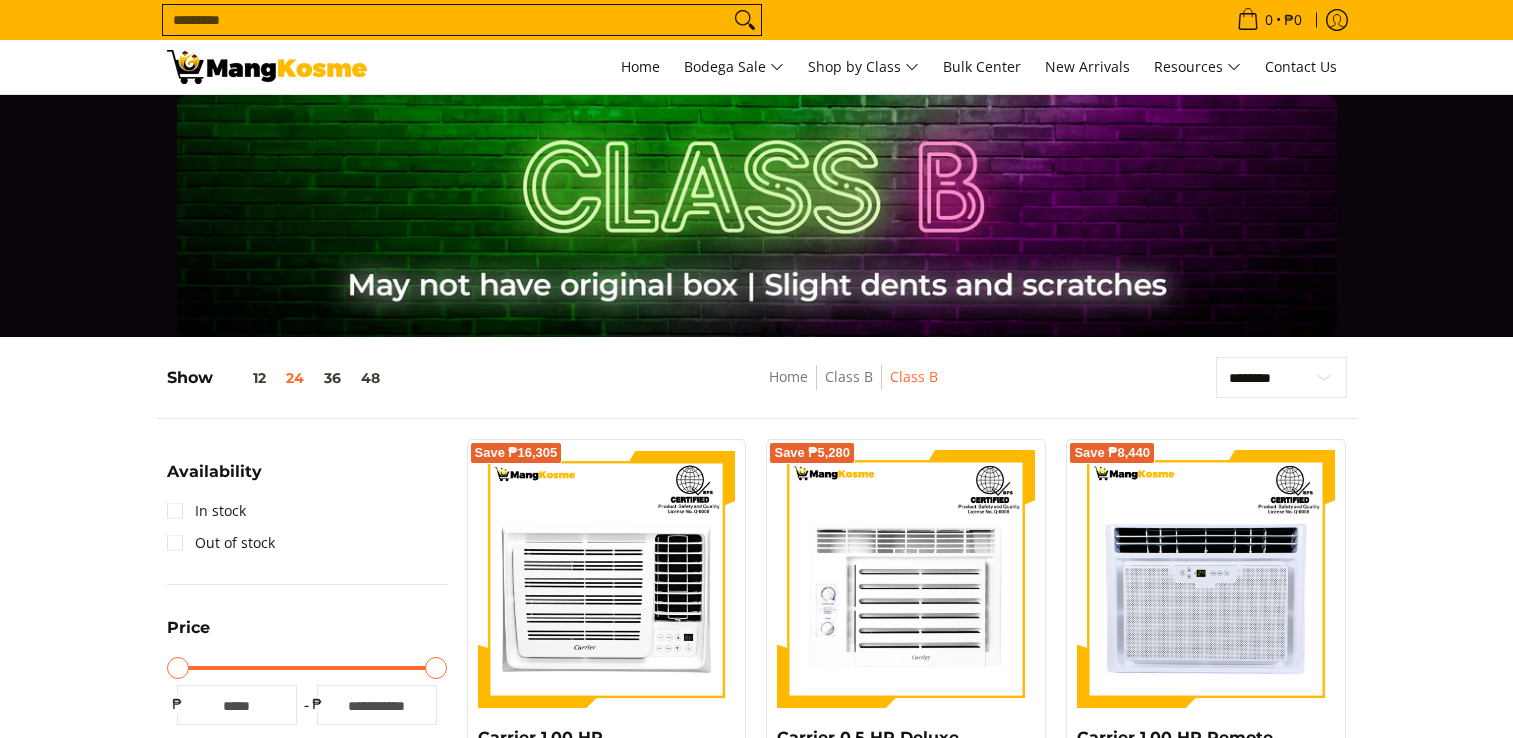 scroll, scrollTop: 0, scrollLeft: 0, axis: both 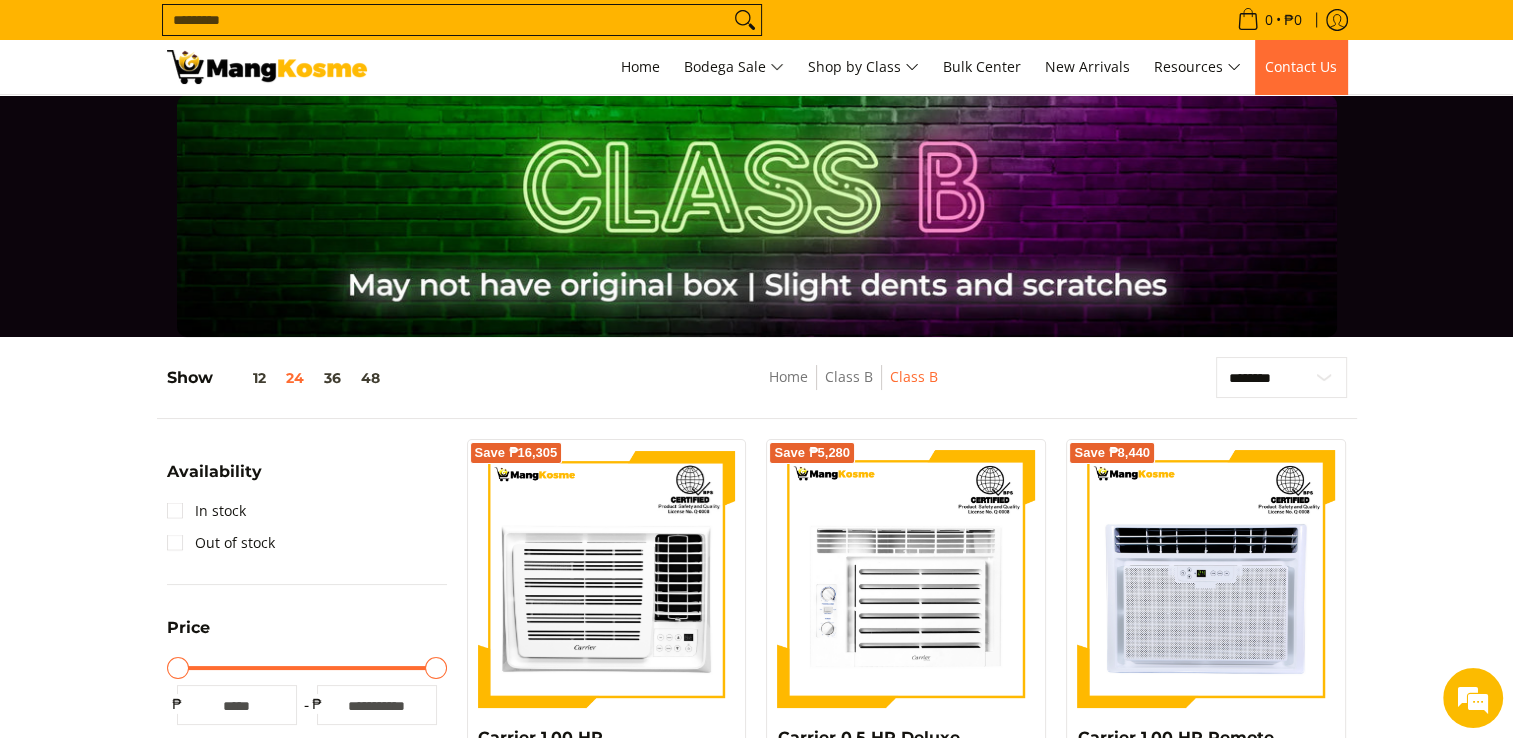 click on "Contact Us" at bounding box center (1301, 66) 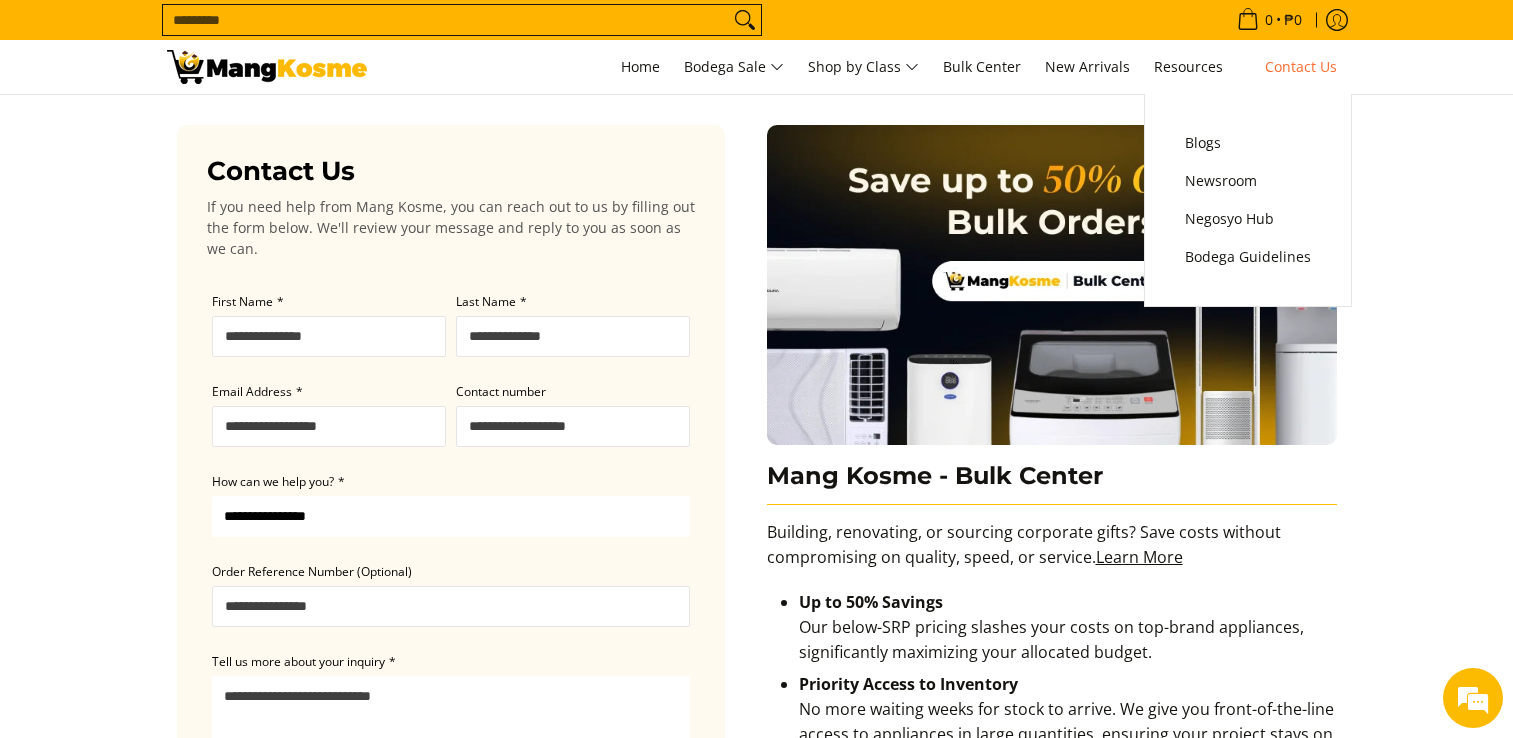 scroll, scrollTop: 0, scrollLeft: 0, axis: both 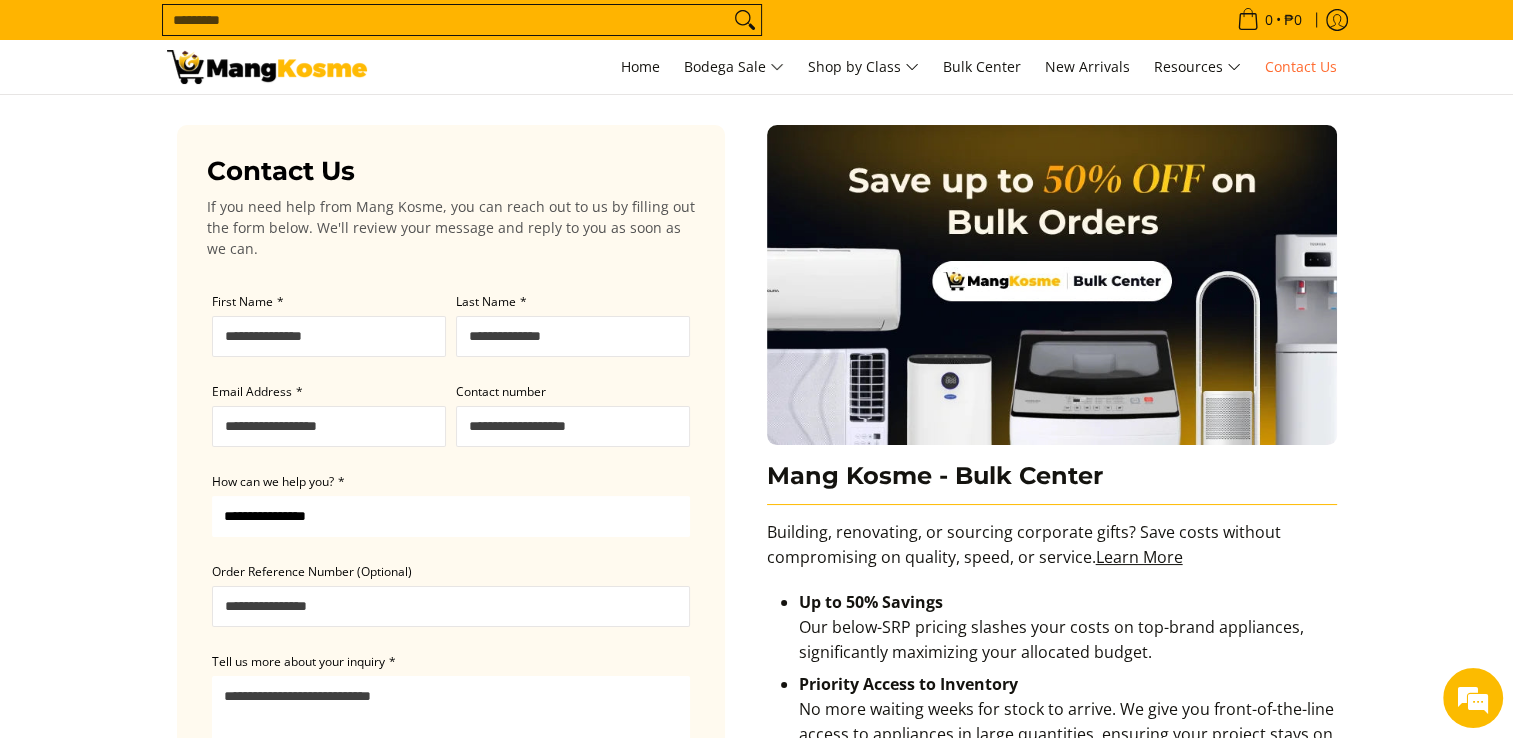 click on "Search..." at bounding box center (446, 20) 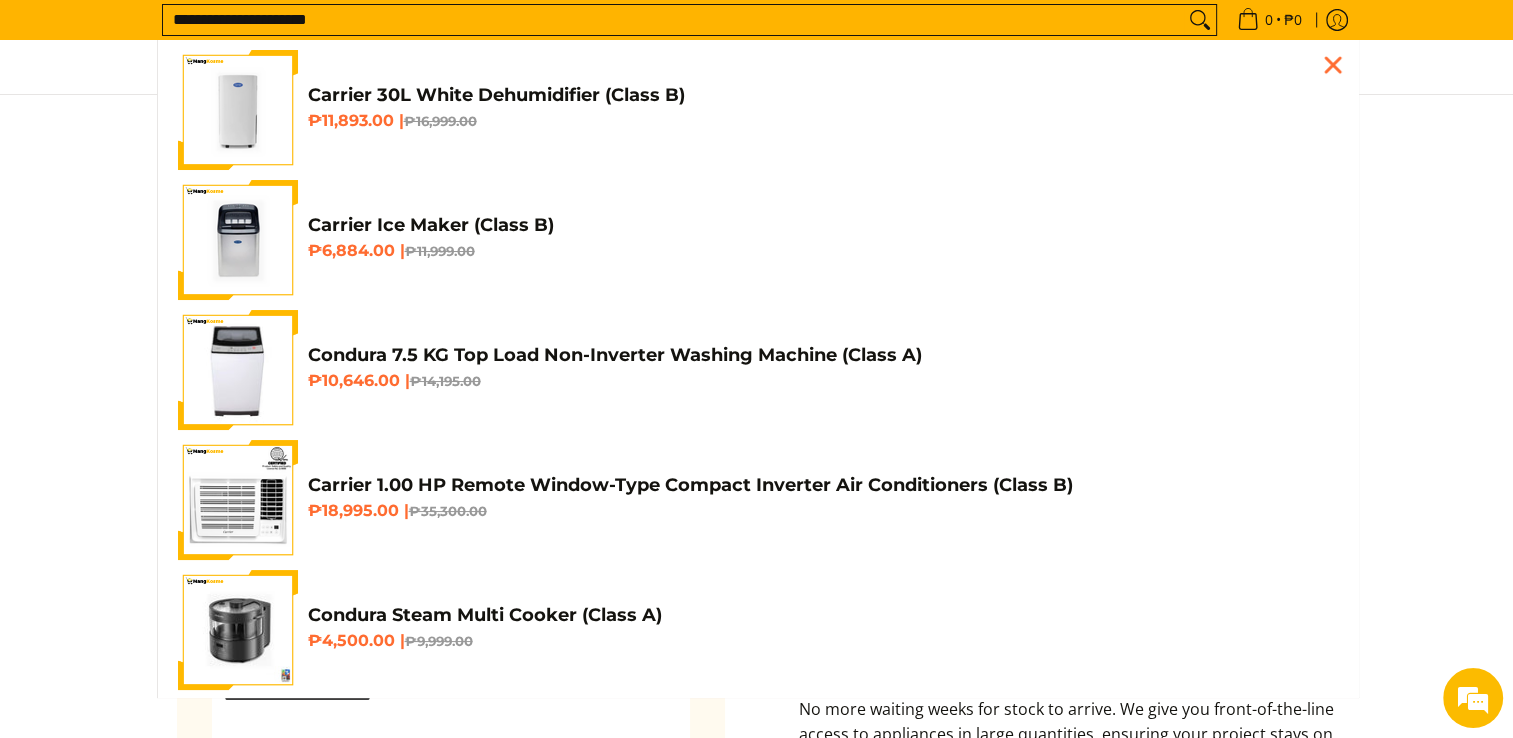 type on "**********" 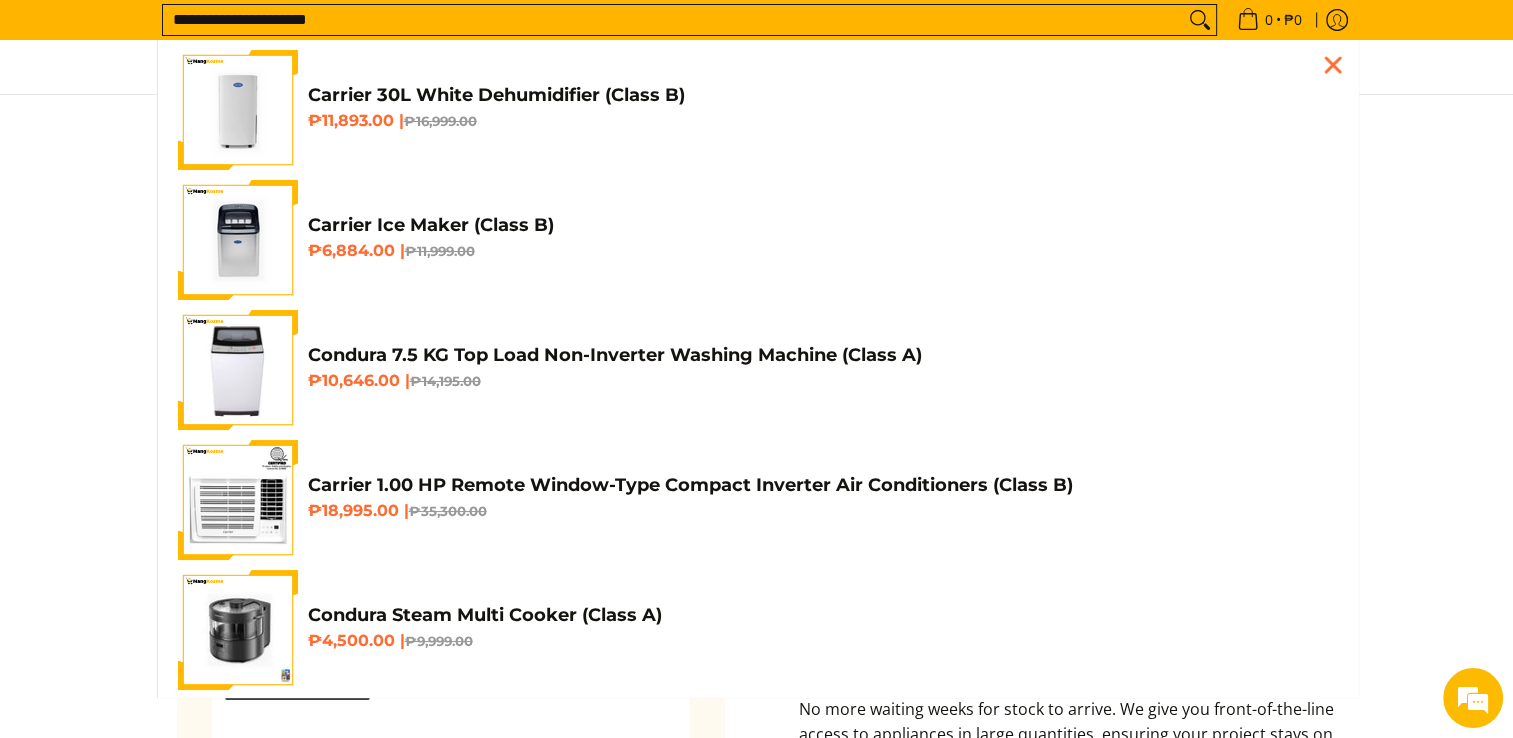 click at bounding box center (1200, 20) 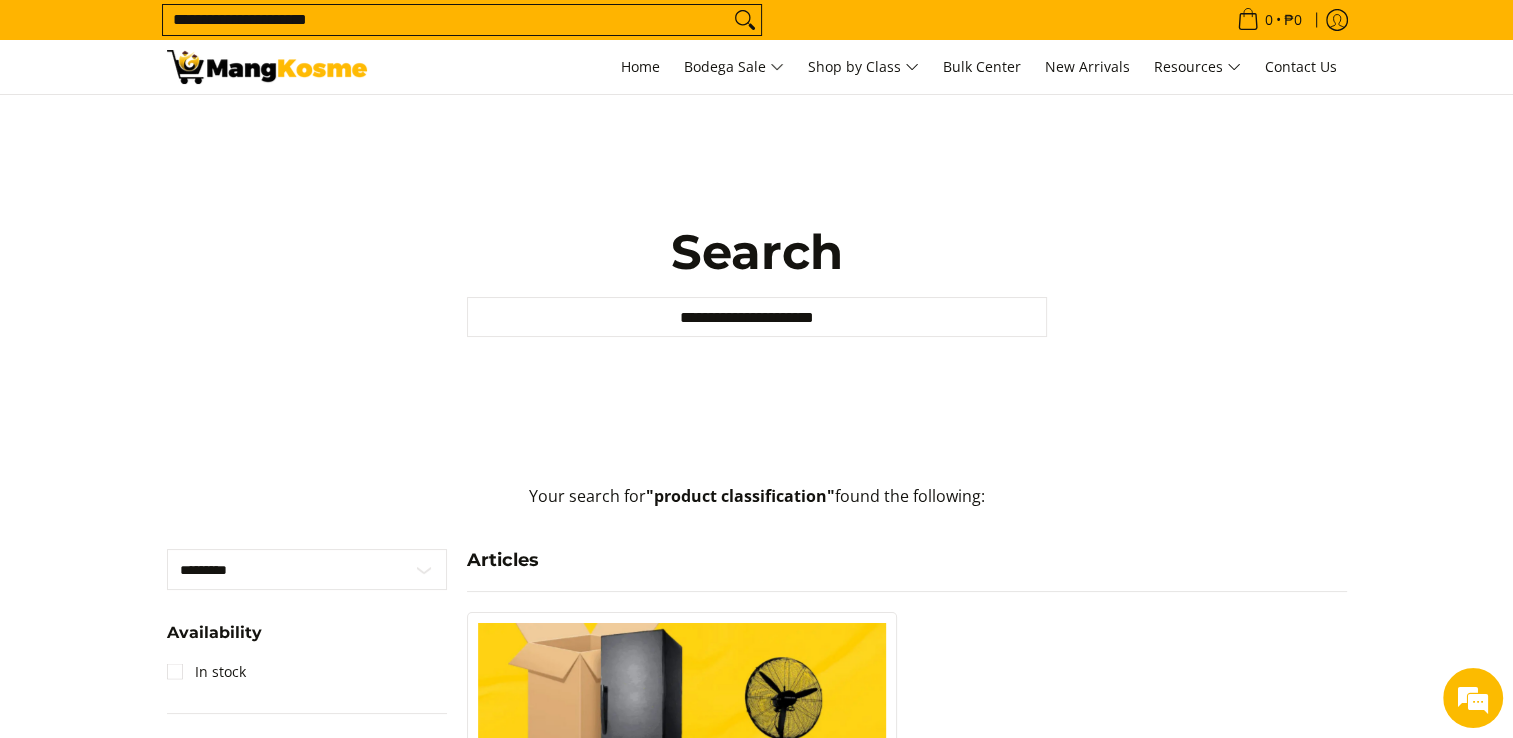 scroll, scrollTop: 500, scrollLeft: 0, axis: vertical 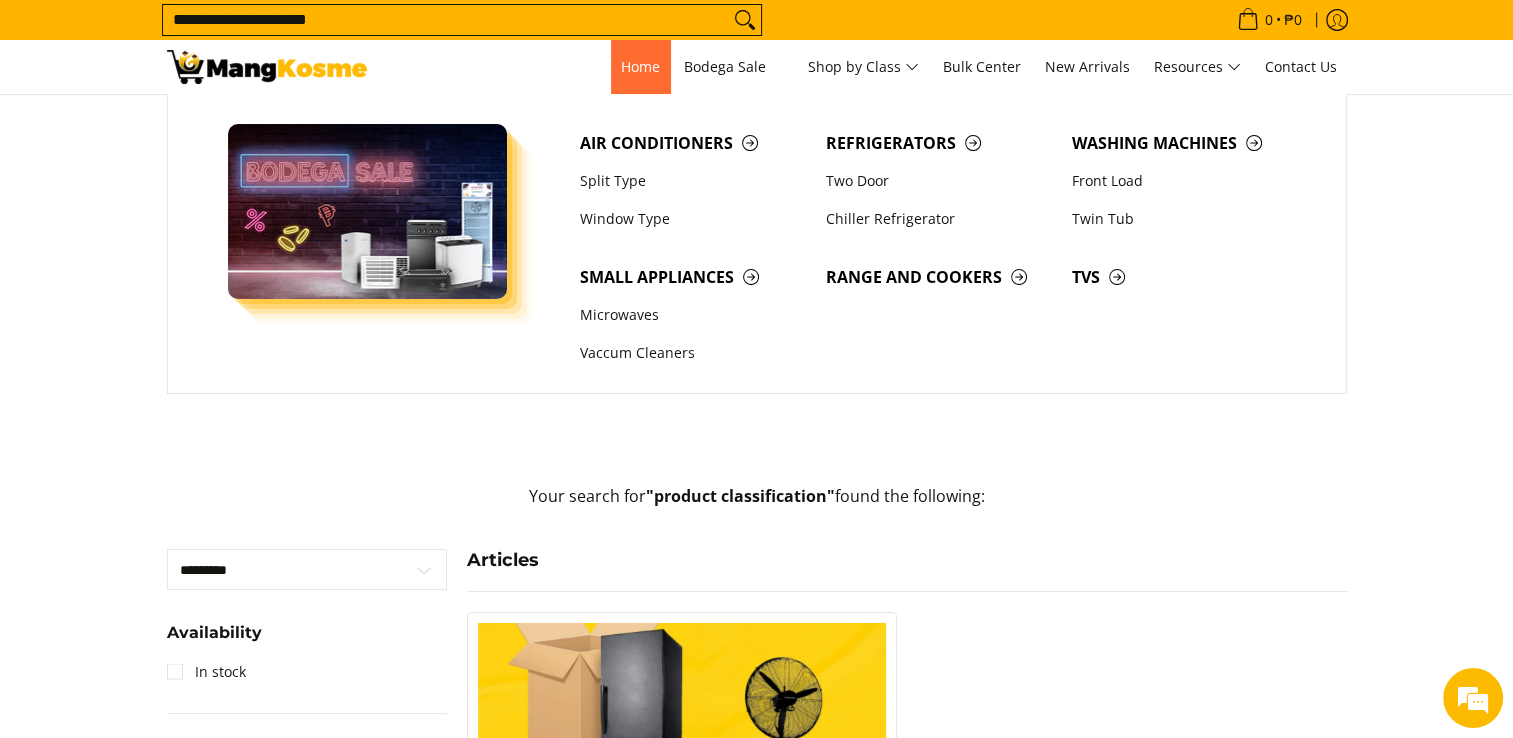 click on "Home" at bounding box center (640, 67) 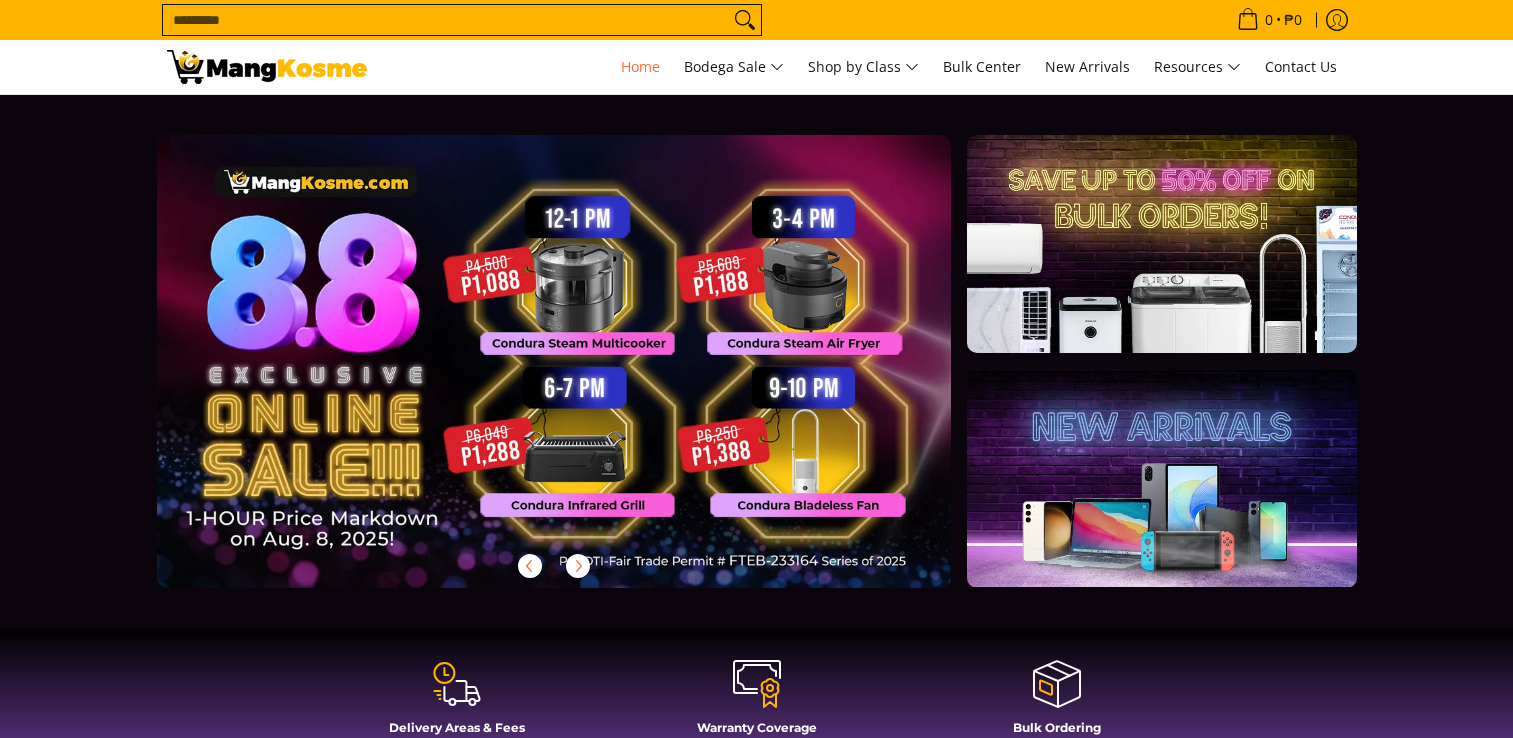 scroll, scrollTop: 0, scrollLeft: 0, axis: both 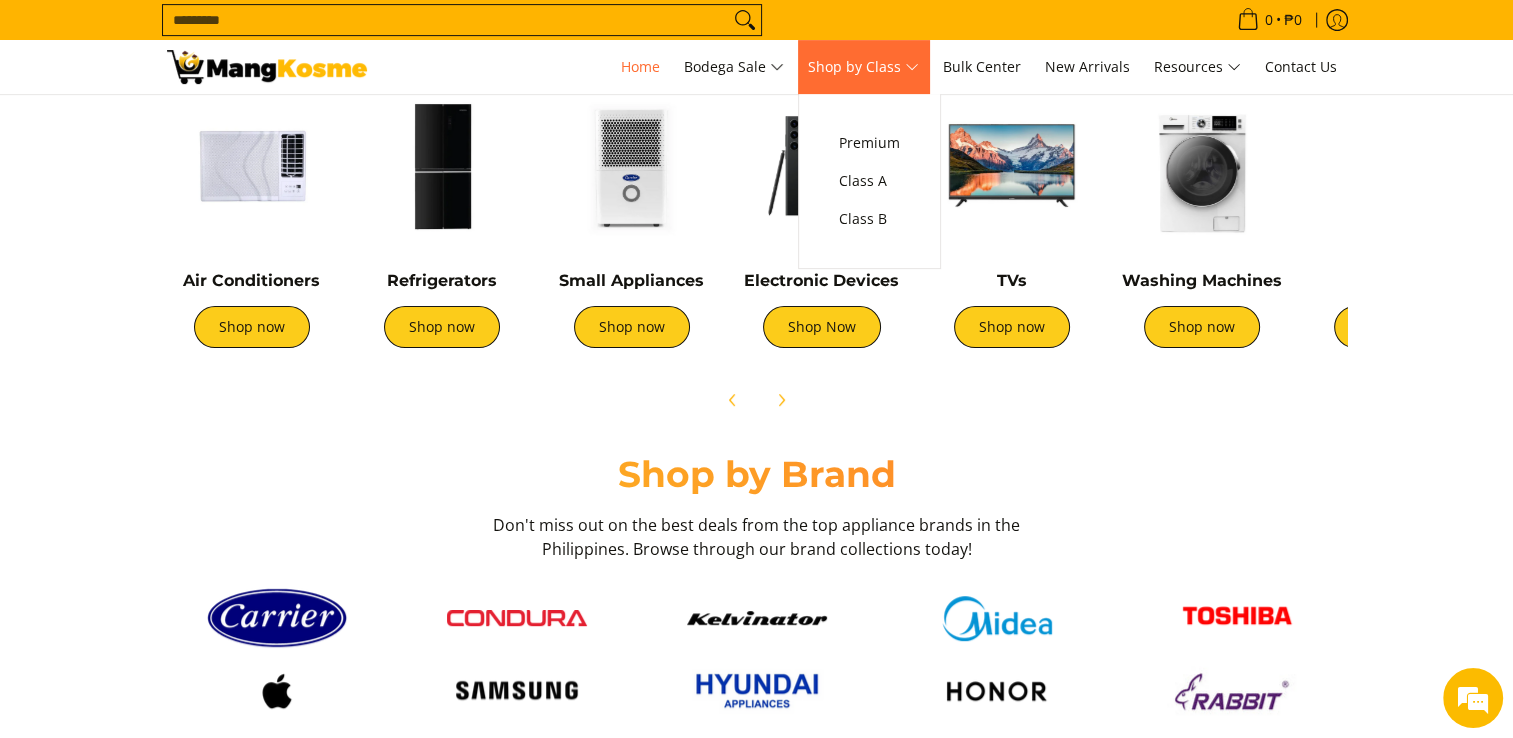 click on "Shop by Class" at bounding box center [863, 67] 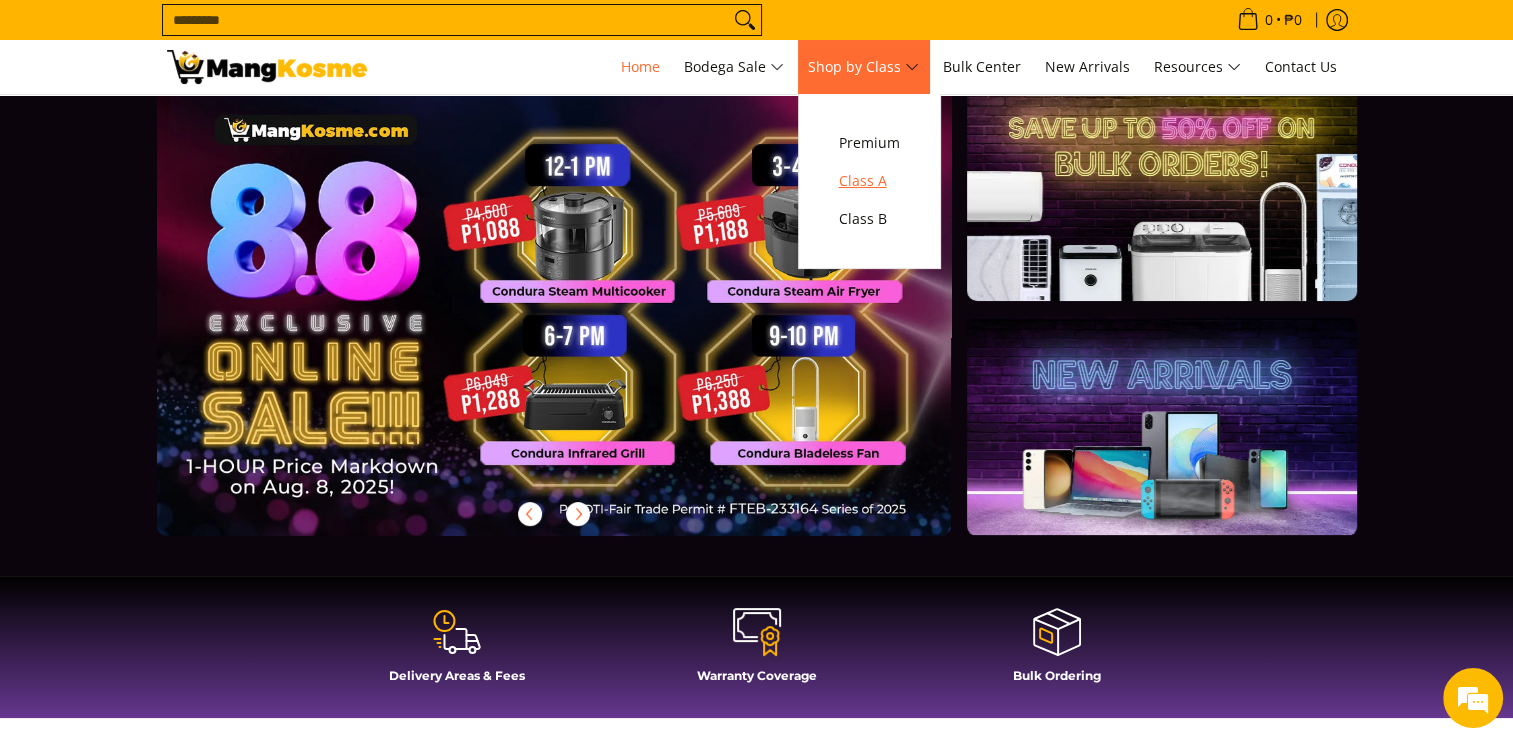 scroll, scrollTop: 0, scrollLeft: 0, axis: both 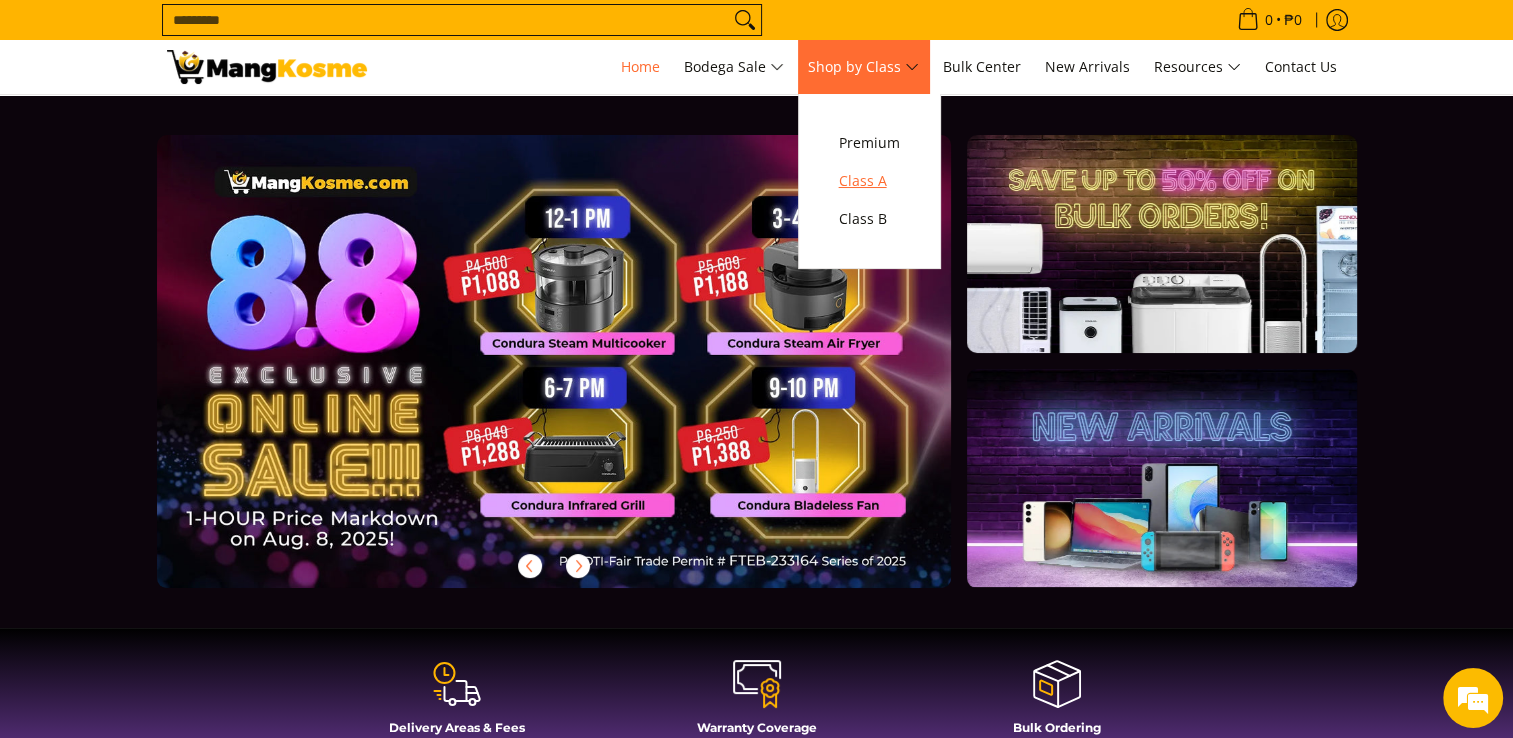 click on "Class A" at bounding box center (869, 181) 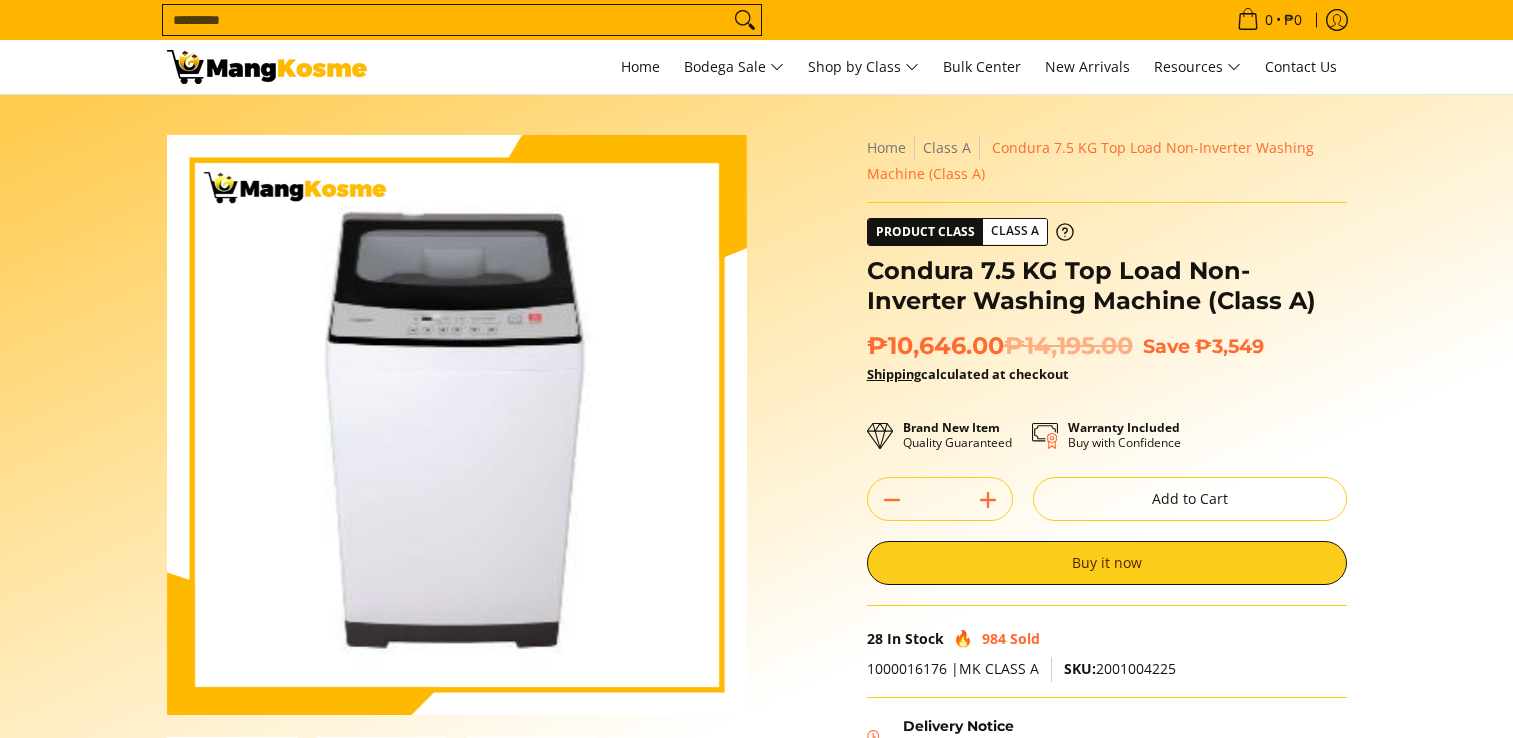 scroll, scrollTop: 299, scrollLeft: 0, axis: vertical 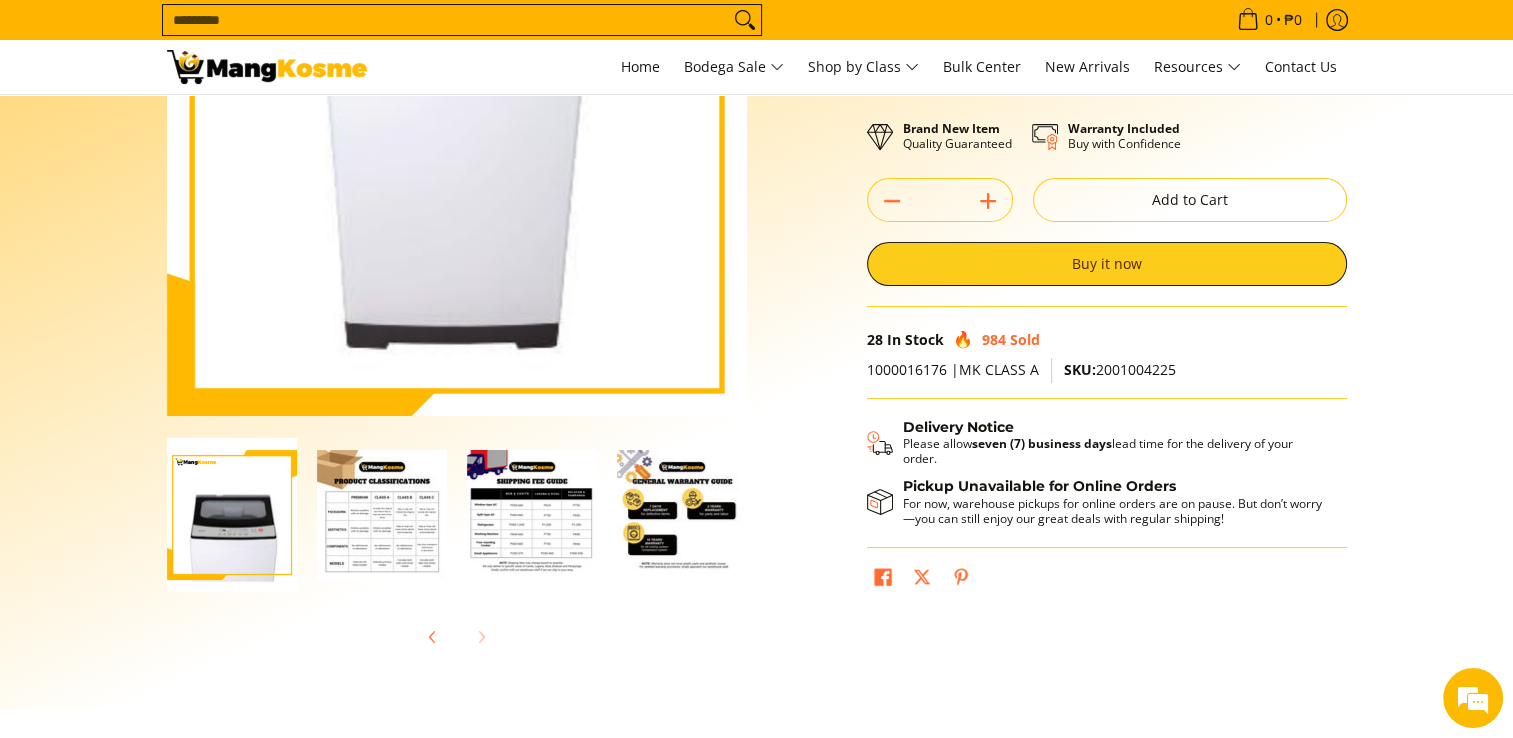 click at bounding box center [382, 515] 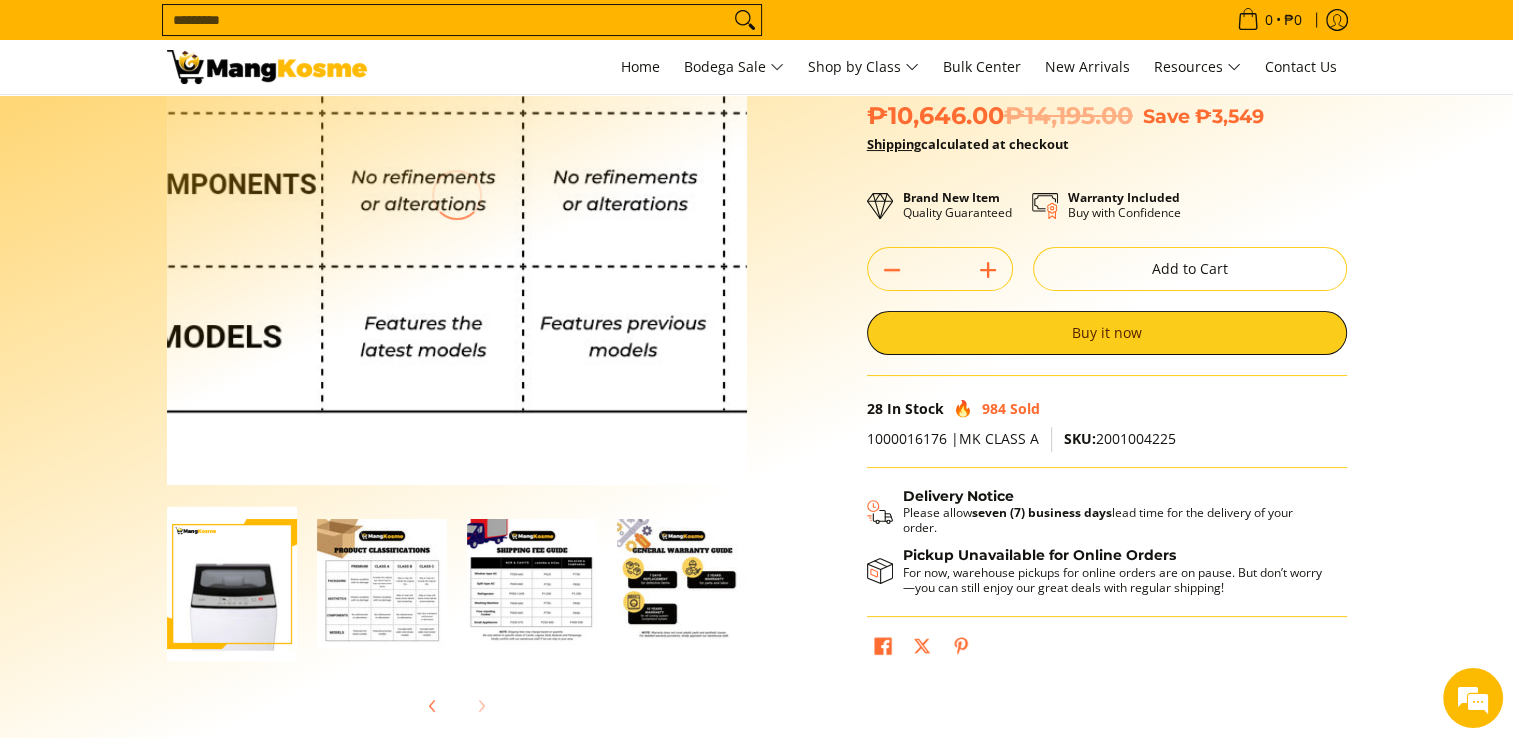 scroll, scrollTop: 99, scrollLeft: 0, axis: vertical 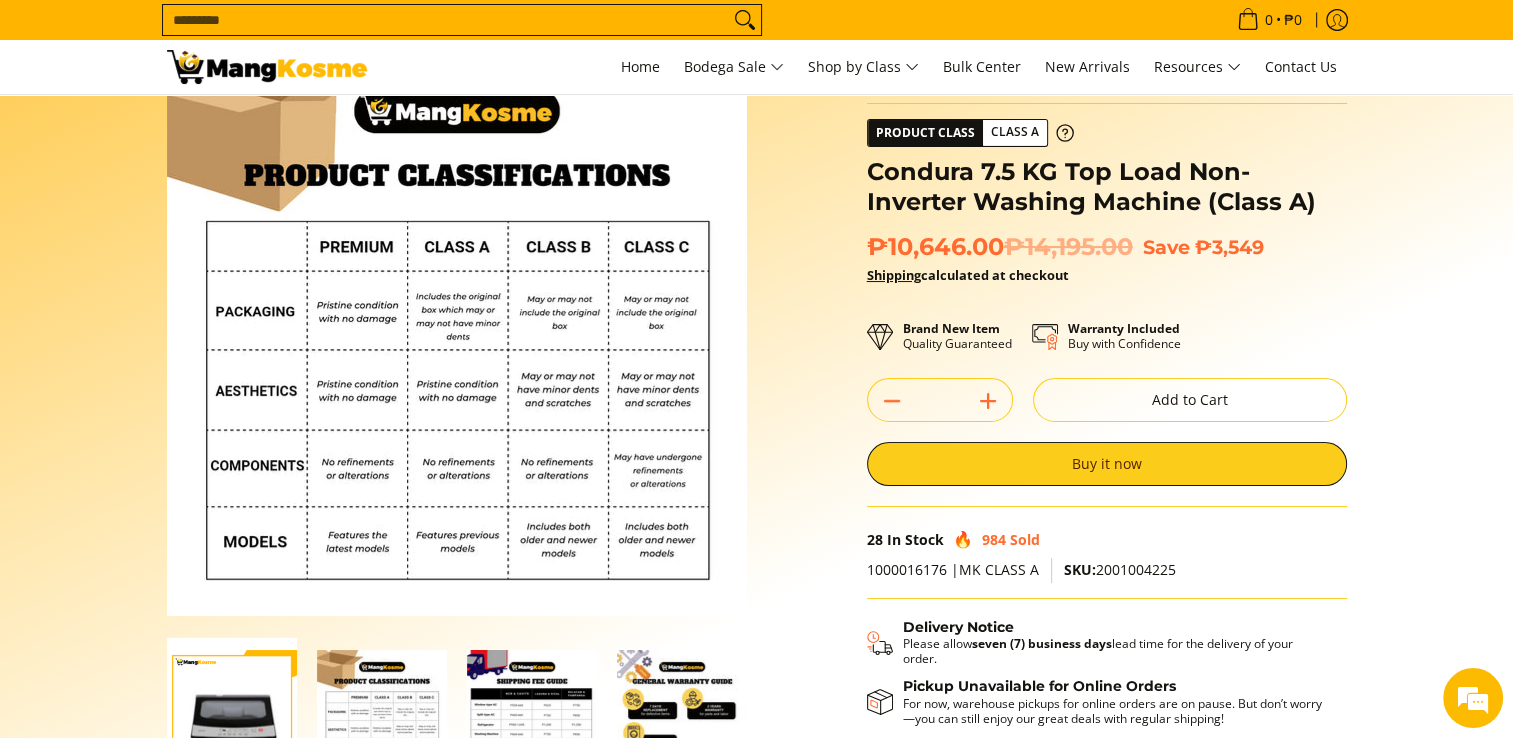 click at bounding box center [532, 715] 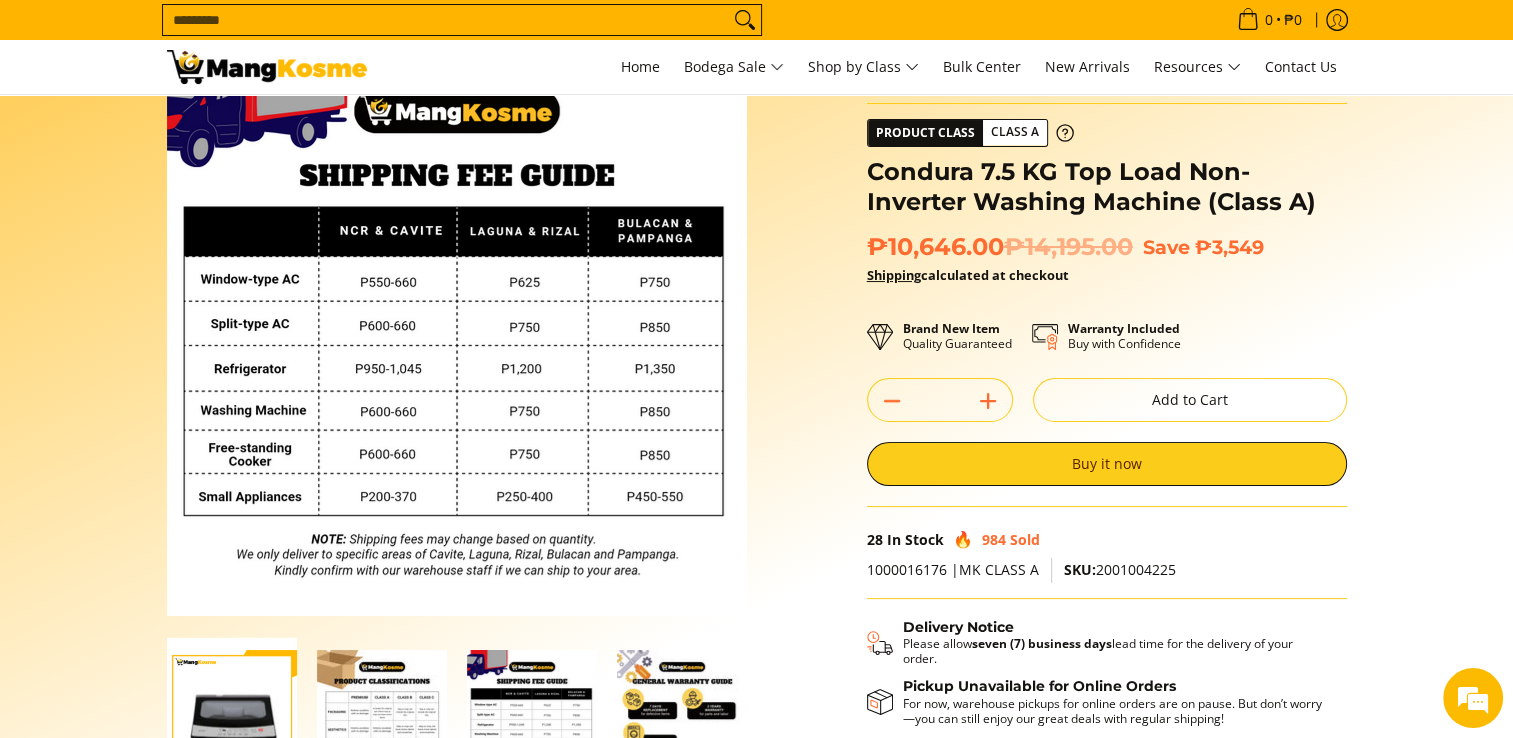 click at bounding box center (532, 715) 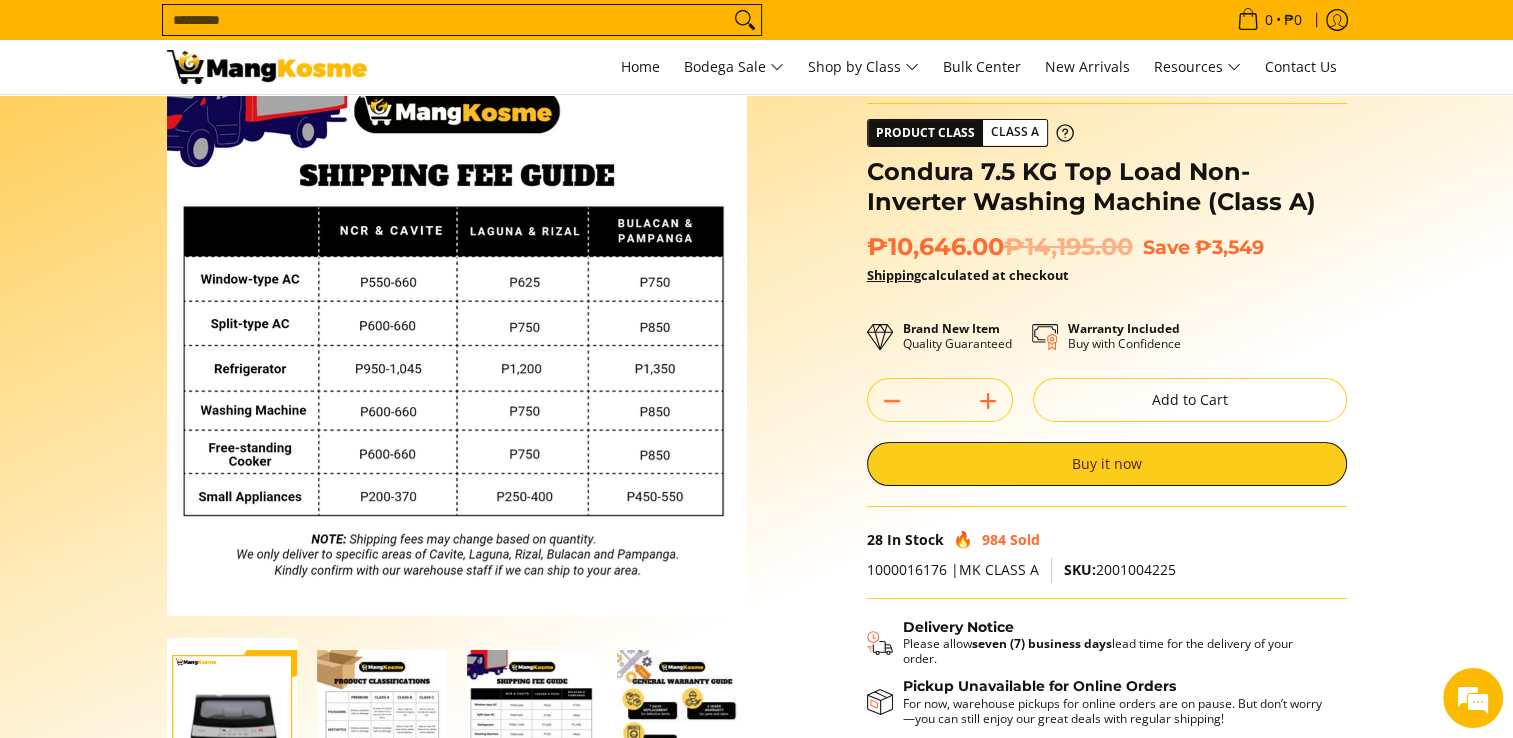 click at bounding box center (532, 715) 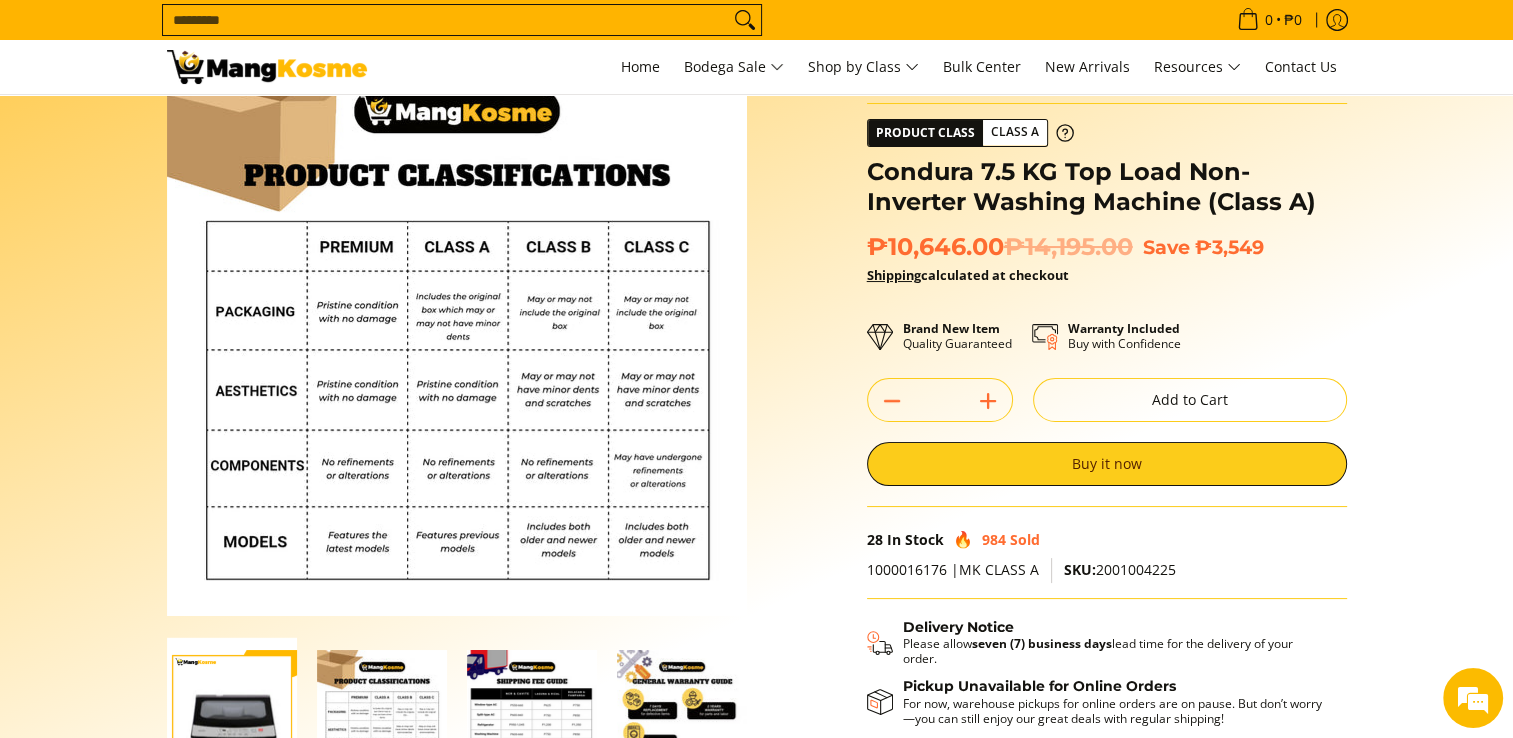 scroll, scrollTop: 0, scrollLeft: 0, axis: both 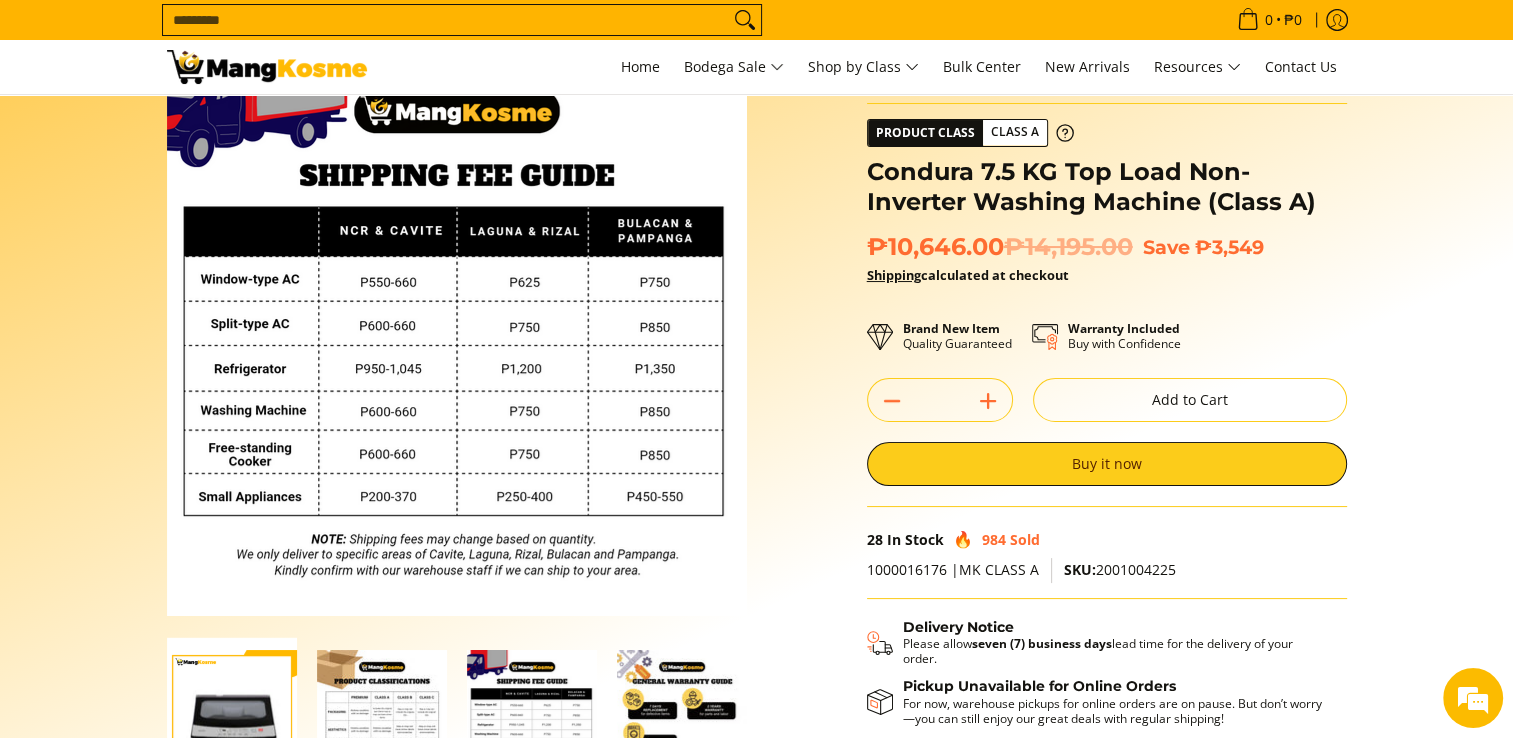 click at bounding box center [382, 715] 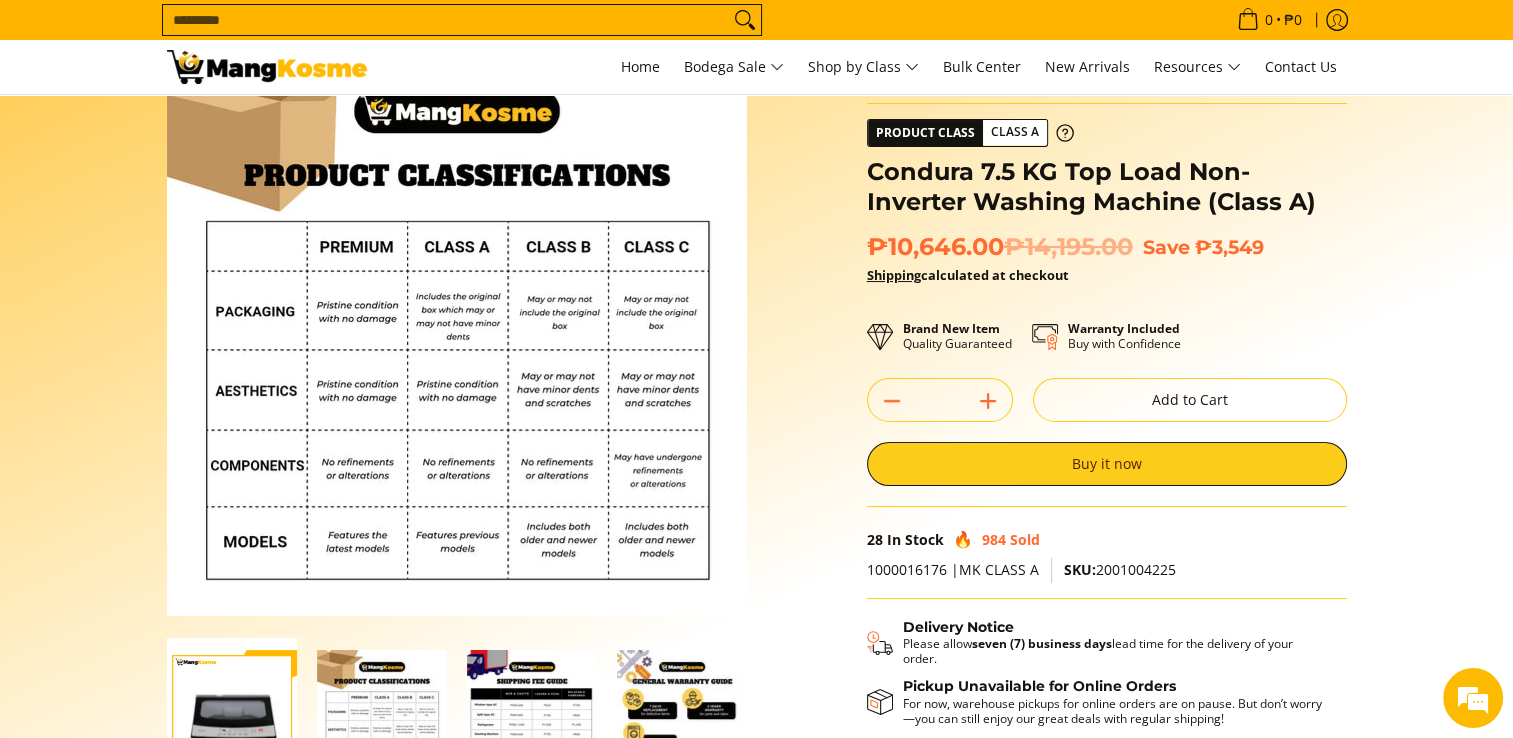 type 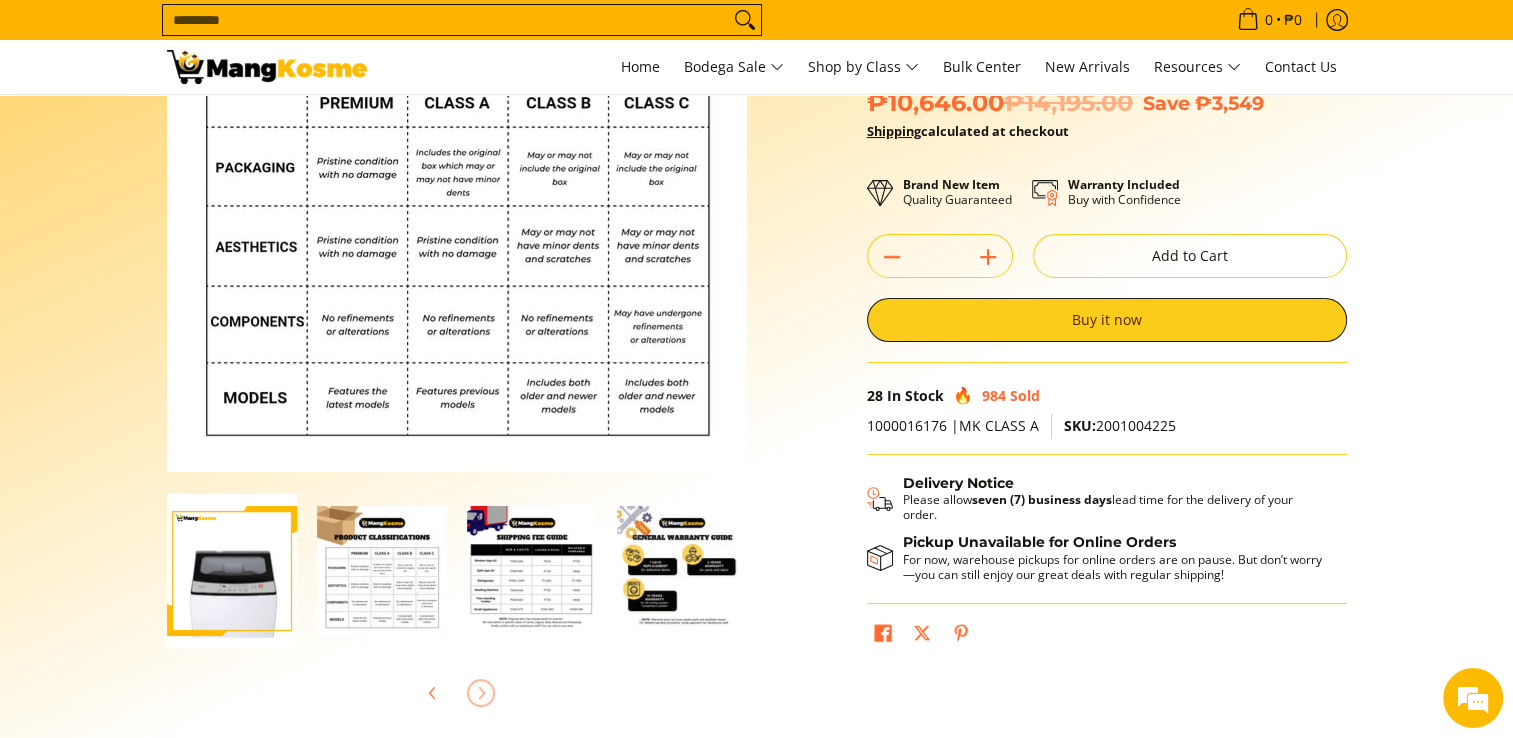 scroll, scrollTop: 399, scrollLeft: 0, axis: vertical 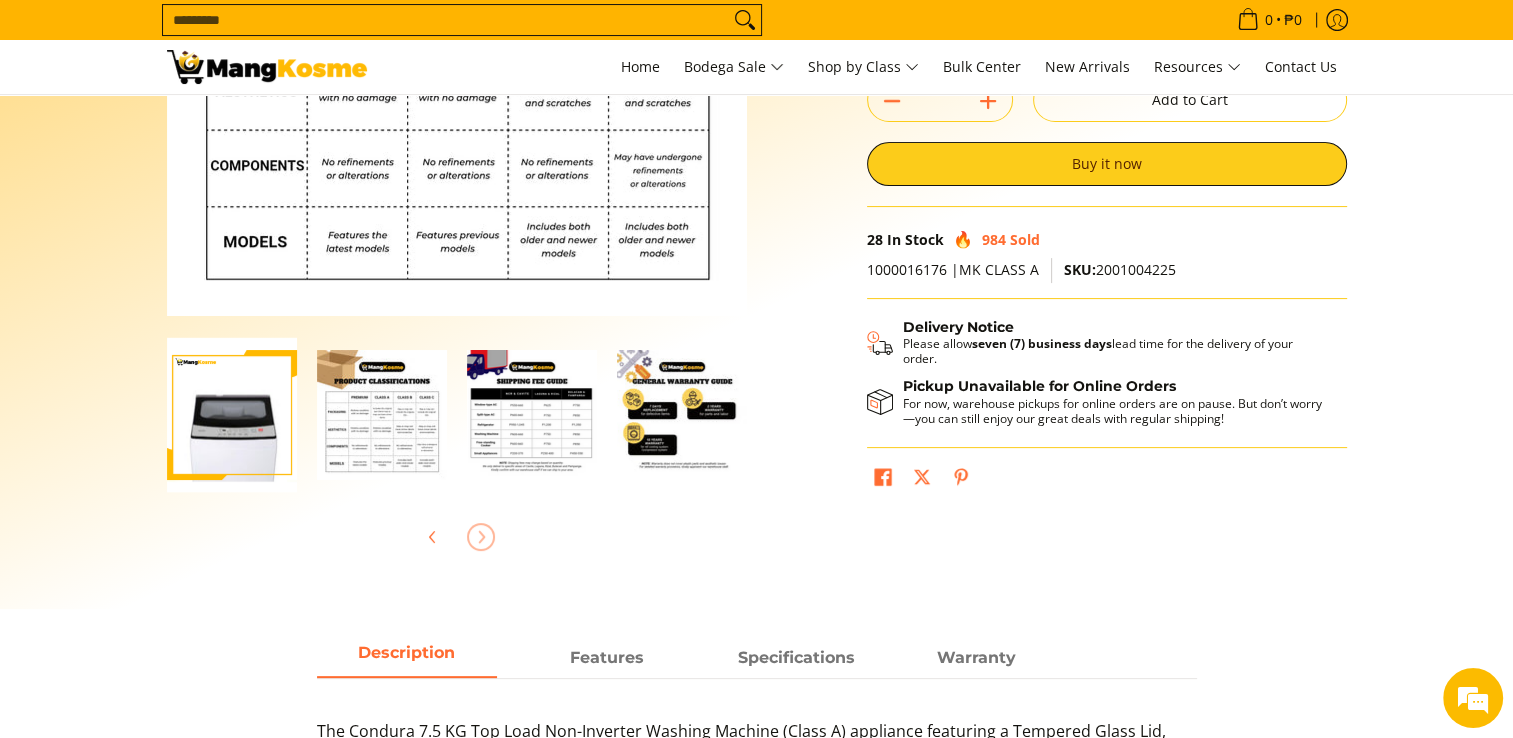 click at bounding box center (682, 415) 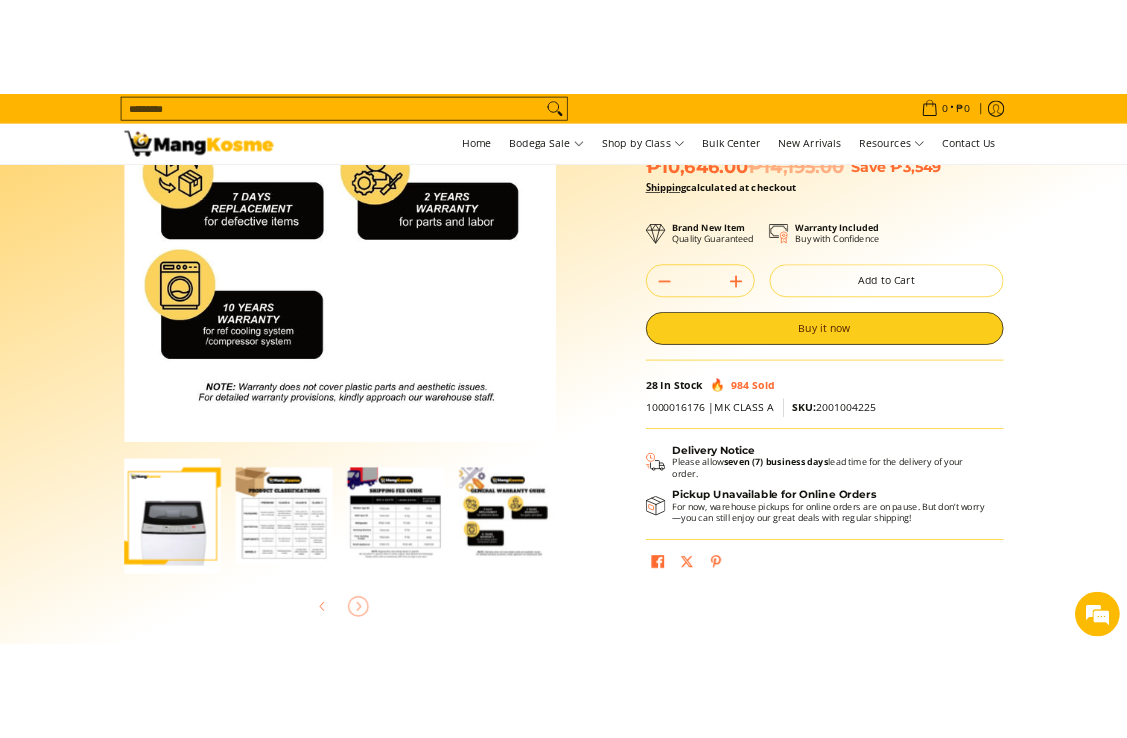 scroll, scrollTop: 0, scrollLeft: 0, axis: both 